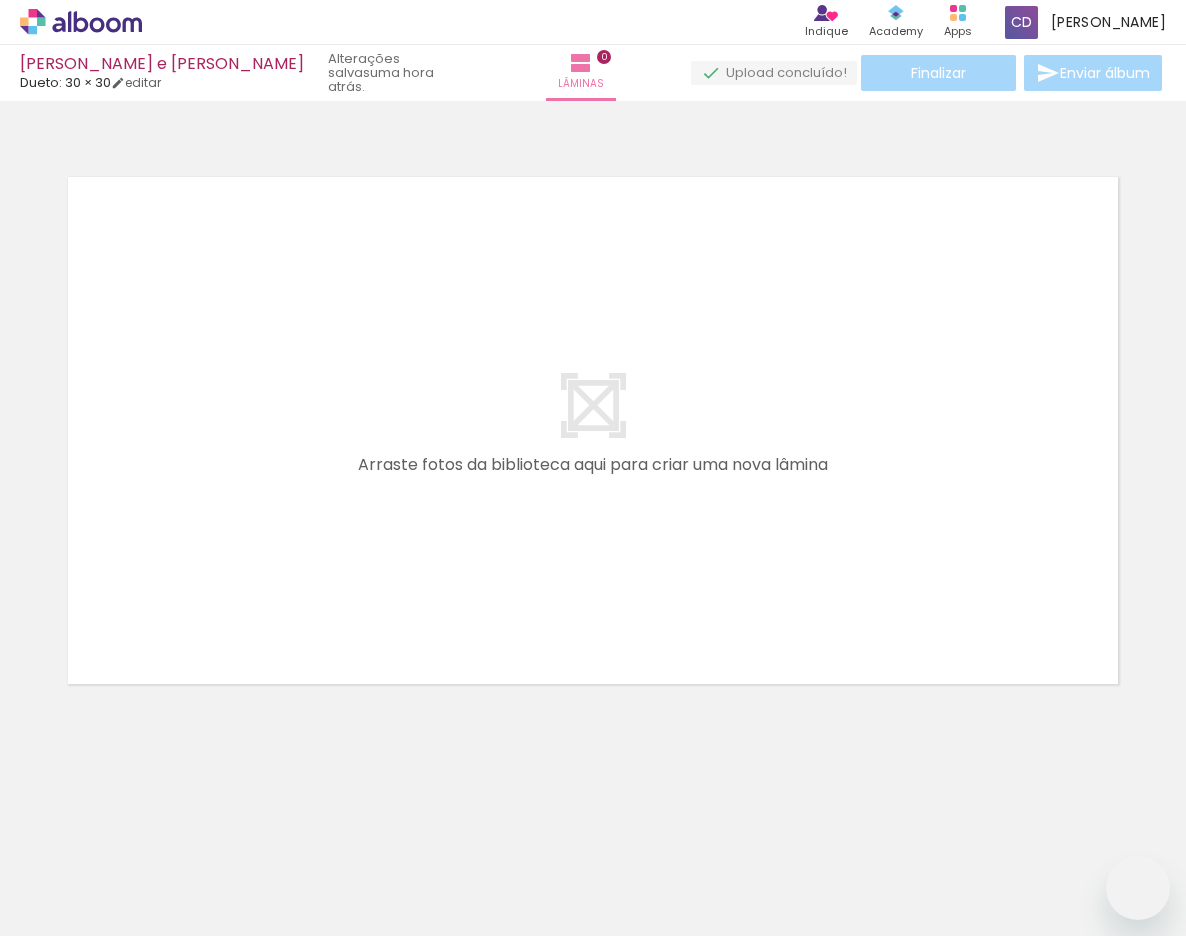 scroll, scrollTop: 0, scrollLeft: 0, axis: both 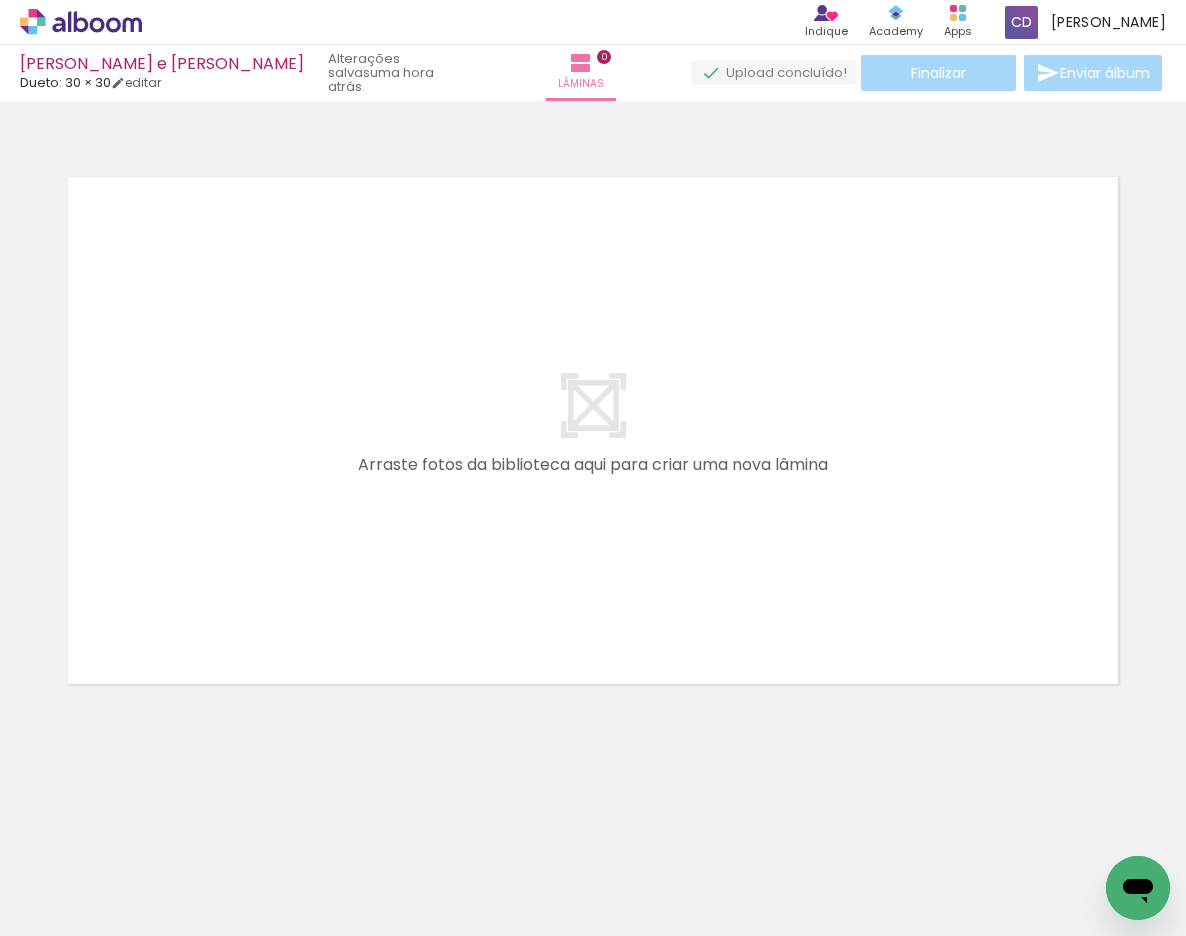 click on "Adicionar
Fotos" at bounding box center [71, 909] 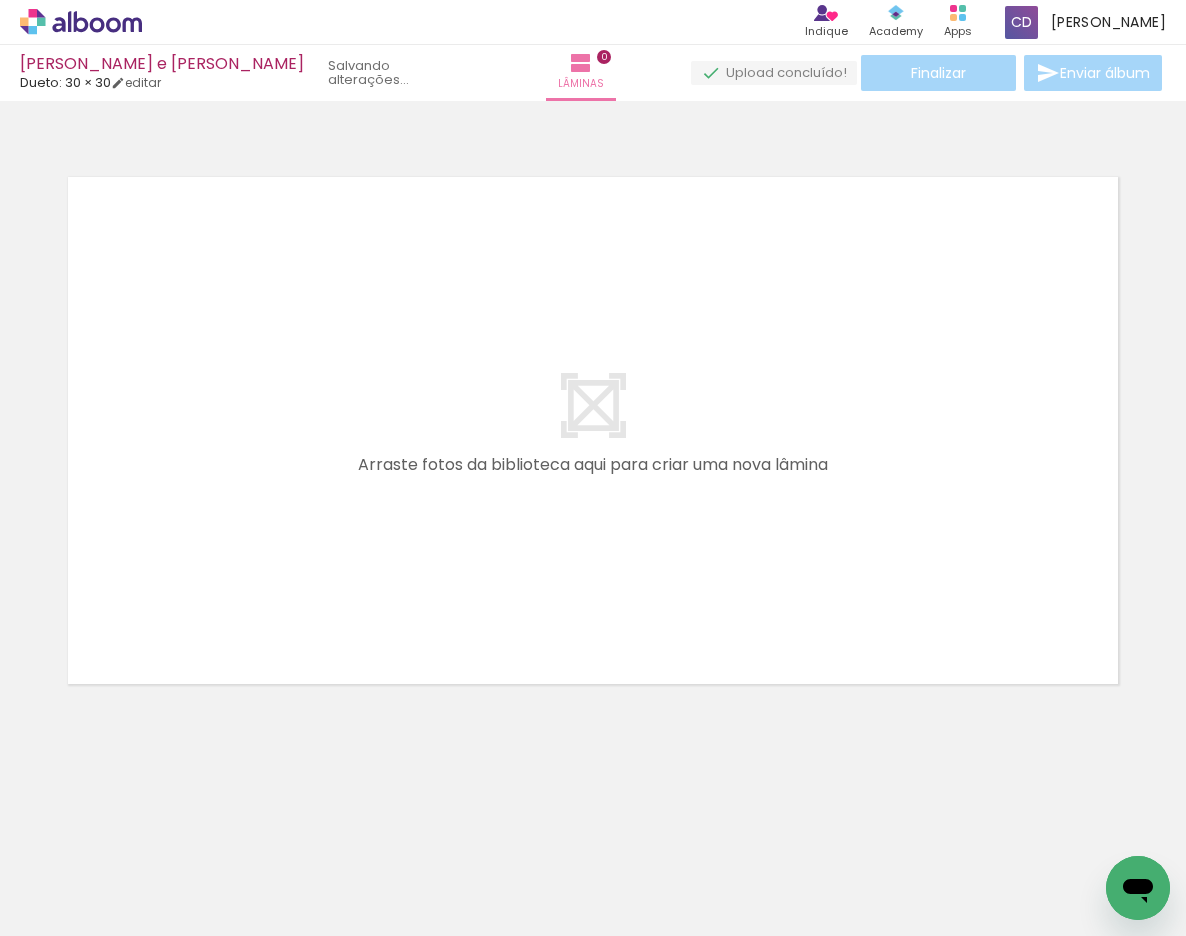scroll, scrollTop: 0, scrollLeft: 0, axis: both 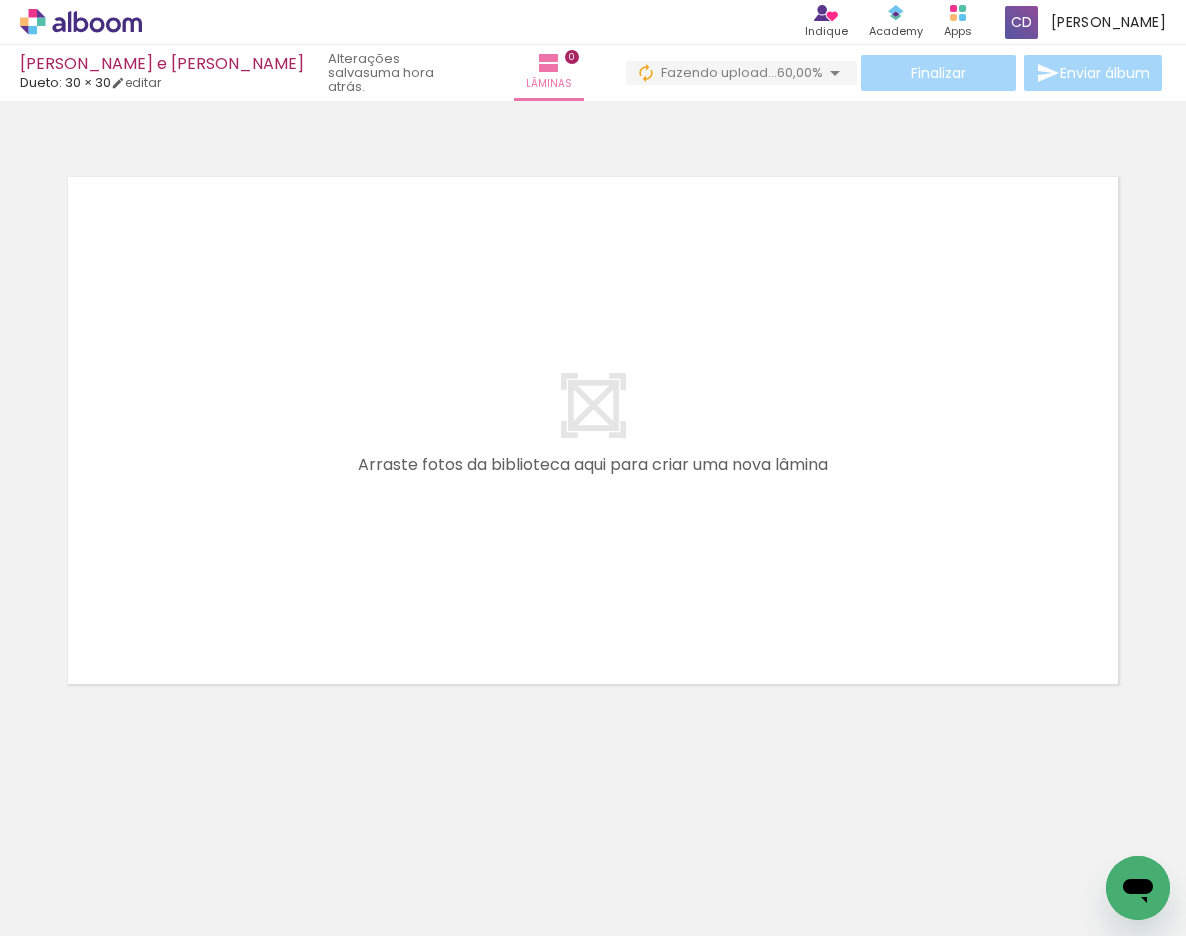 click on "Adicionar
Fotos" at bounding box center [71, 909] 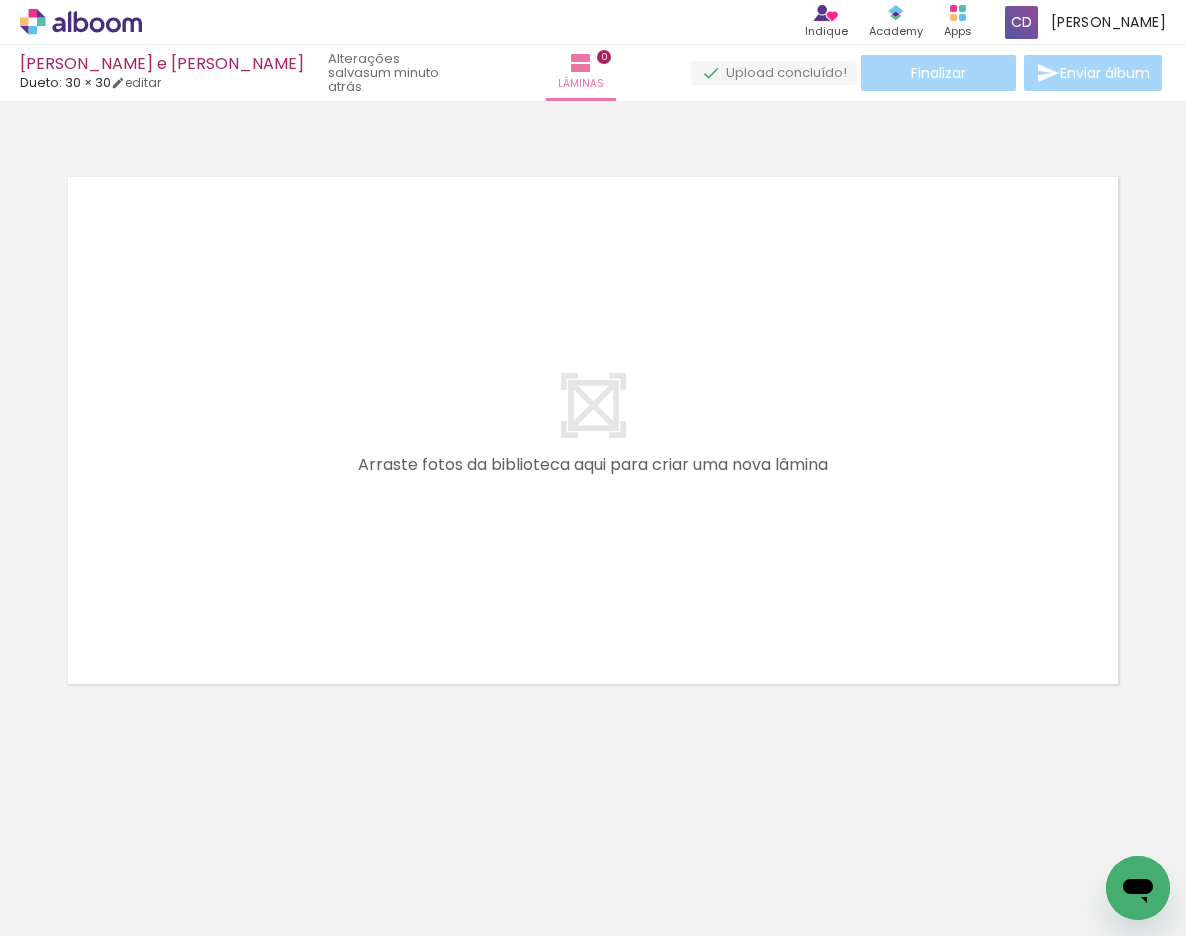 scroll, scrollTop: 0, scrollLeft: 0, axis: both 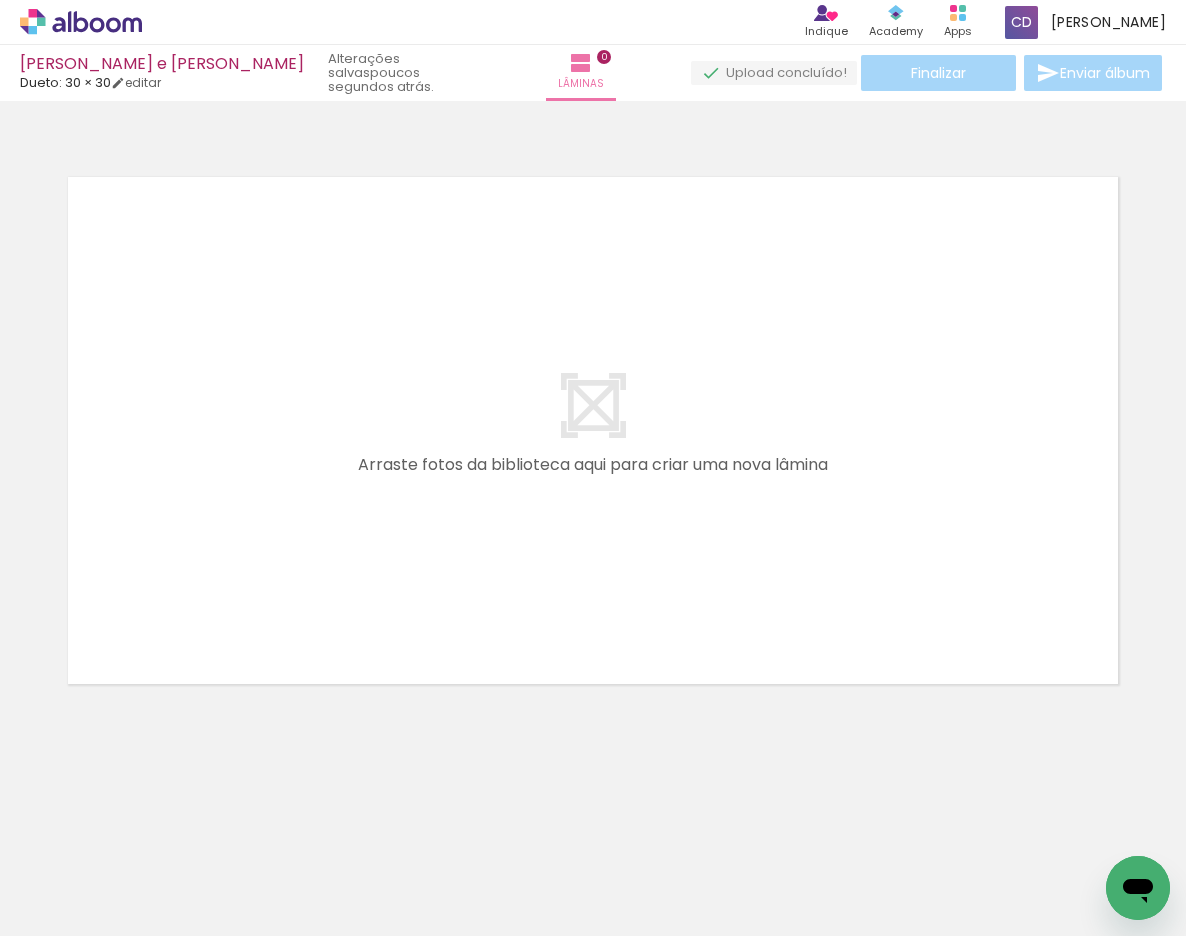 click on "Adicionar
Fotos" at bounding box center [71, 909] 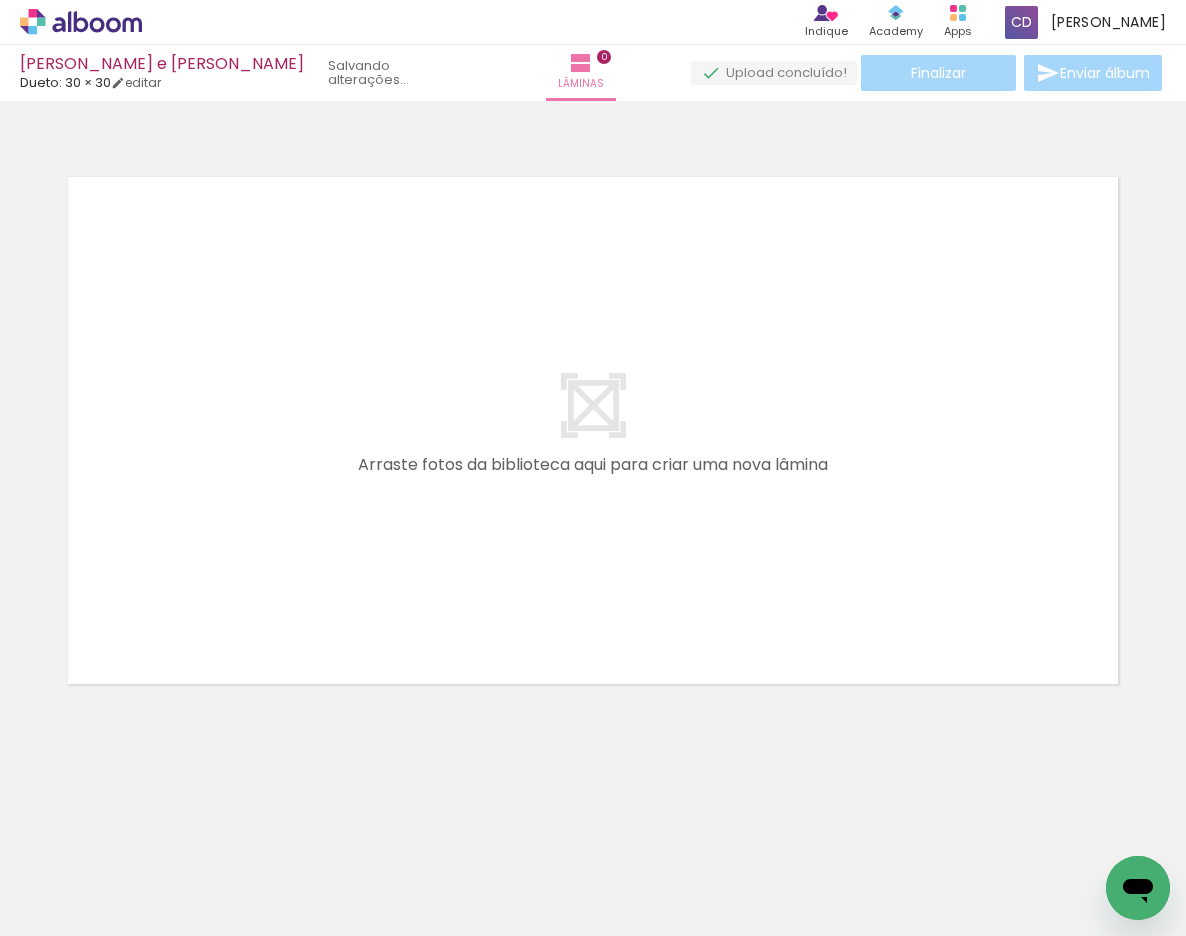 scroll, scrollTop: 0, scrollLeft: 0, axis: both 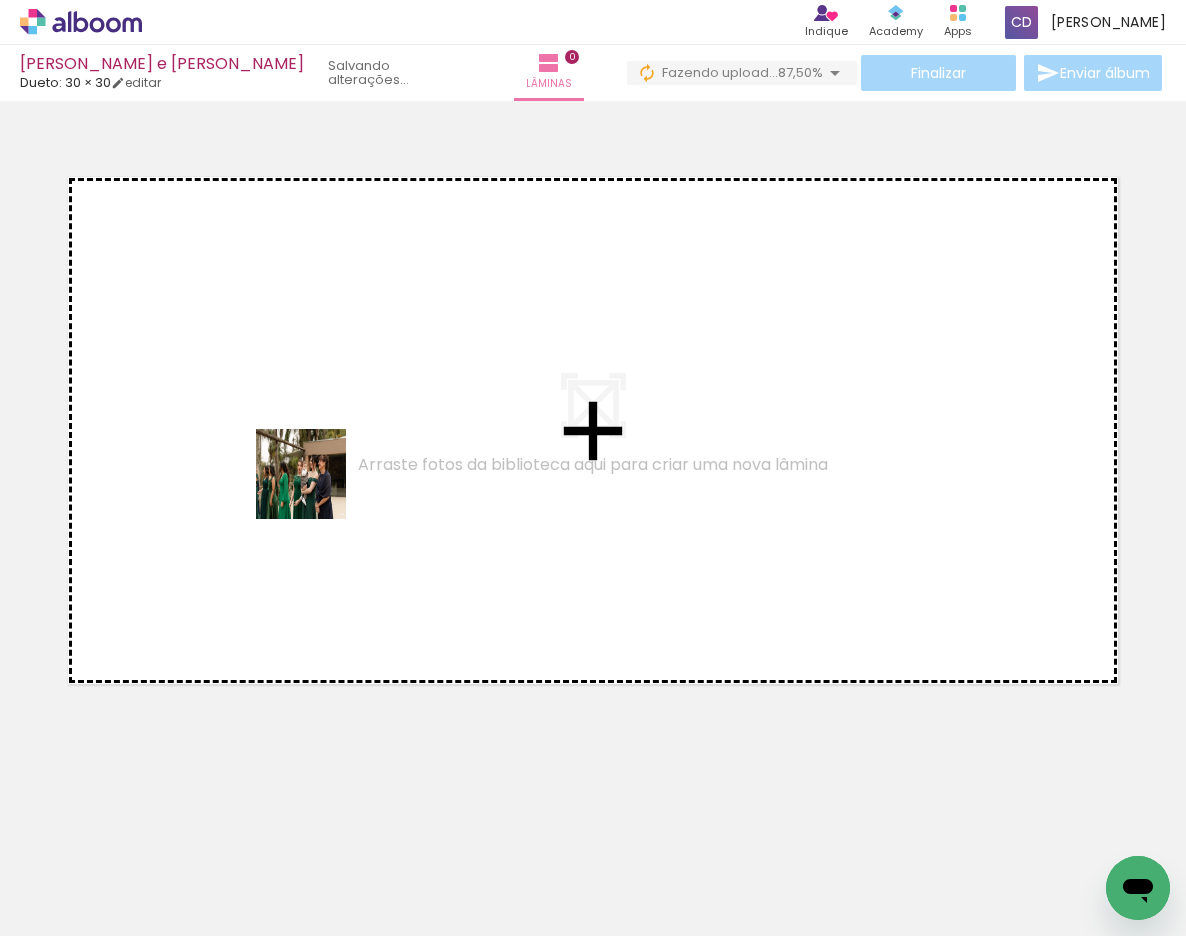 drag, startPoint x: 446, startPoint y: 888, endPoint x: 304, endPoint y: 461, distance: 449.99222 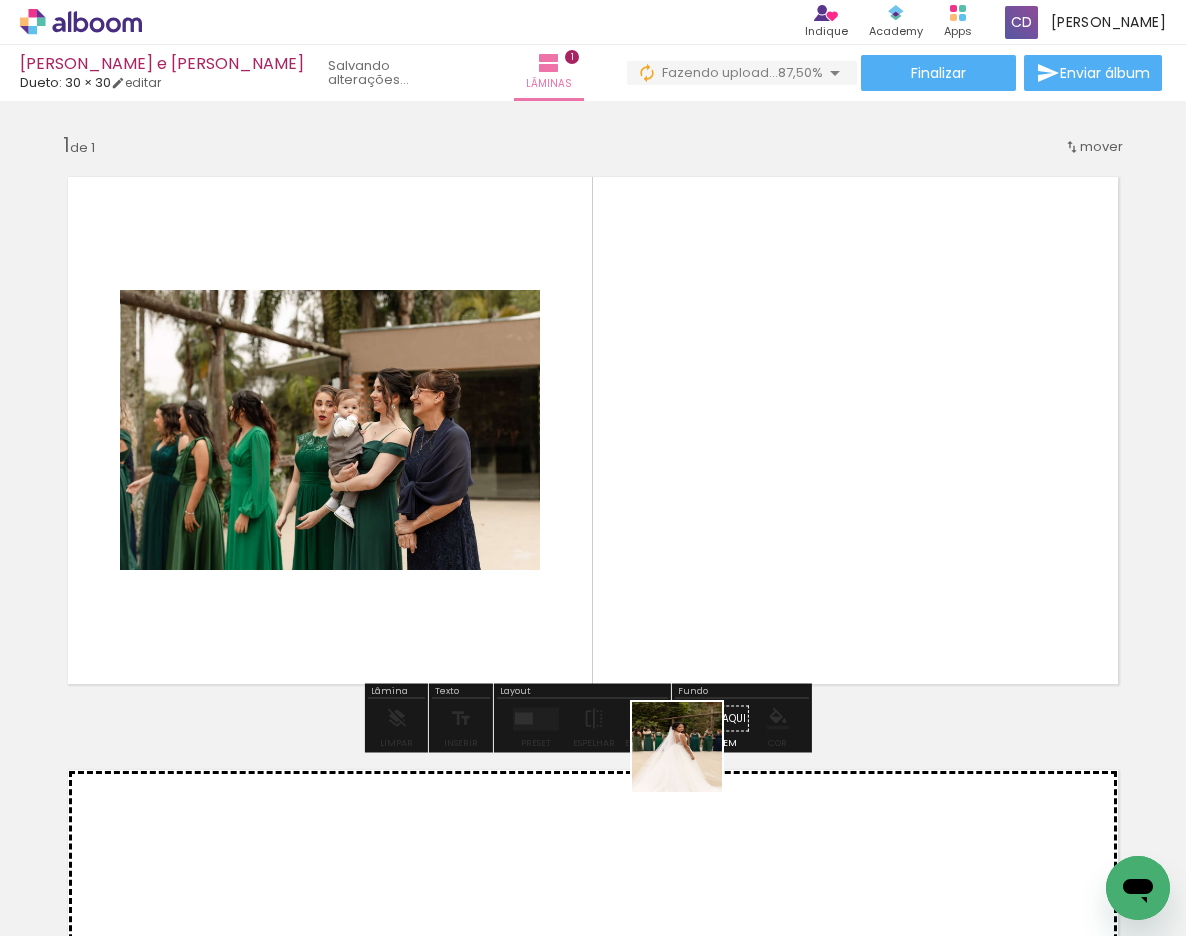 drag, startPoint x: 674, startPoint y: 882, endPoint x: 719, endPoint y: 487, distance: 397.55502 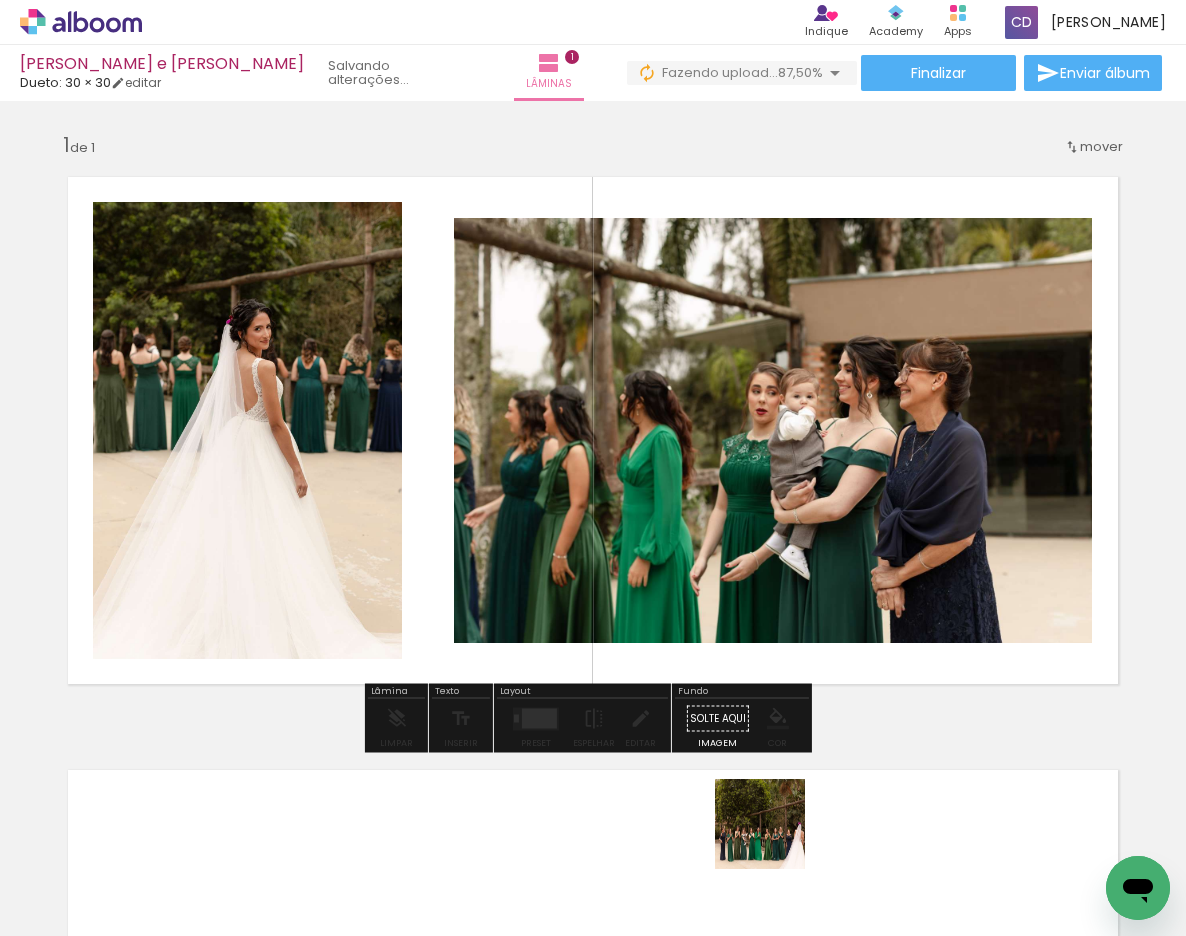 drag, startPoint x: 774, startPoint y: 893, endPoint x: 783, endPoint y: 502, distance: 391.10358 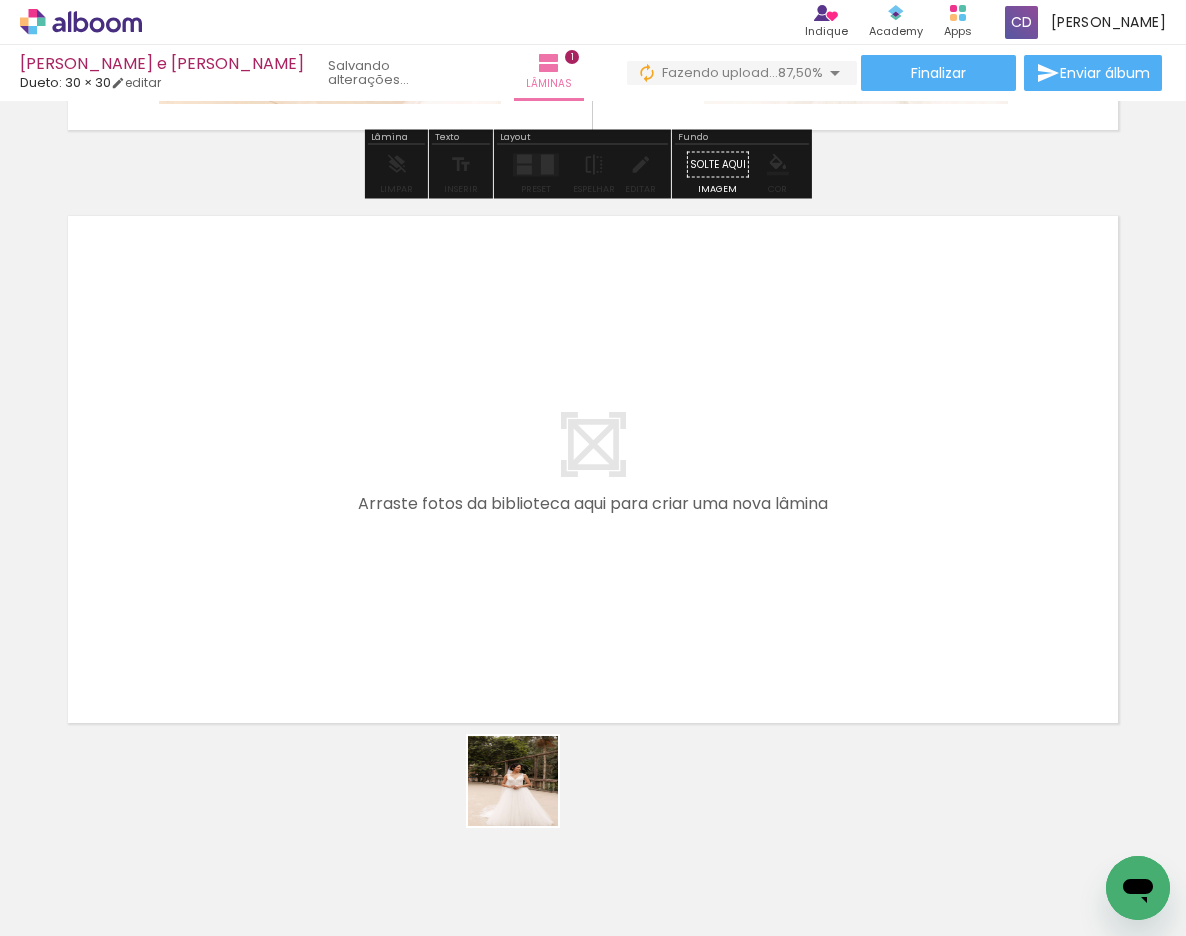 drag, startPoint x: 524, startPoint y: 886, endPoint x: 500, endPoint y: 510, distance: 376.76517 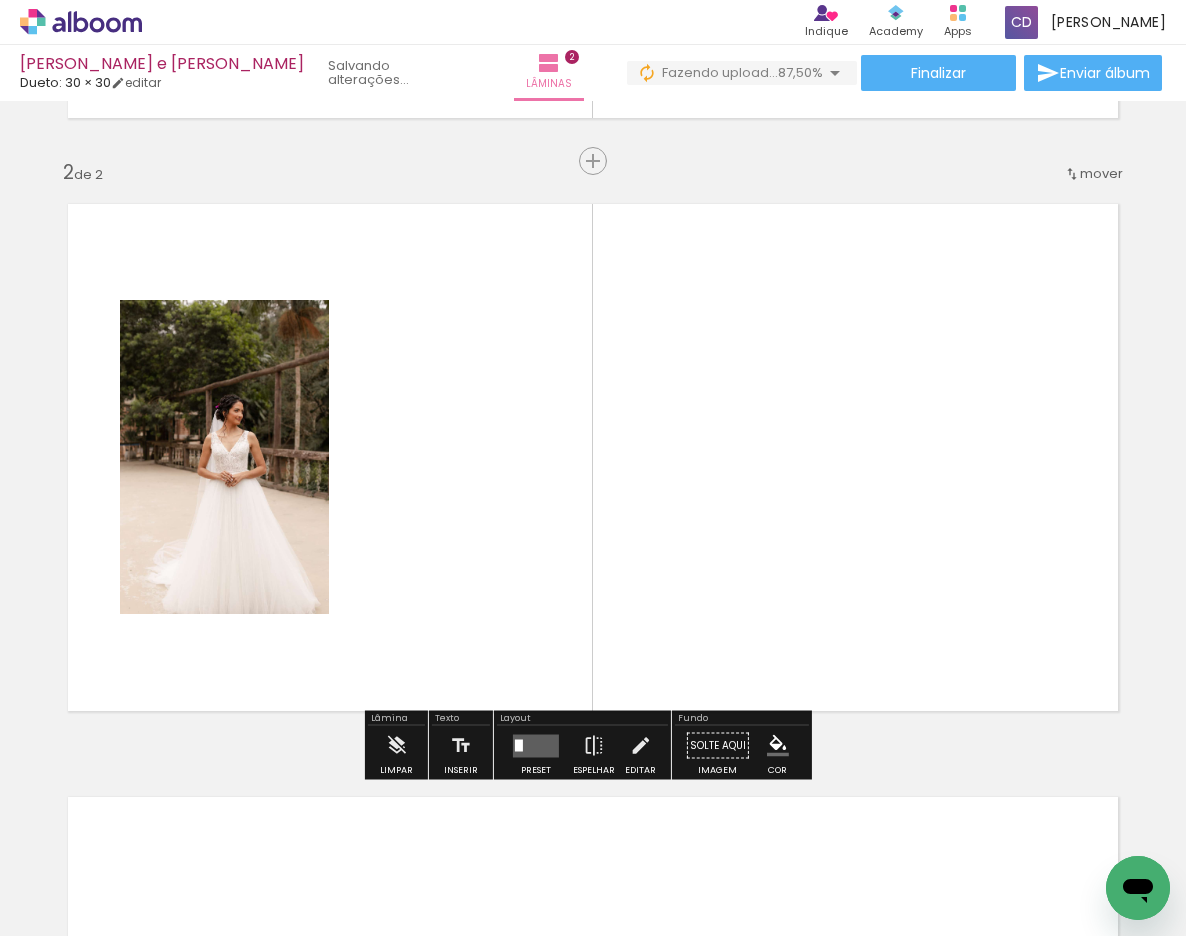 scroll, scrollTop: 567, scrollLeft: 0, axis: vertical 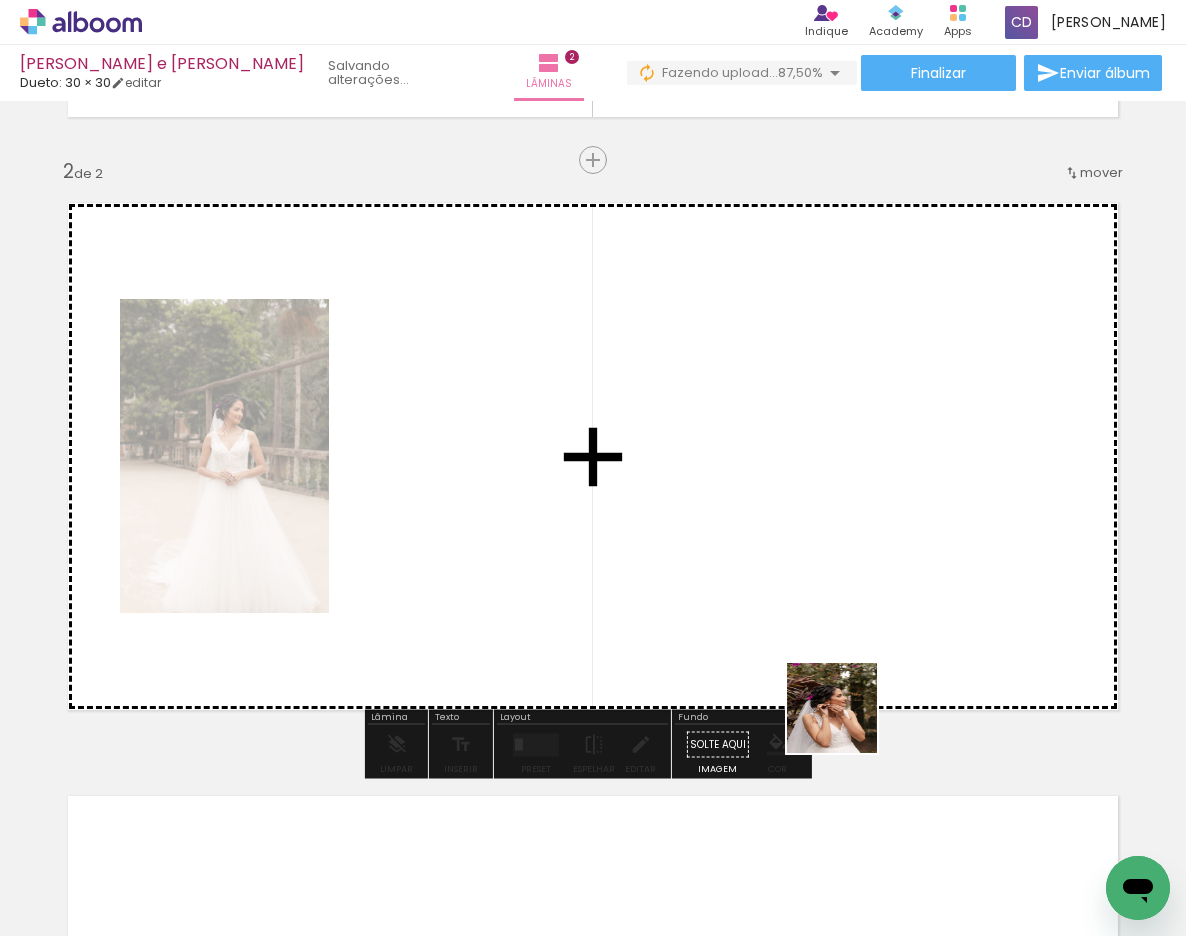 drag, startPoint x: 864, startPoint y: 887, endPoint x: 801, endPoint y: 511, distance: 381.2414 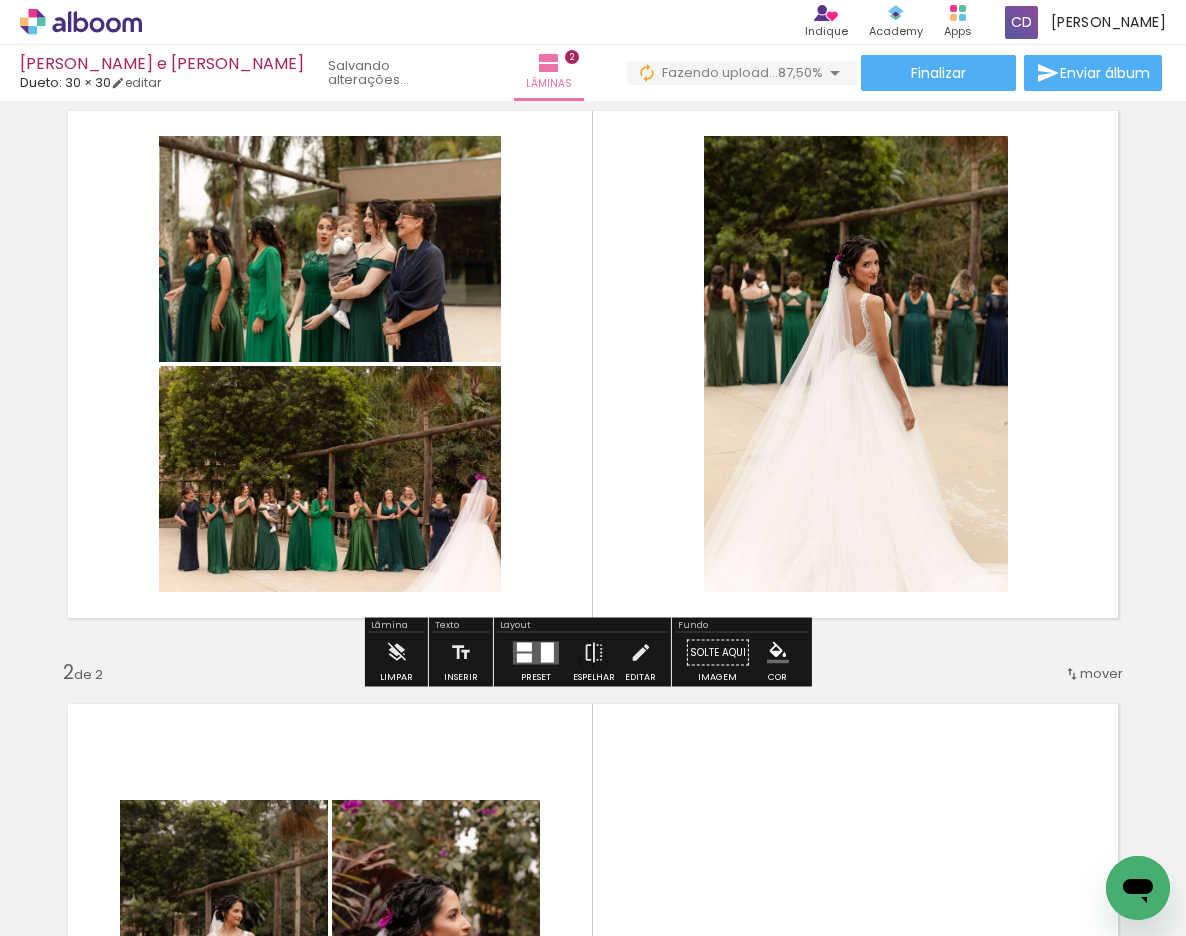 scroll, scrollTop: 0, scrollLeft: 0, axis: both 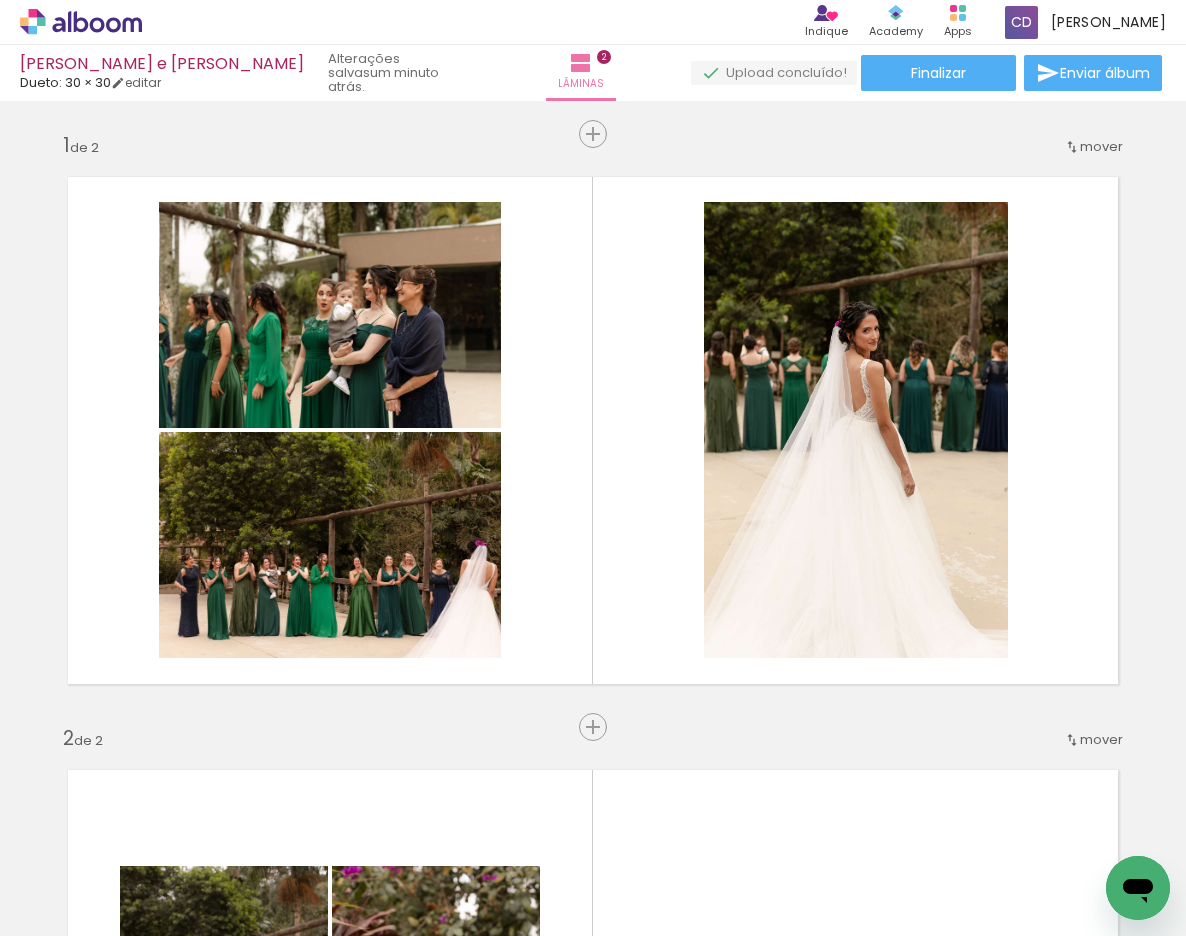 click on "Adicionar
Fotos" at bounding box center [71, 909] 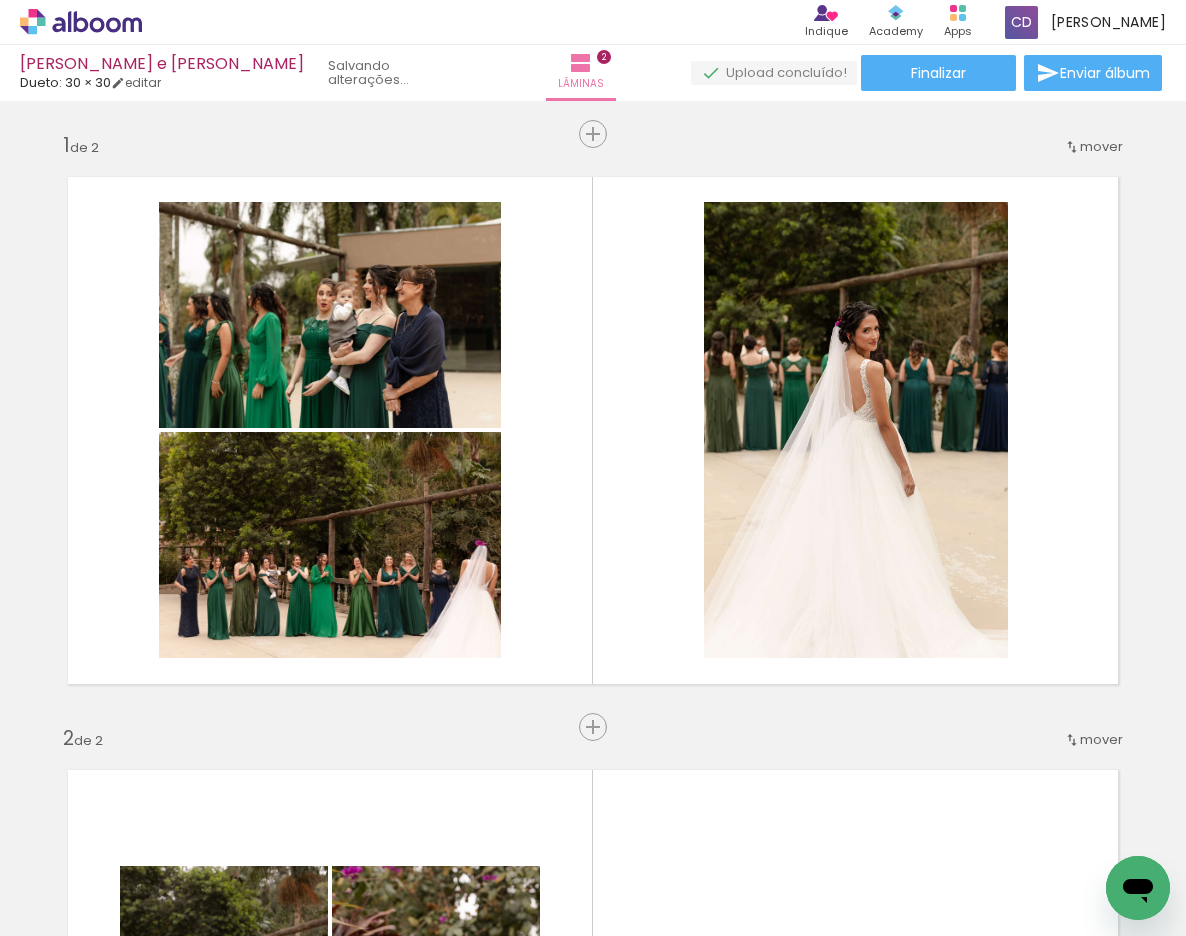 scroll, scrollTop: 0, scrollLeft: 0, axis: both 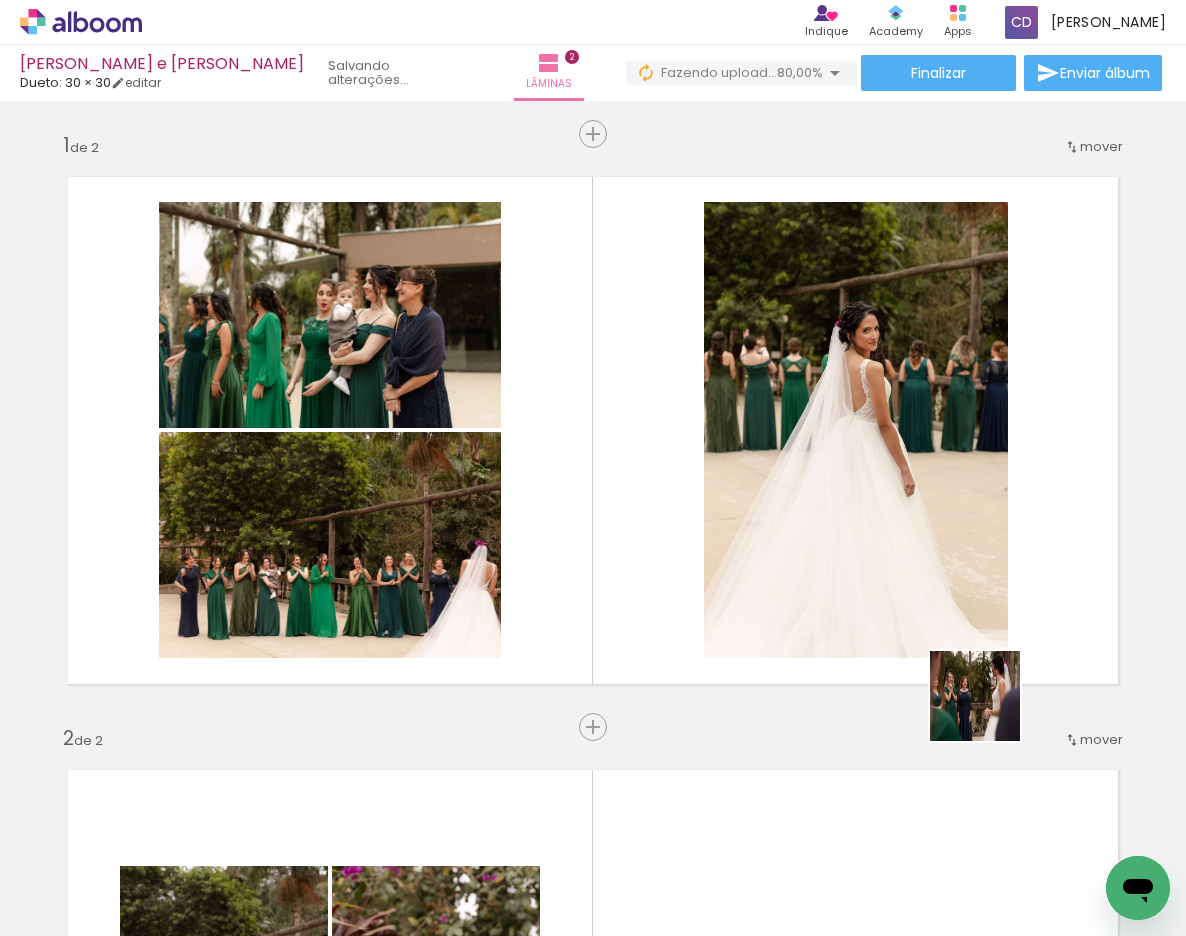 drag, startPoint x: 1003, startPoint y: 880, endPoint x: 982, endPoint y: 636, distance: 244.90202 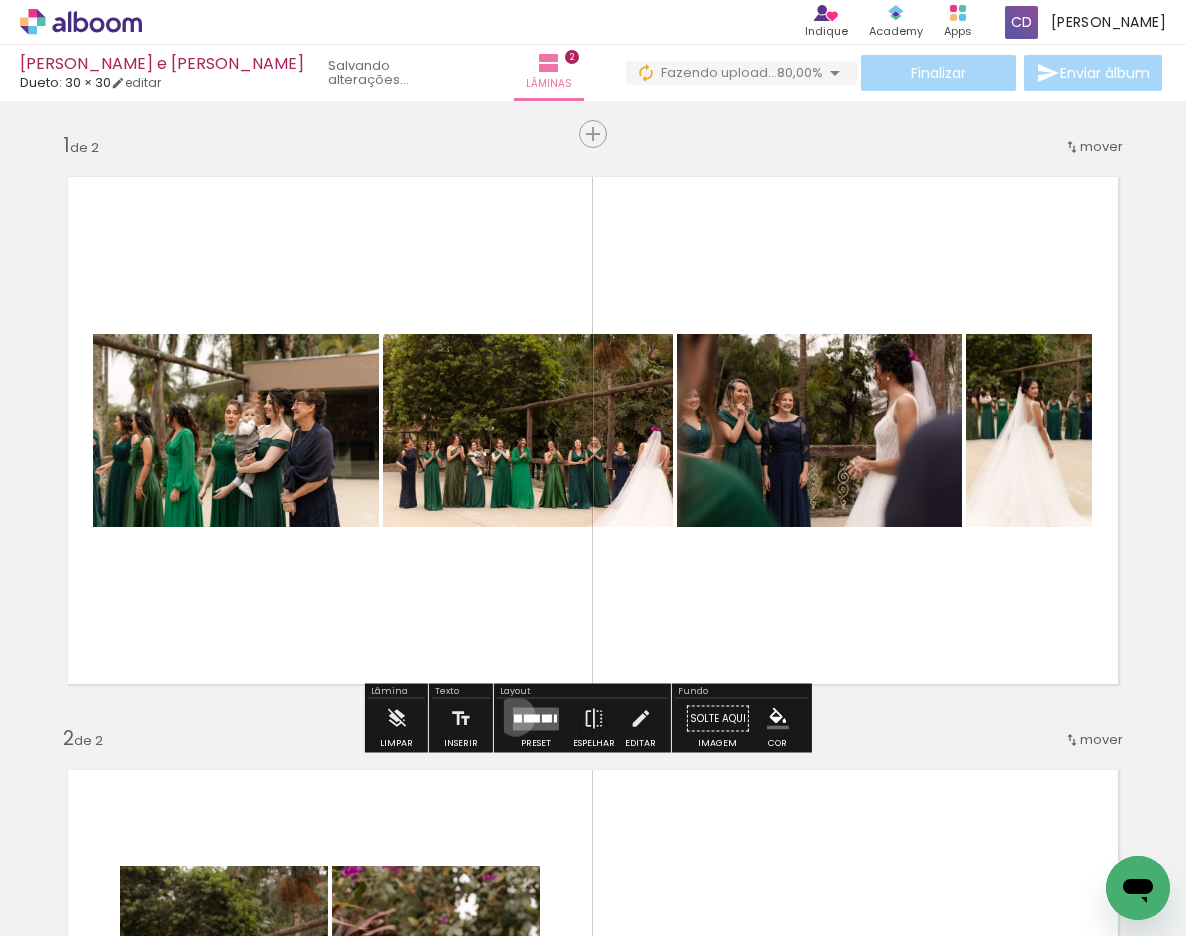 click at bounding box center [518, 718] 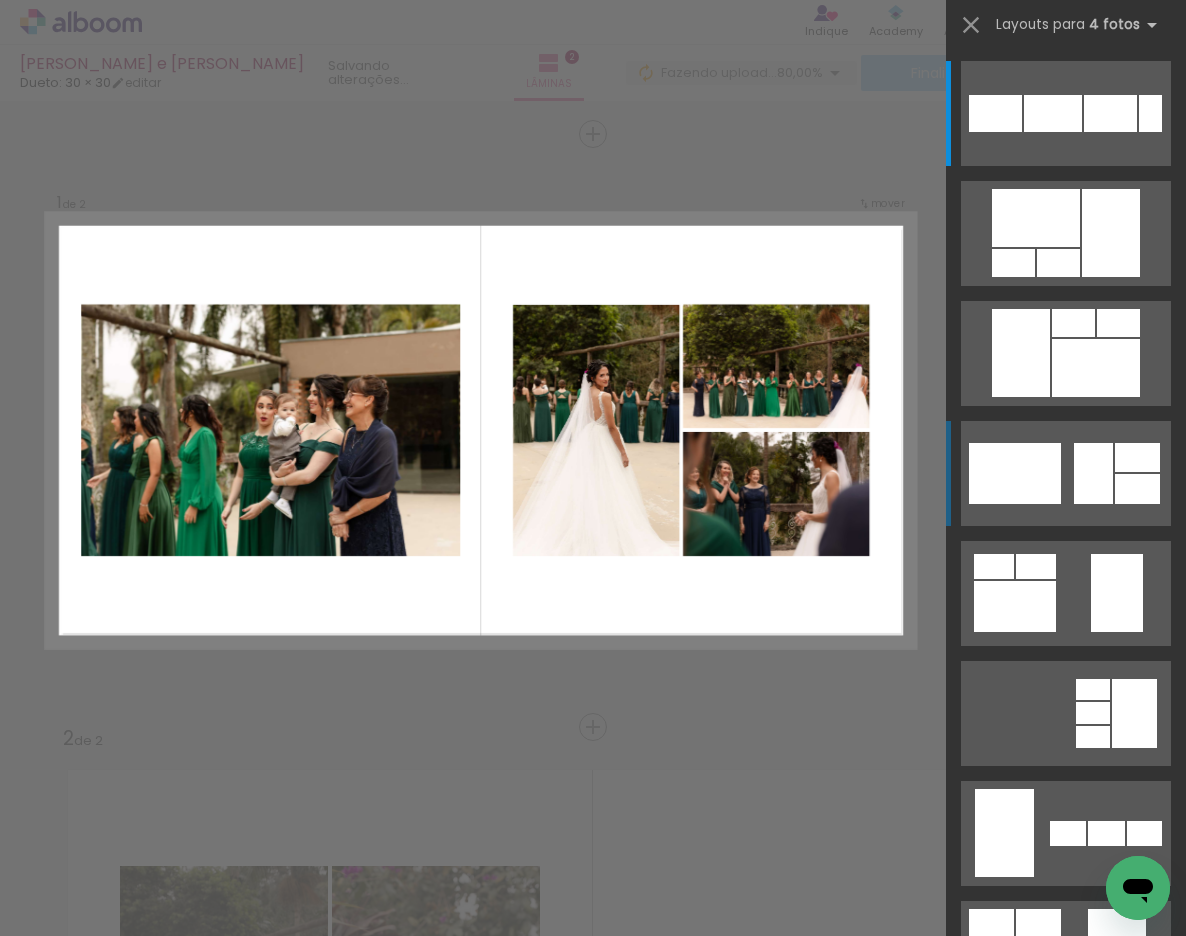 click at bounding box center (995, 113) 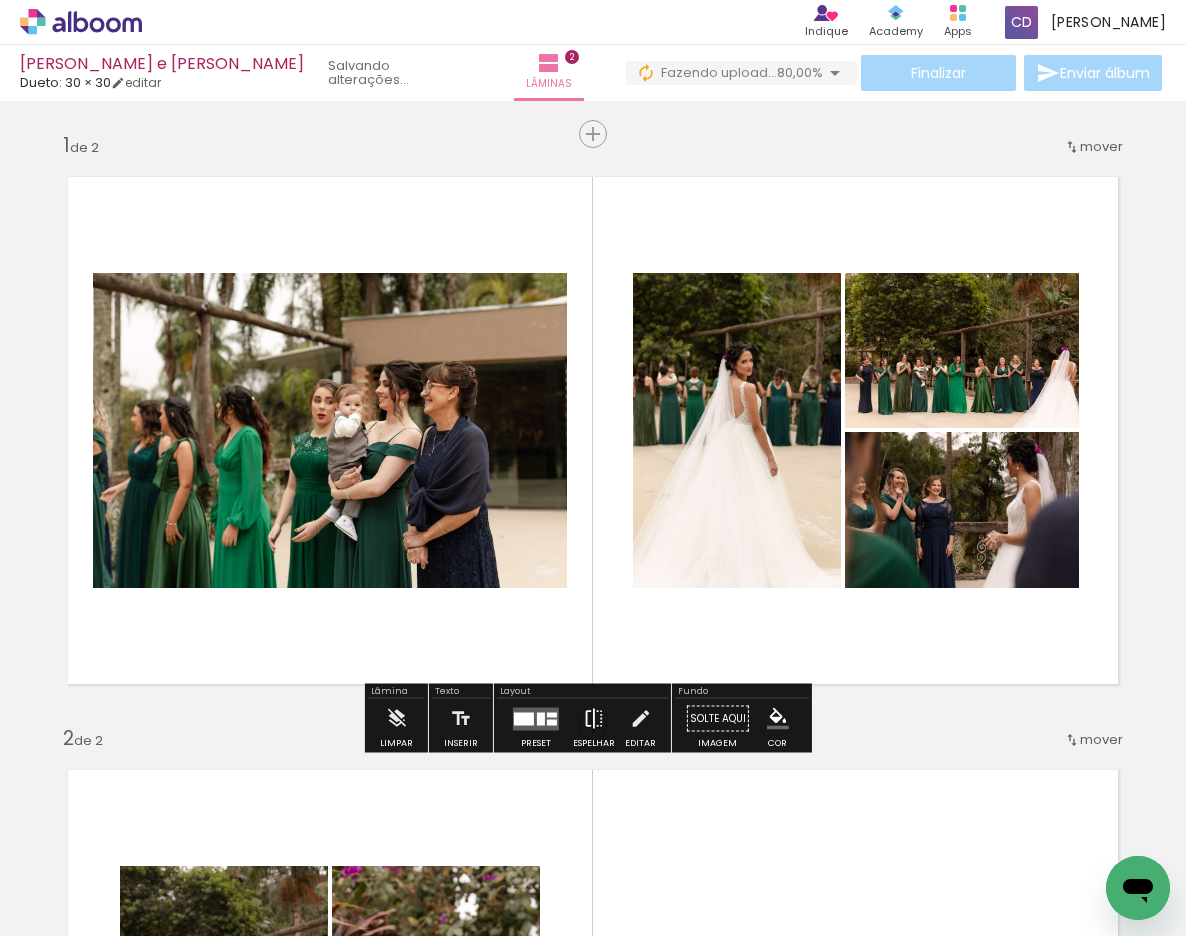 click at bounding box center [594, 719] 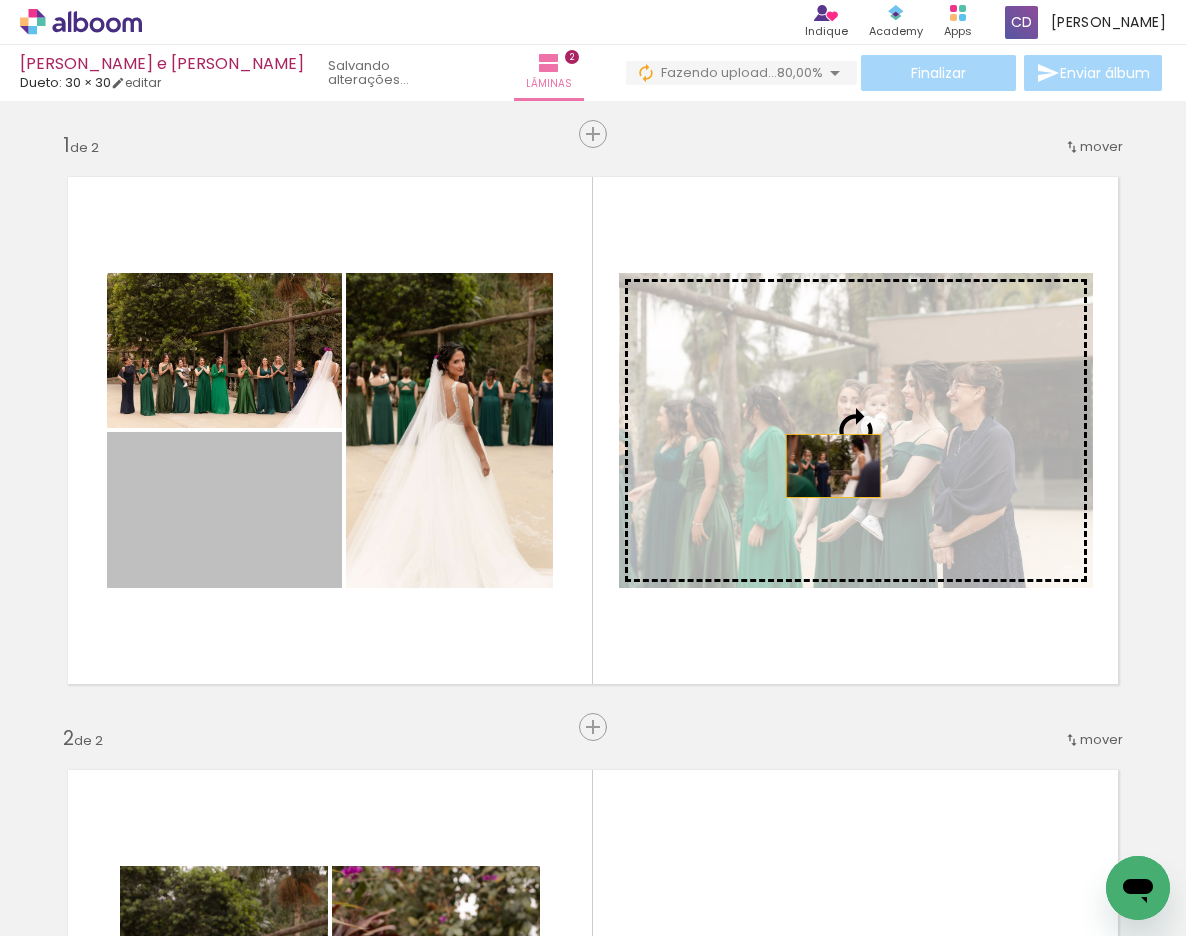 drag, startPoint x: 144, startPoint y: 544, endPoint x: 836, endPoint y: 465, distance: 696.4948 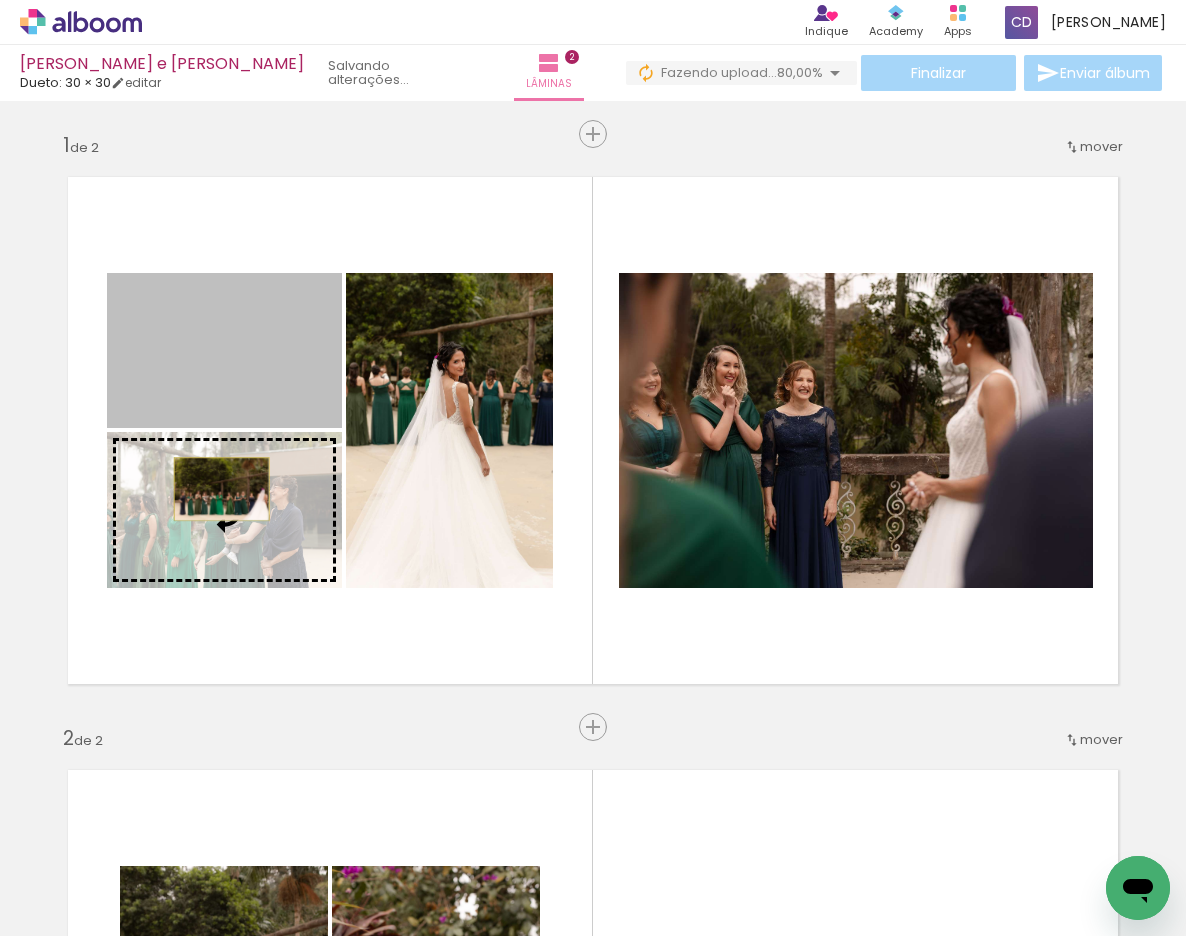 drag, startPoint x: 219, startPoint y: 380, endPoint x: 214, endPoint y: 489, distance: 109.11462 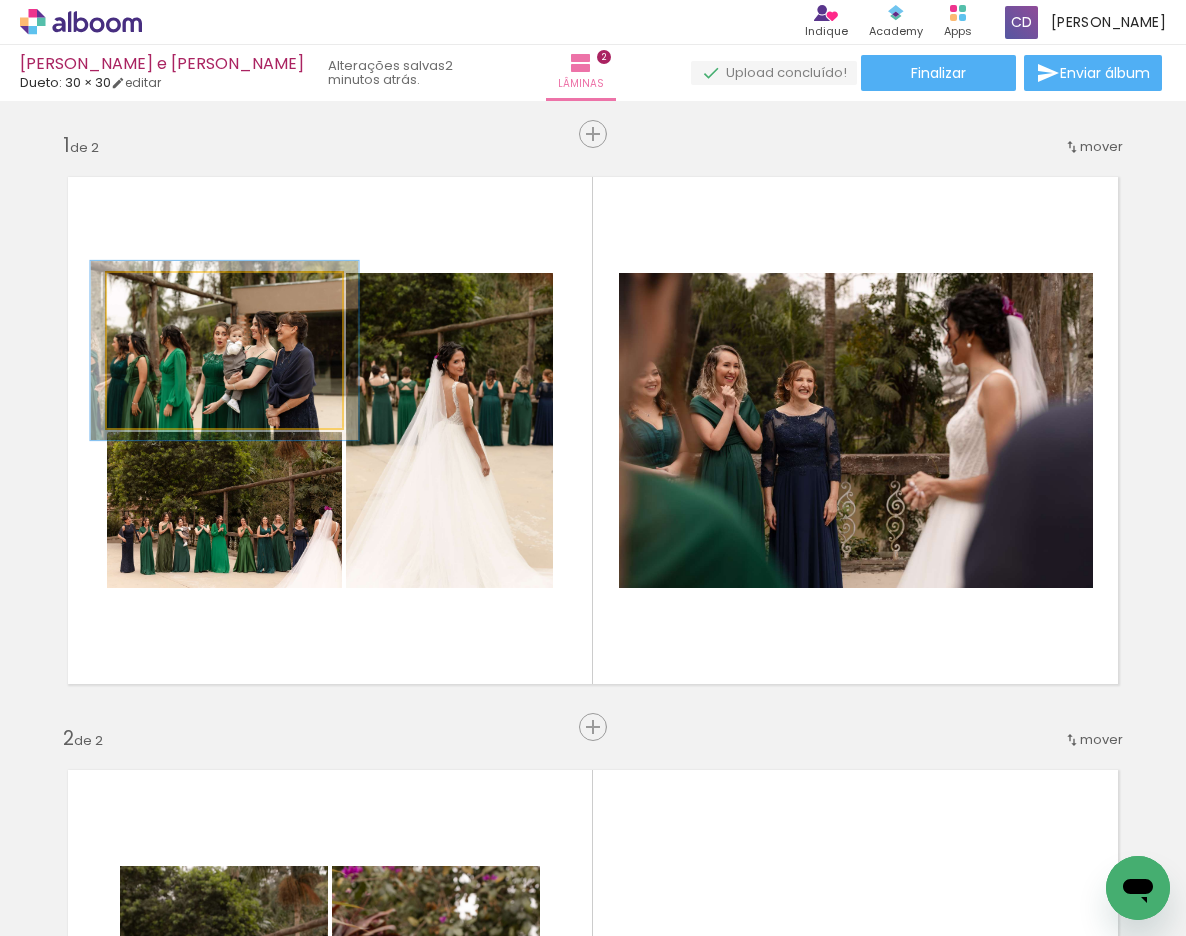 click at bounding box center (164, 294) 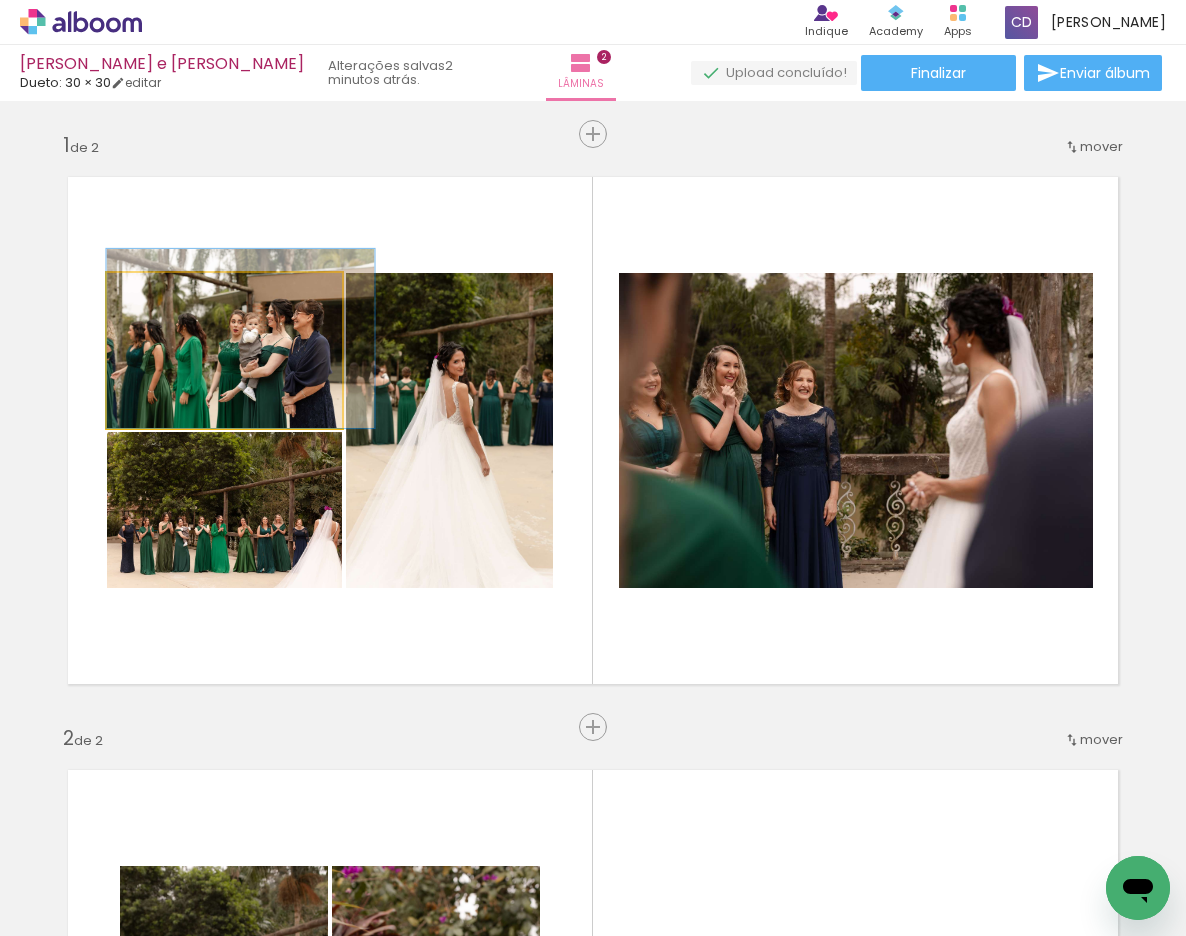 drag, startPoint x: 148, startPoint y: 384, endPoint x: 179, endPoint y: 372, distance: 33.24154 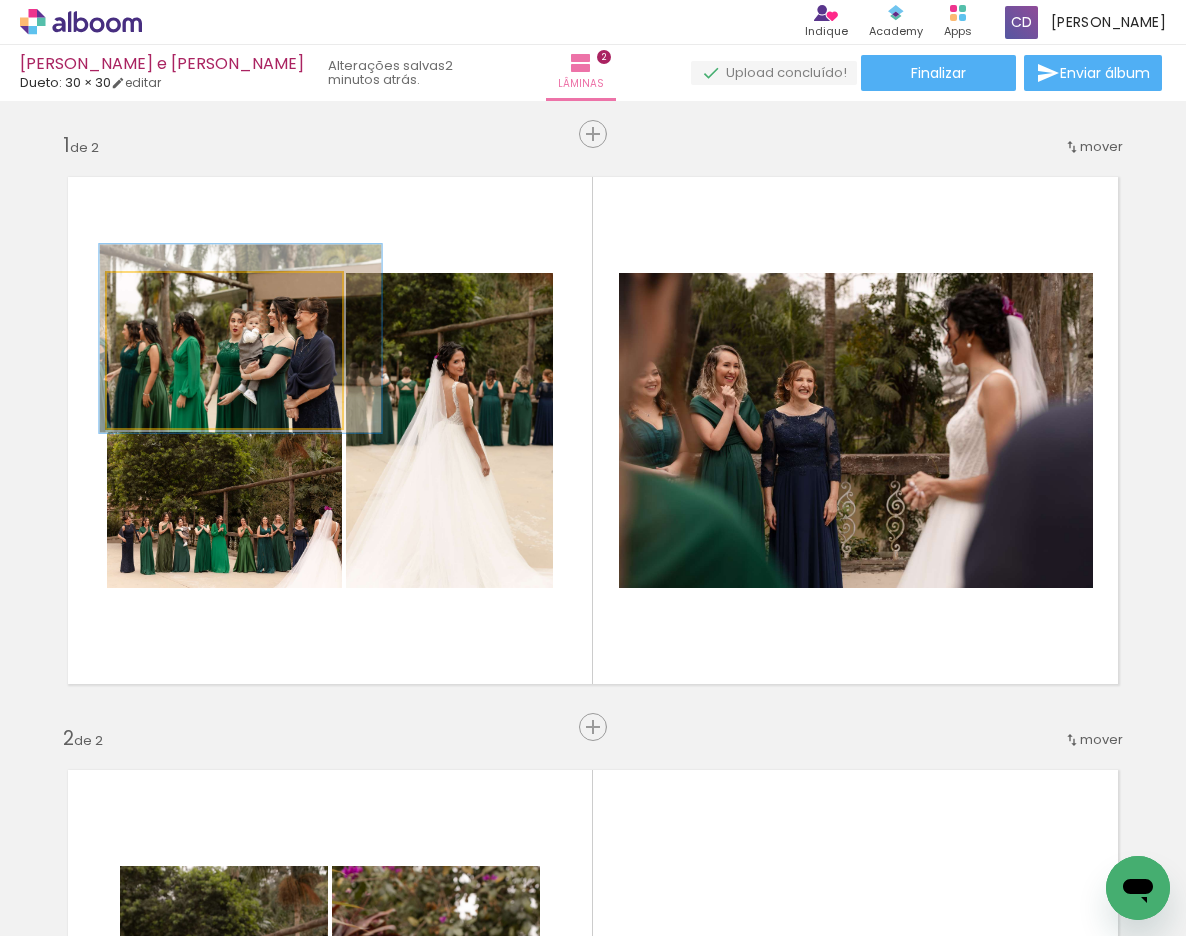 click at bounding box center [170, 294] 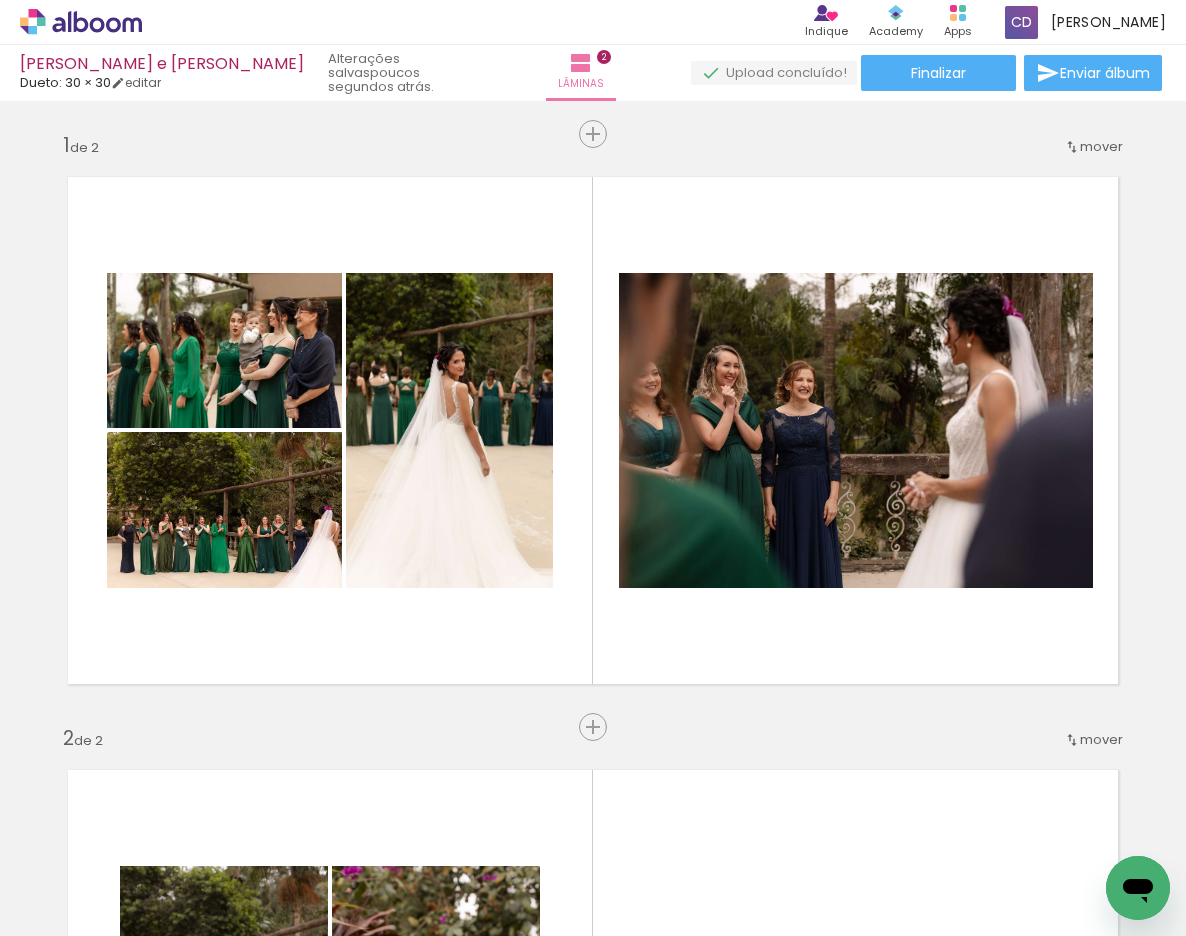 click on "Adicionar
Fotos" at bounding box center [71, 909] 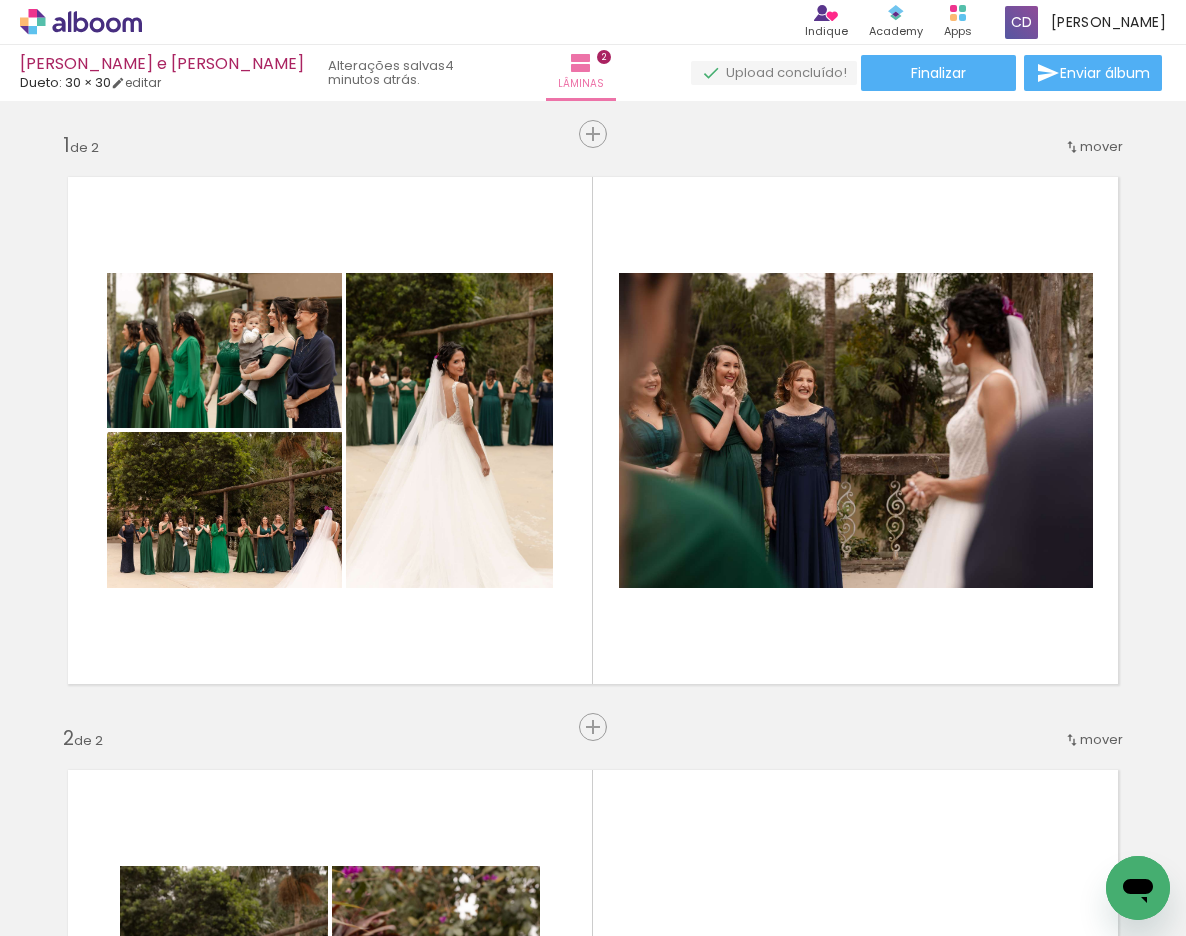 scroll, scrollTop: 0, scrollLeft: 0, axis: both 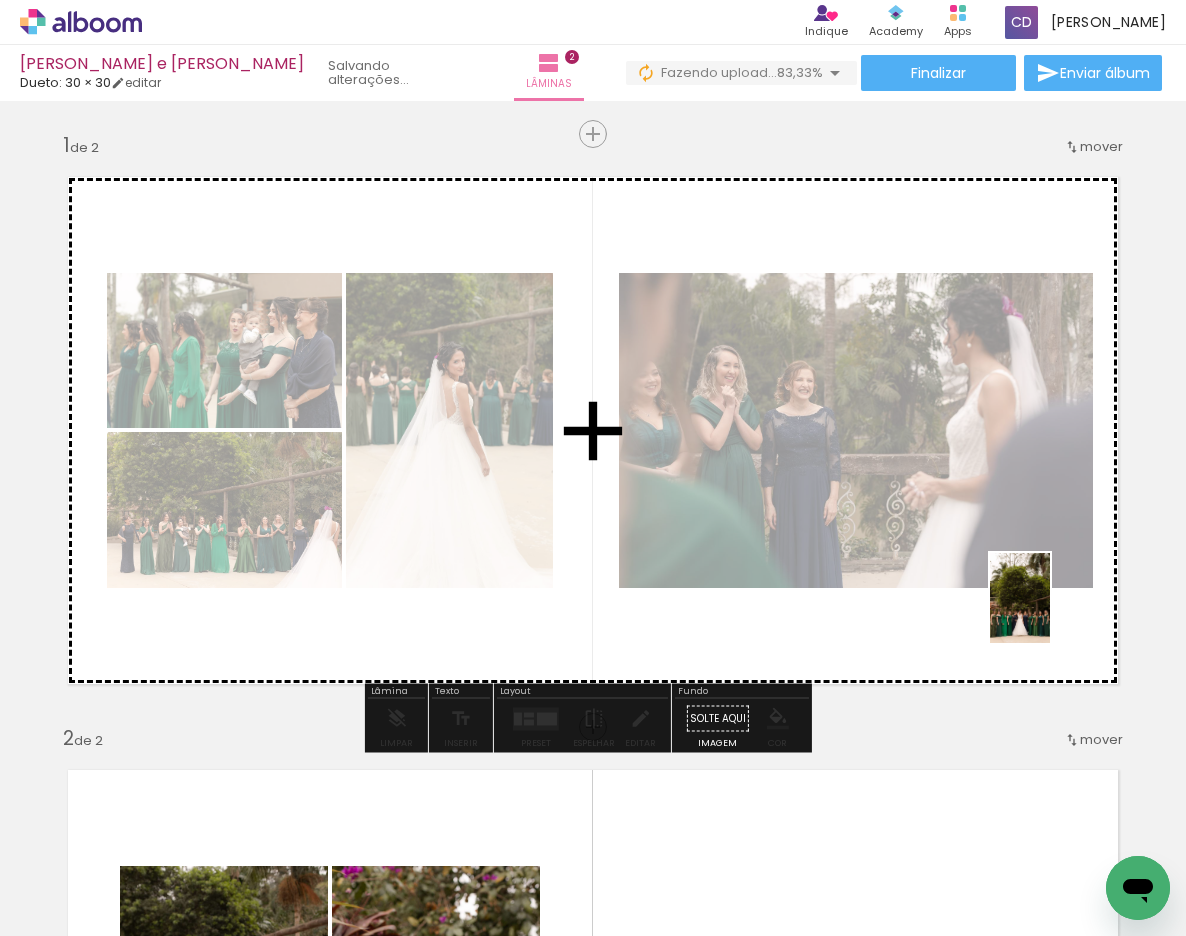 drag, startPoint x: 983, startPoint y: 890, endPoint x: 1058, endPoint y: 603, distance: 296.63782 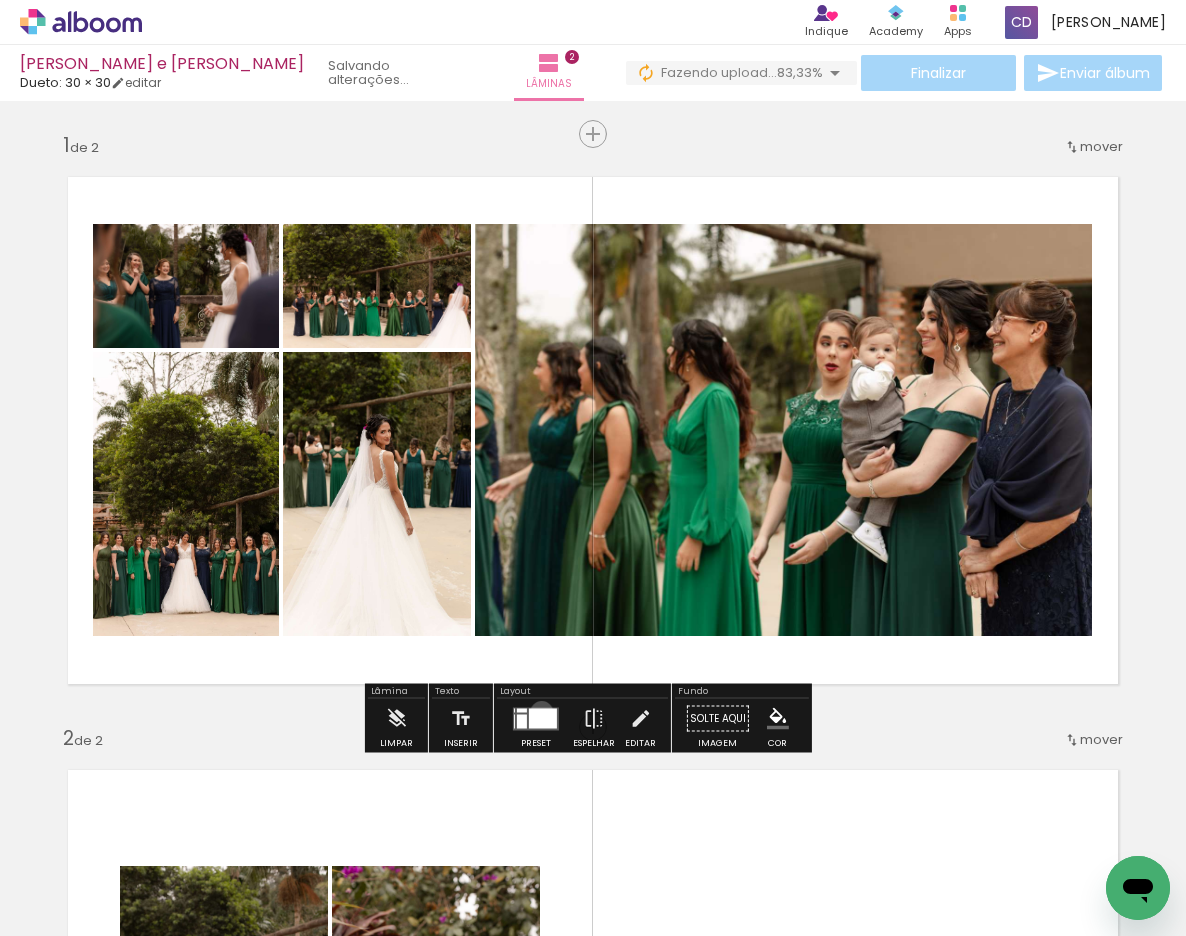 click at bounding box center [543, 718] 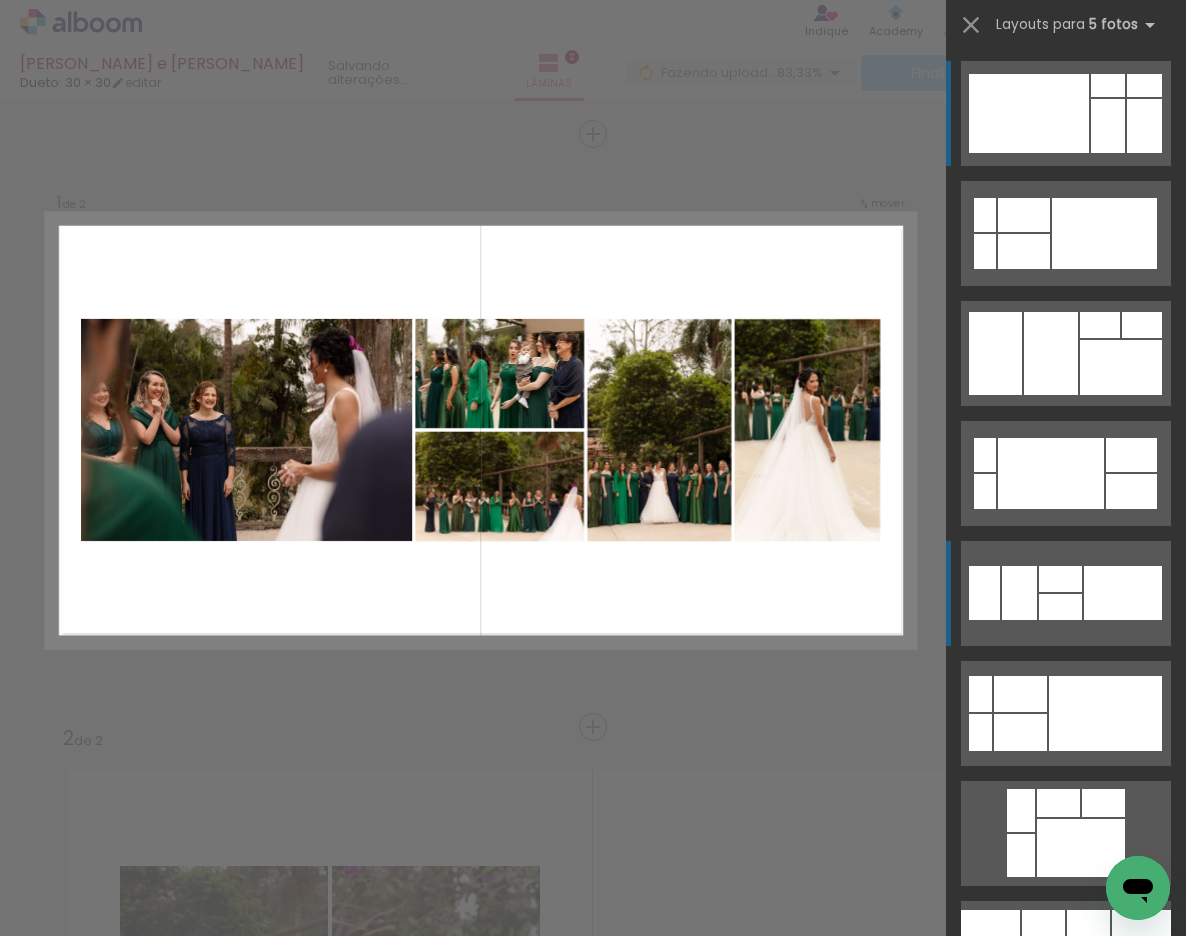 click at bounding box center (1060, 607) 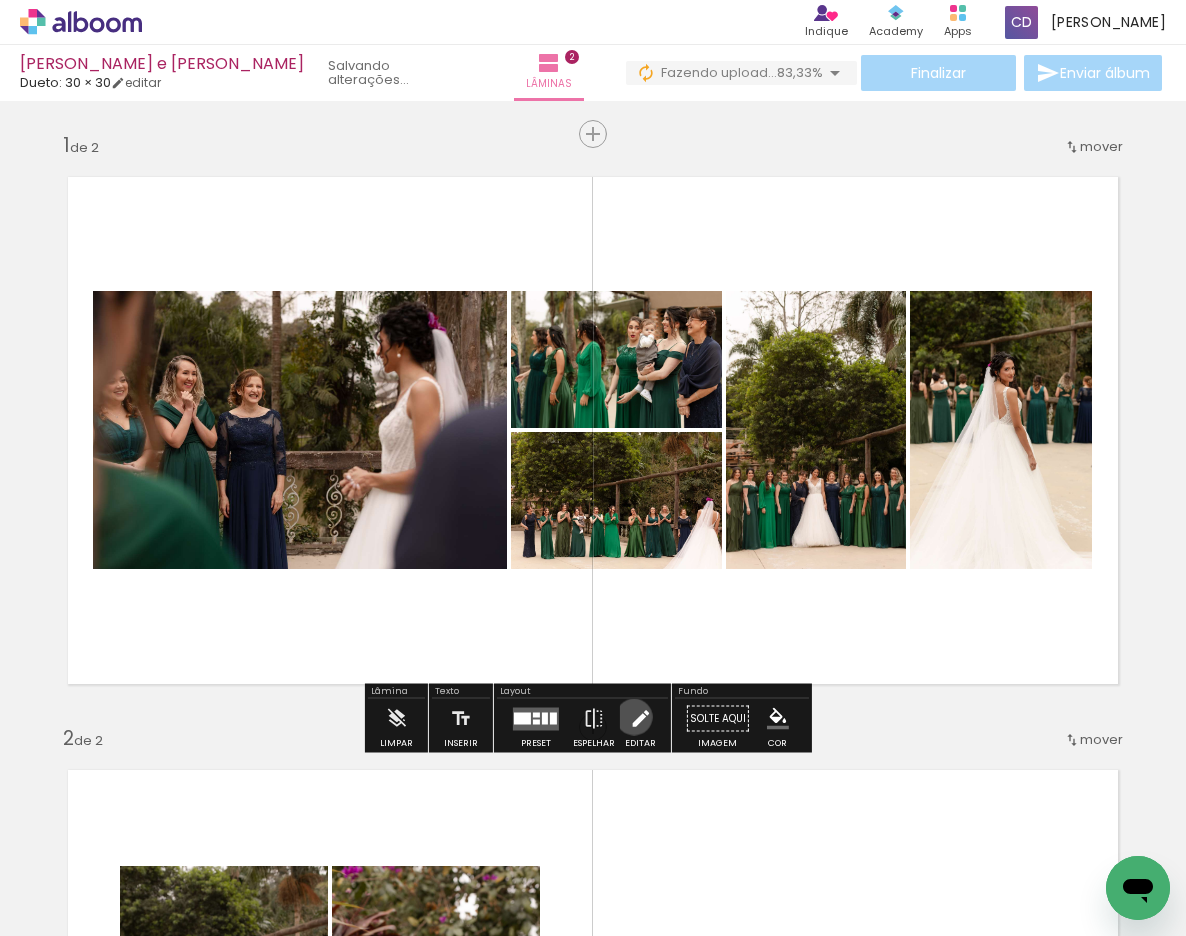 click at bounding box center [640, 719] 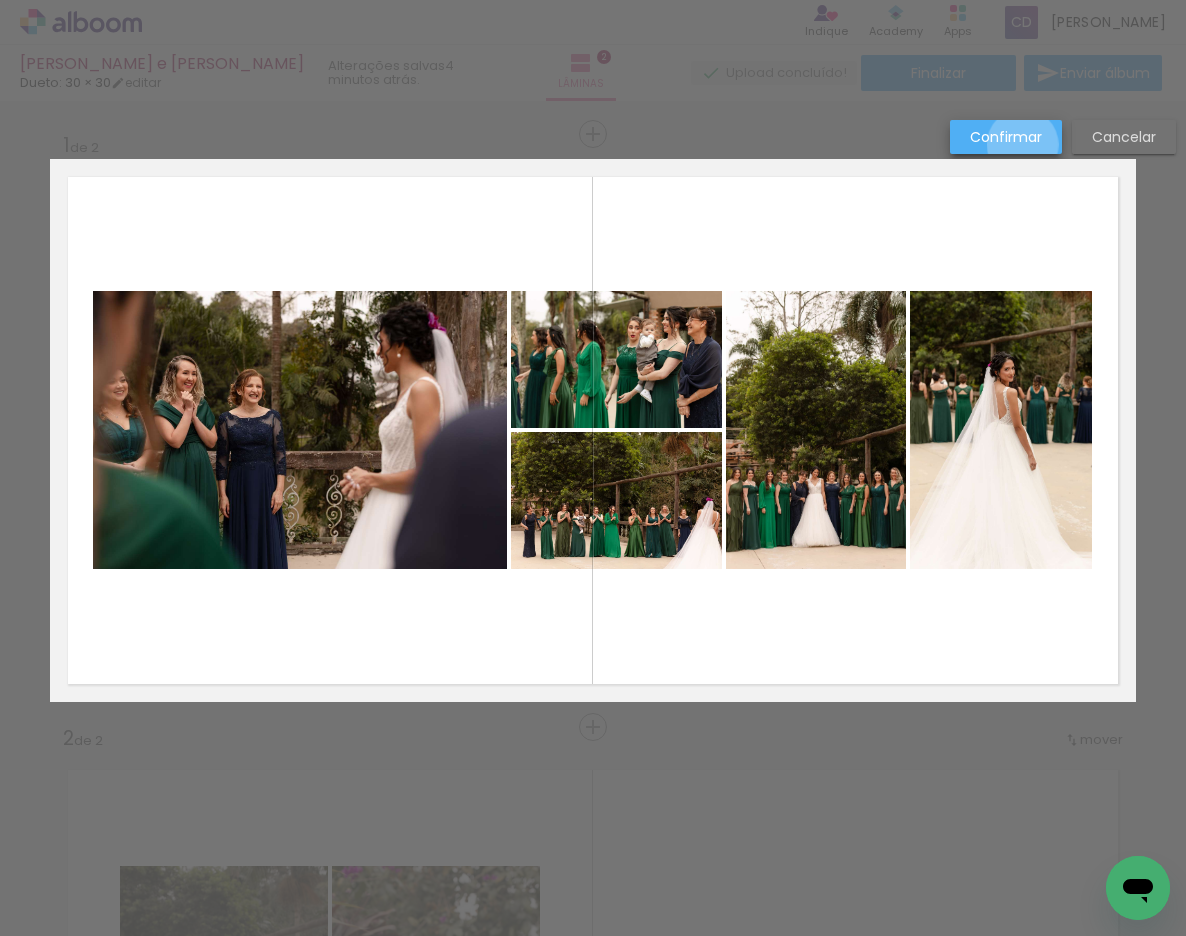 click on "Confirmar" at bounding box center [0, 0] 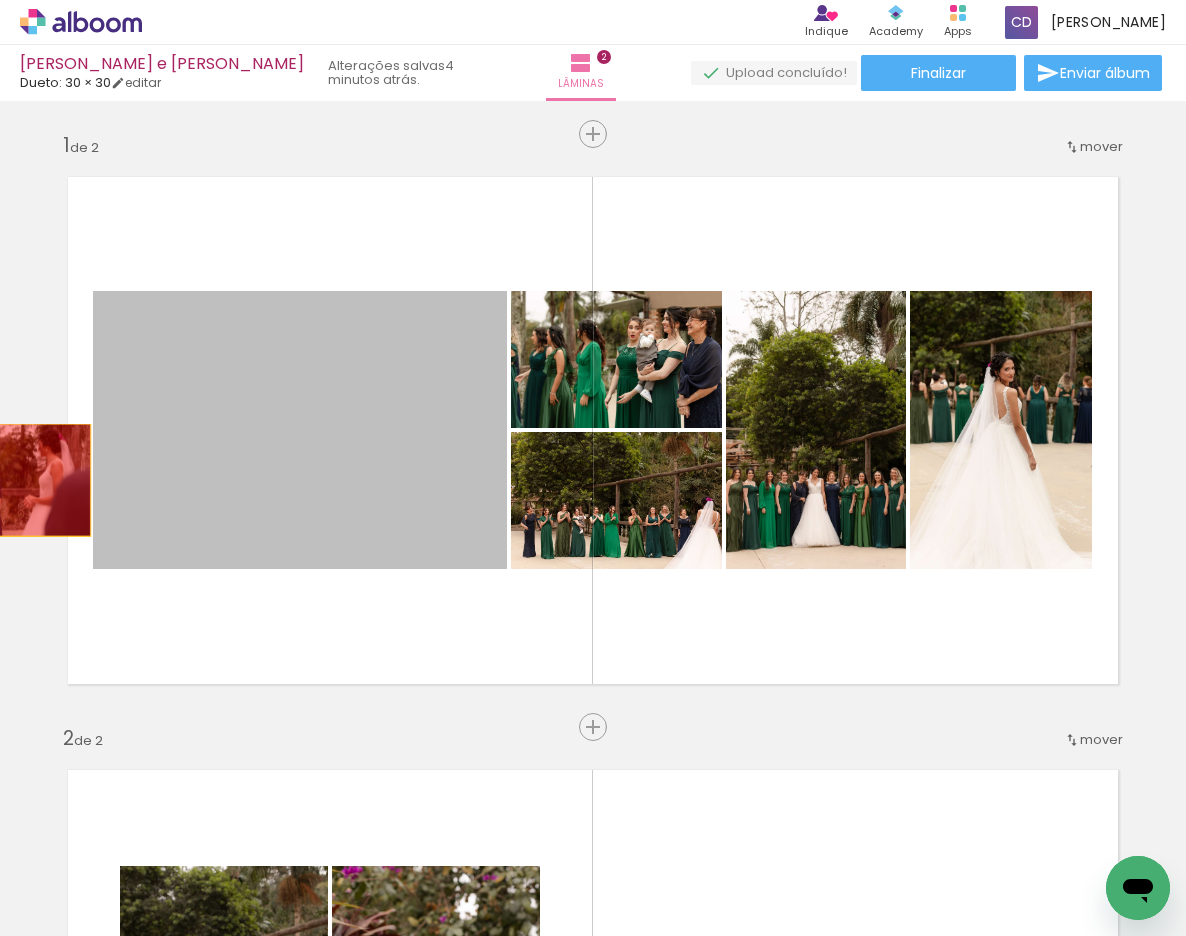 drag, startPoint x: 220, startPoint y: 467, endPoint x: 0, endPoint y: 480, distance: 220.38376 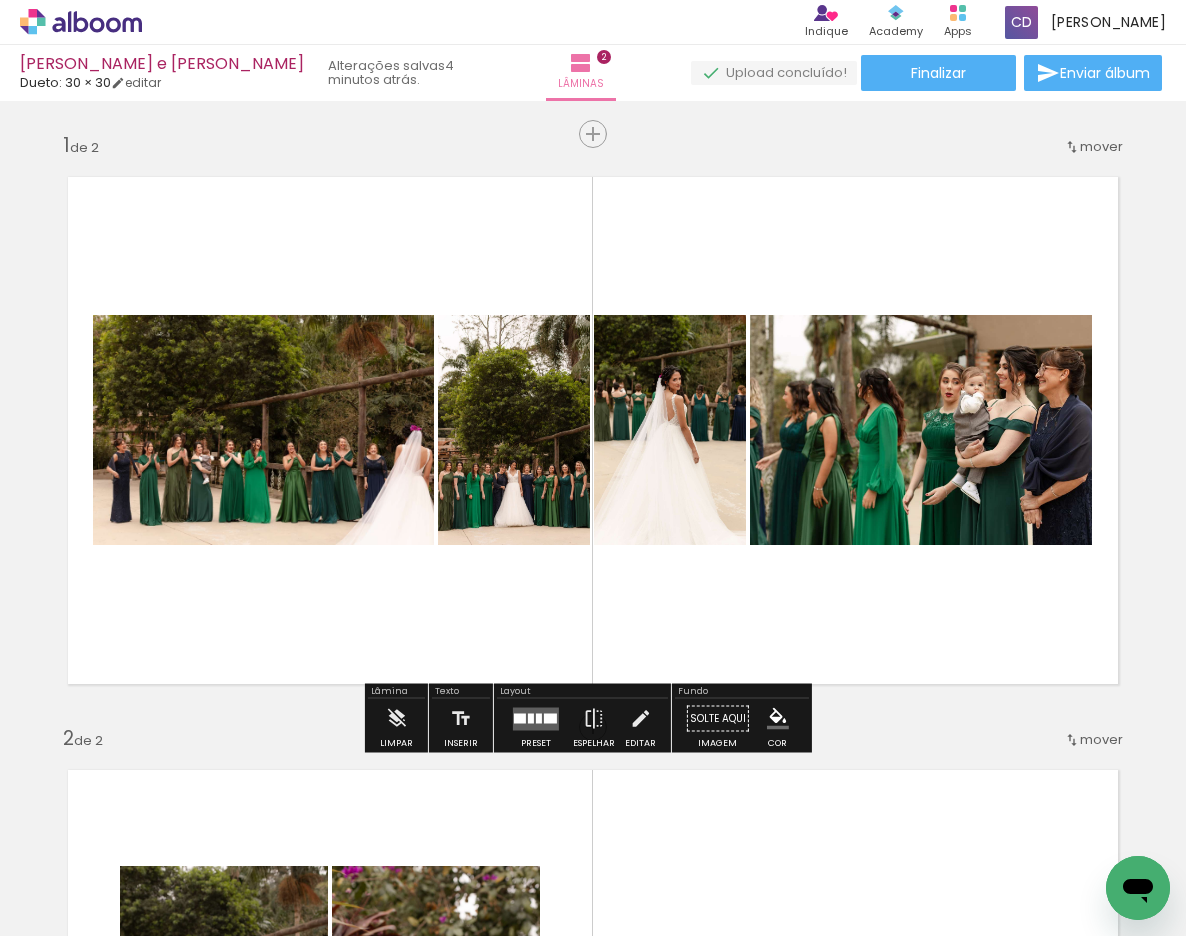 click at bounding box center [539, 718] 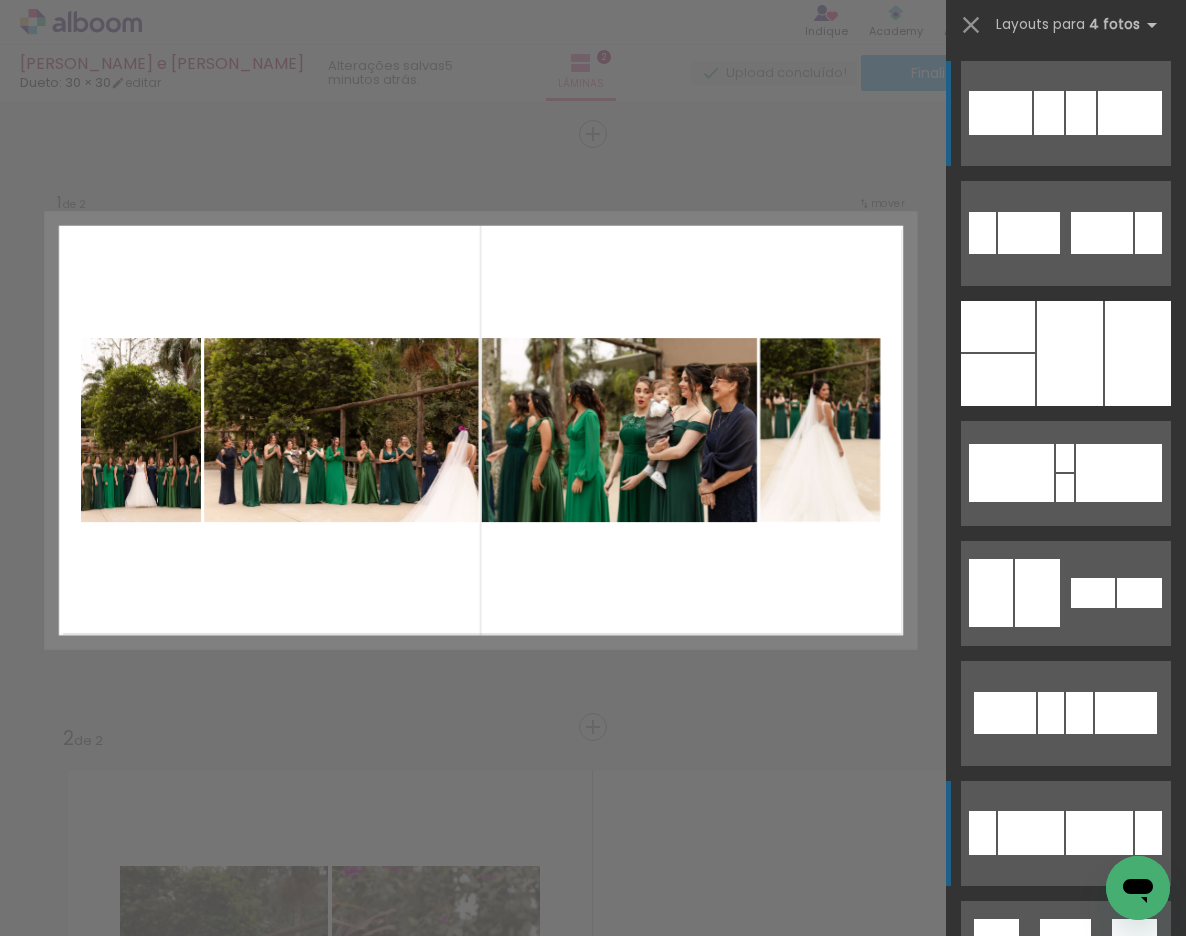 click at bounding box center [1066, 113] 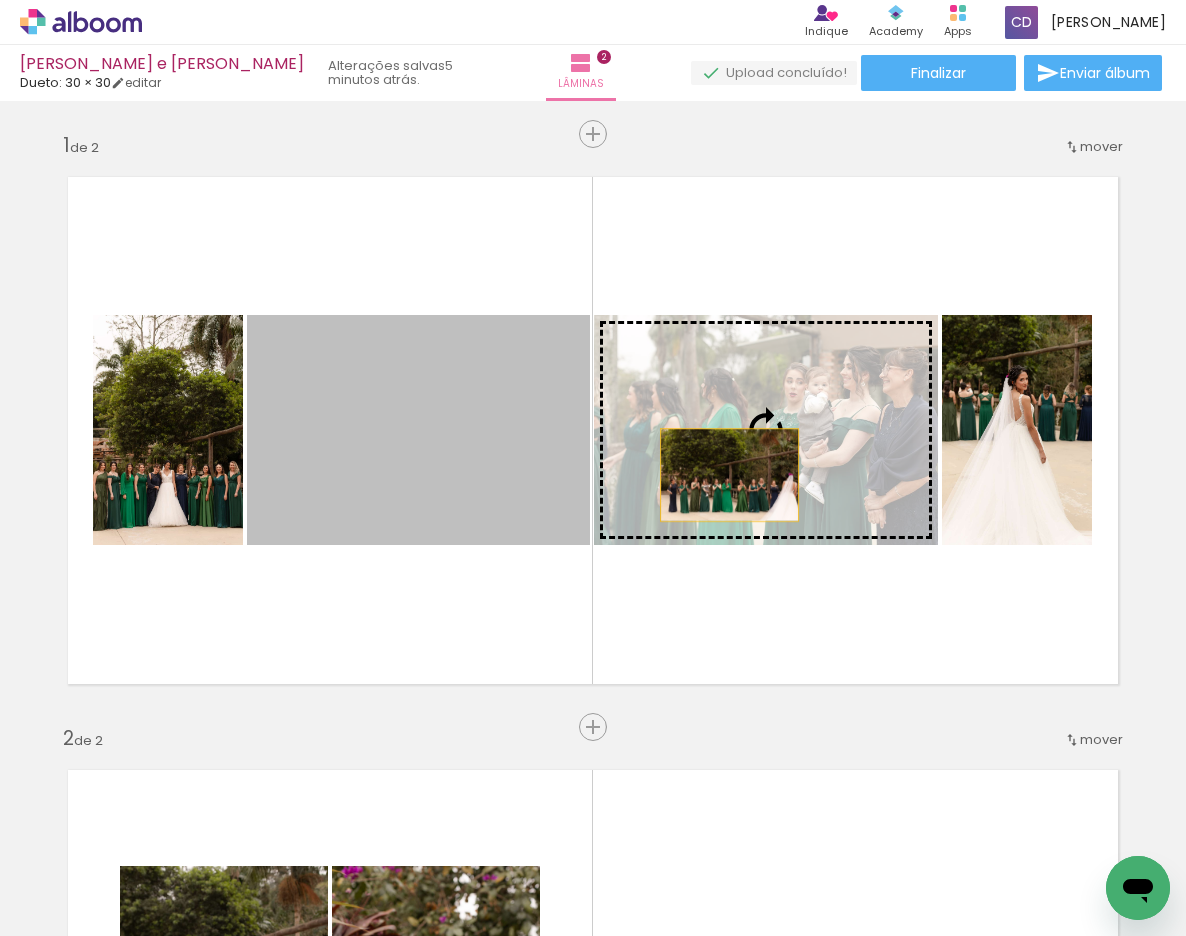 drag, startPoint x: 422, startPoint y: 482, endPoint x: 722, endPoint y: 475, distance: 300.08167 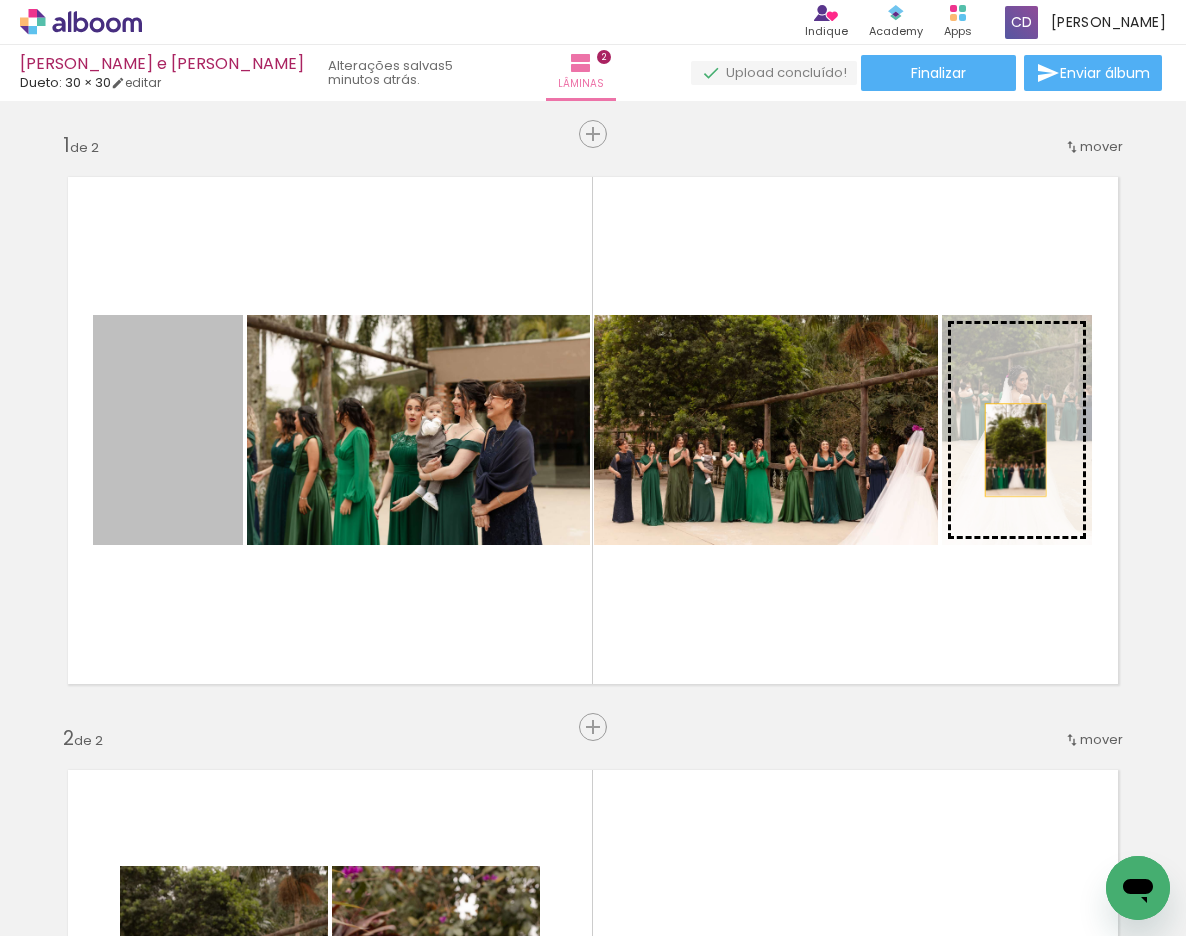 drag, startPoint x: 166, startPoint y: 489, endPoint x: 1027, endPoint y: 449, distance: 861.92865 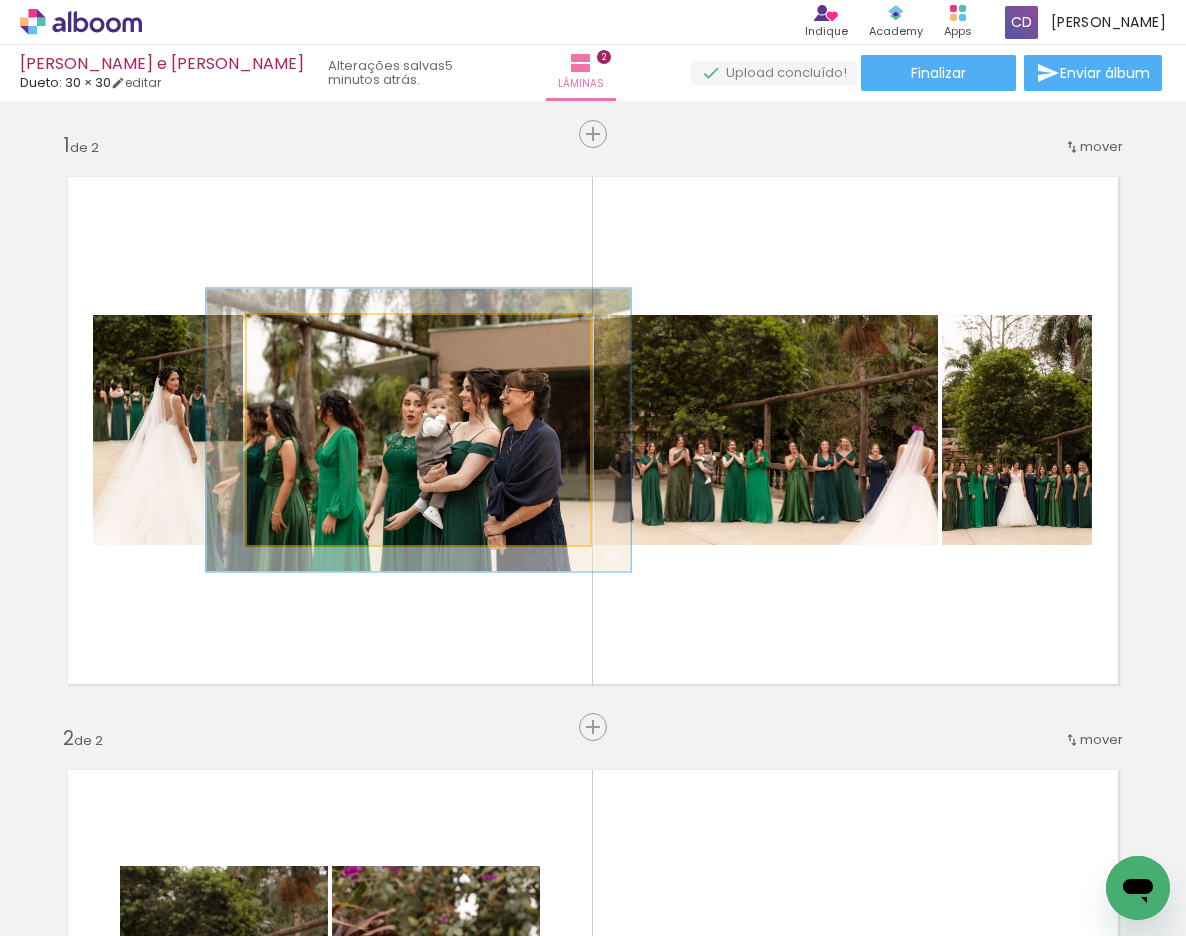 drag, startPoint x: 288, startPoint y: 333, endPoint x: 304, endPoint y: 330, distance: 16.27882 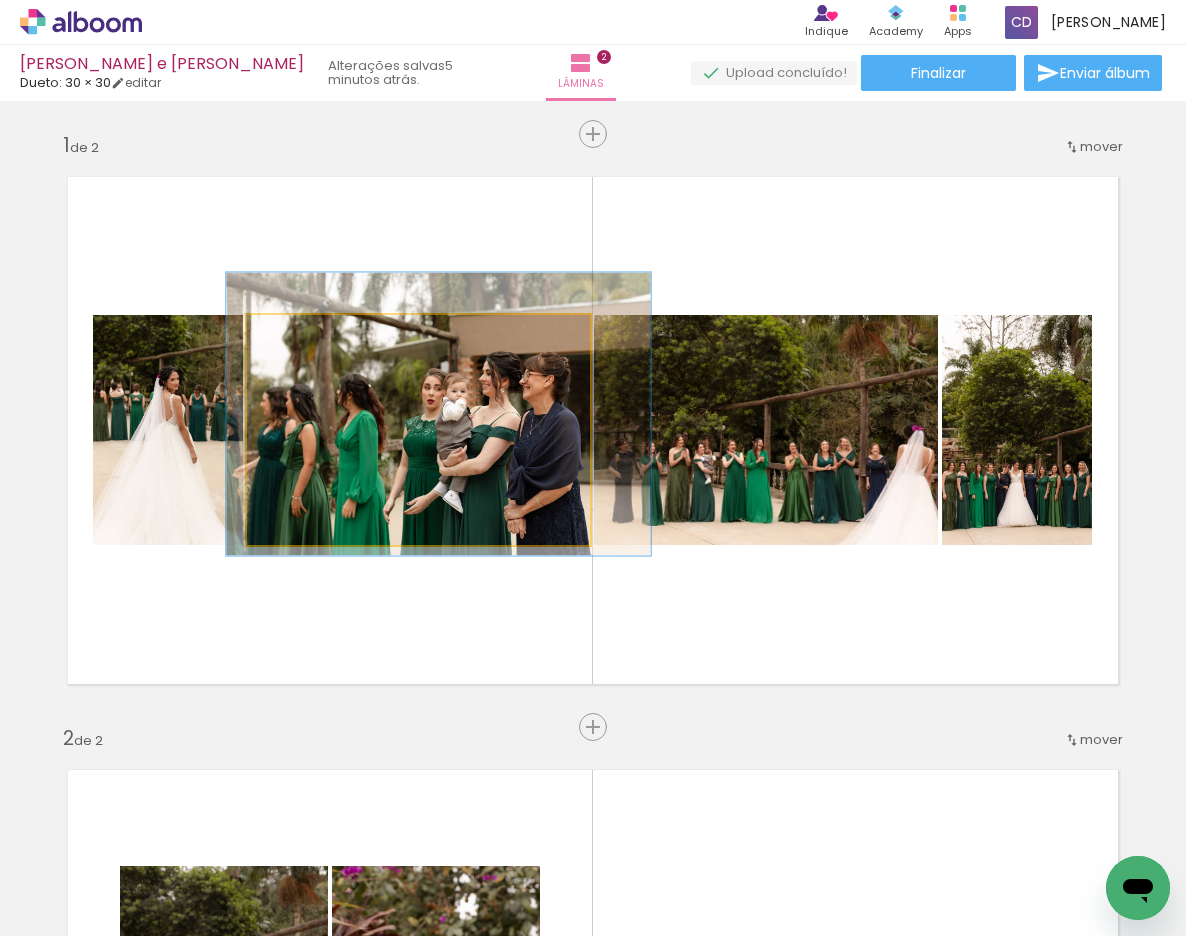 drag, startPoint x: 345, startPoint y: 460, endPoint x: 359, endPoint y: 445, distance: 20.518284 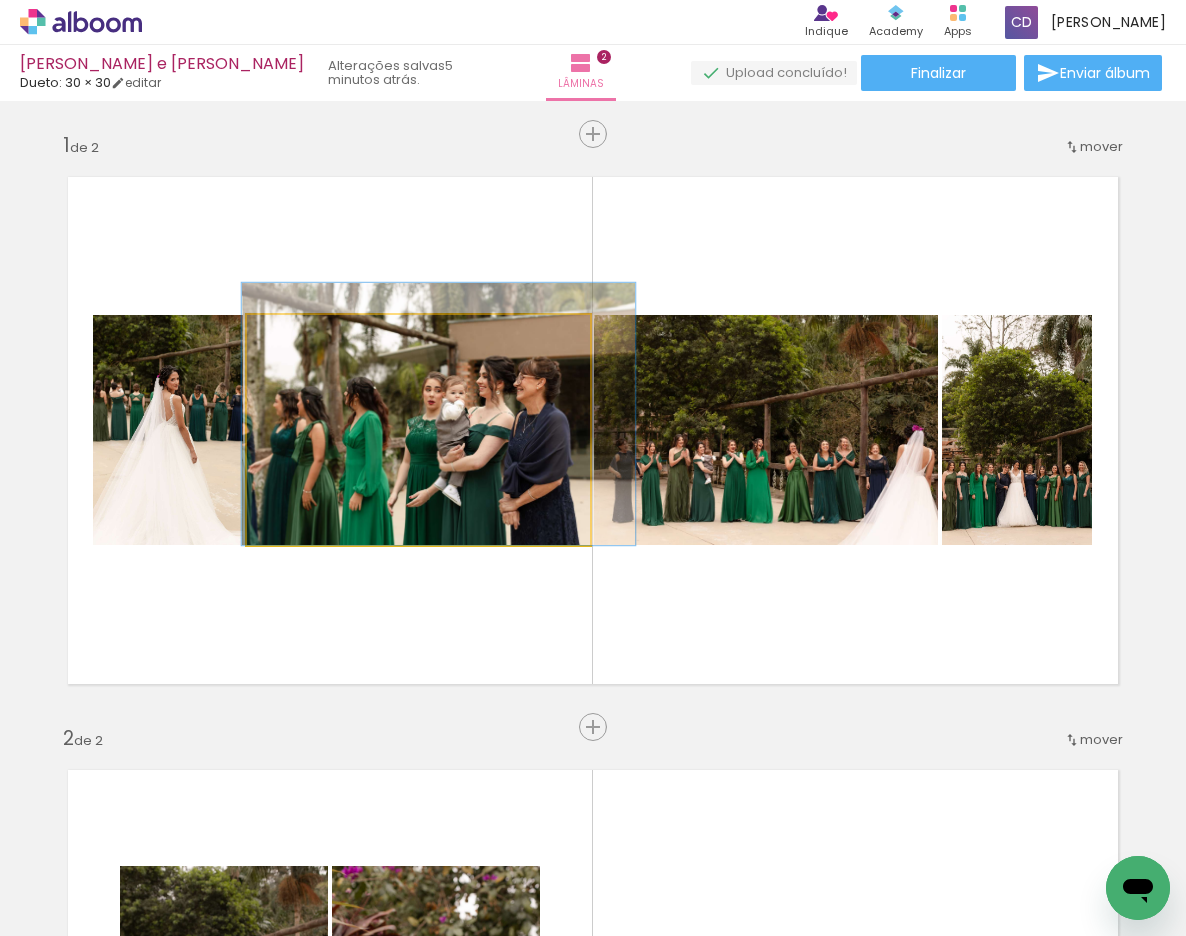 click at bounding box center [305, 336] 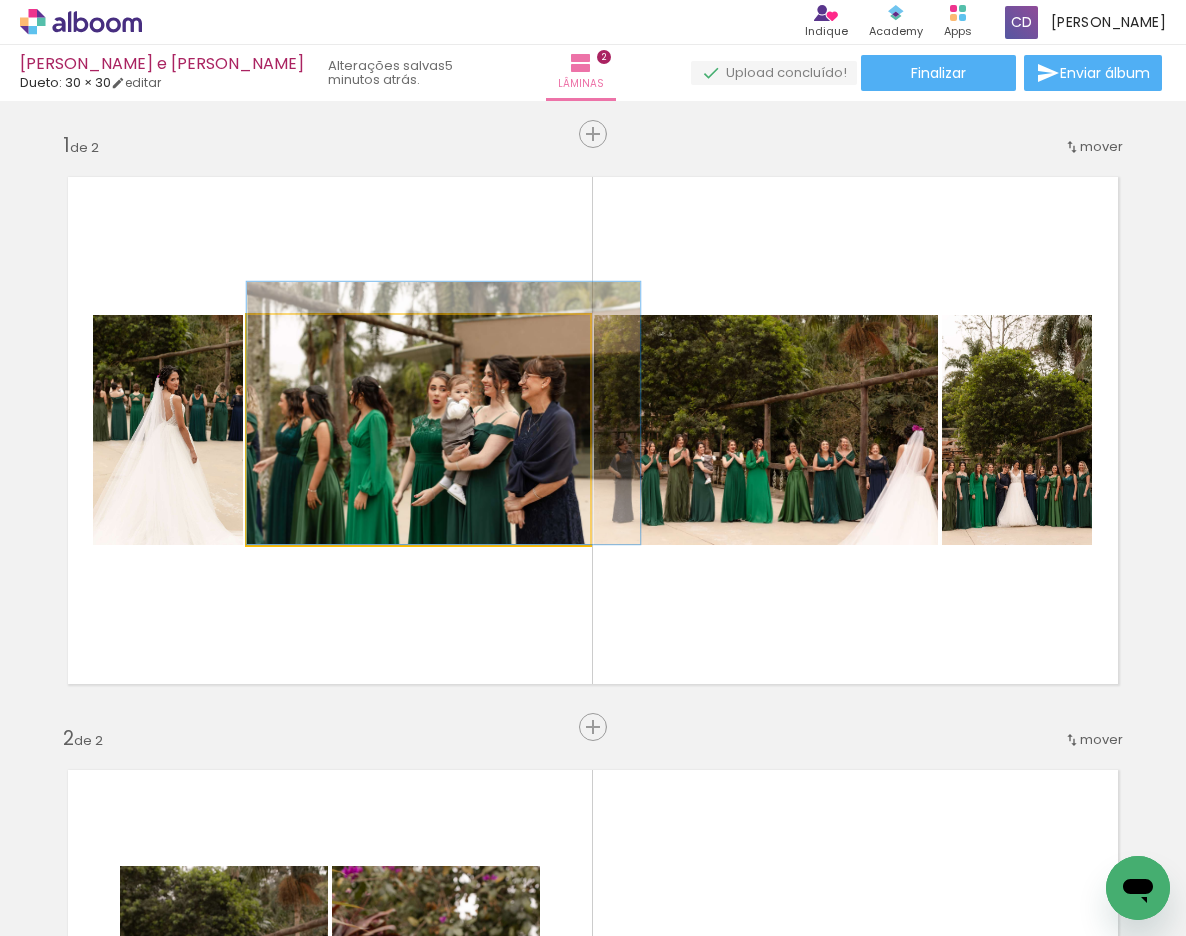 drag, startPoint x: 320, startPoint y: 461, endPoint x: 330, endPoint y: 441, distance: 22.36068 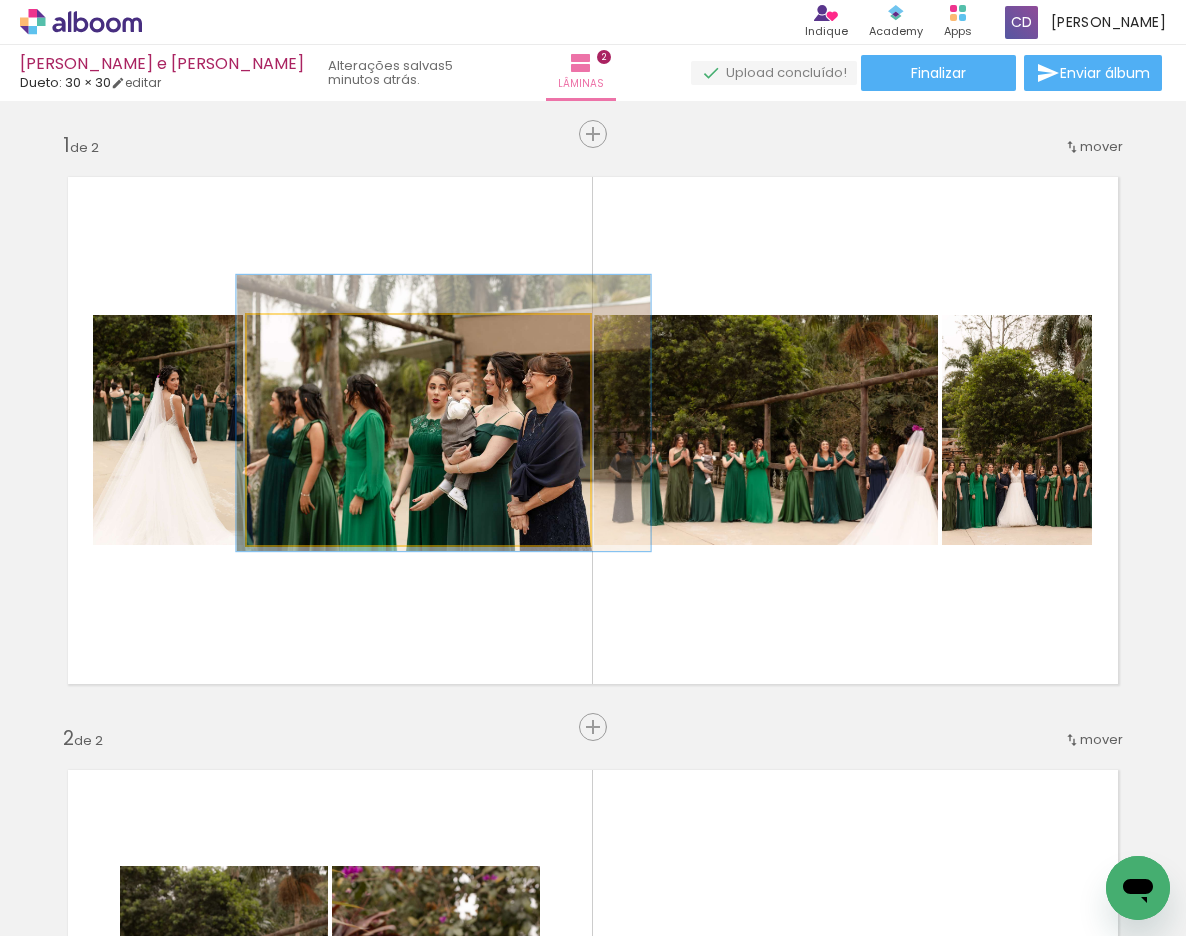 type on "120" 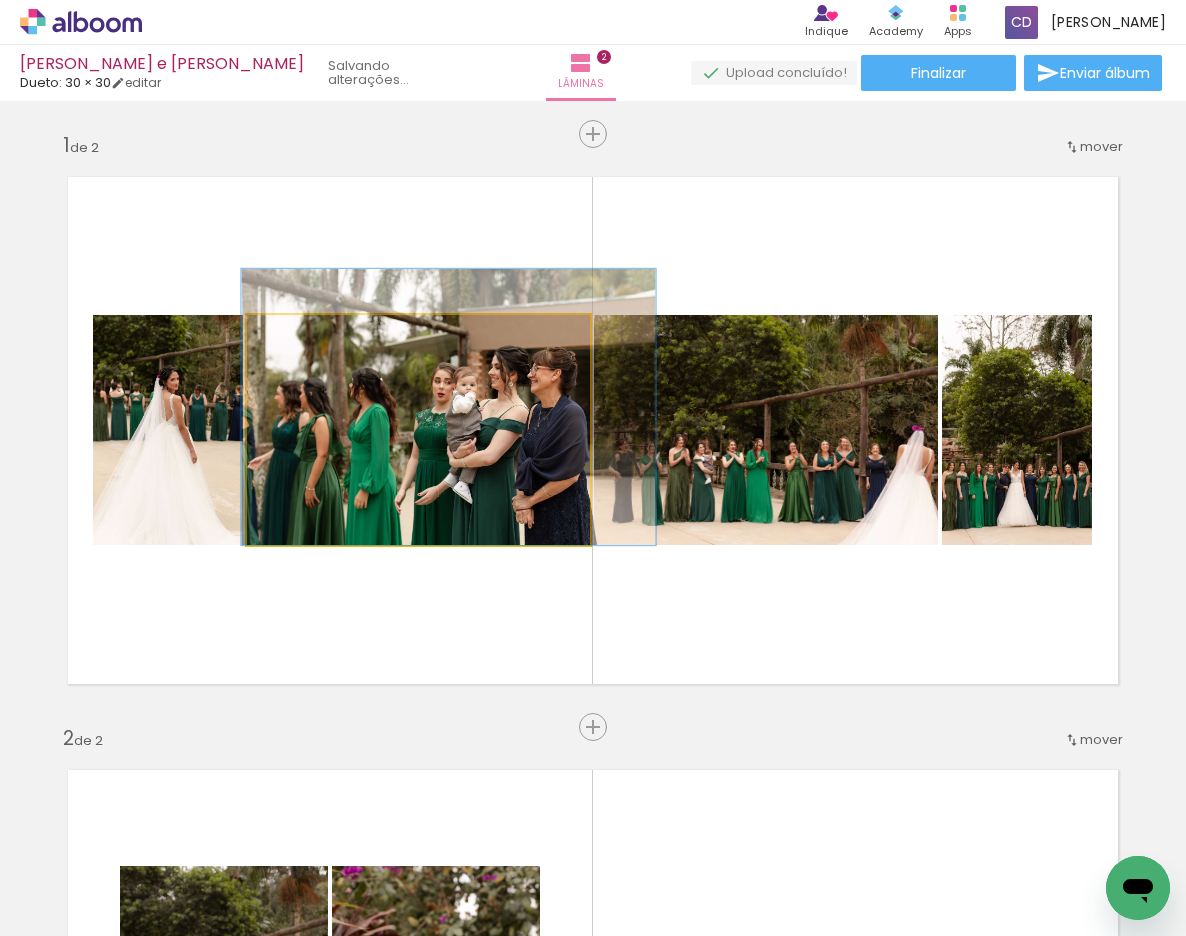 drag, startPoint x: 364, startPoint y: 473, endPoint x: 368, endPoint y: 460, distance: 13.601471 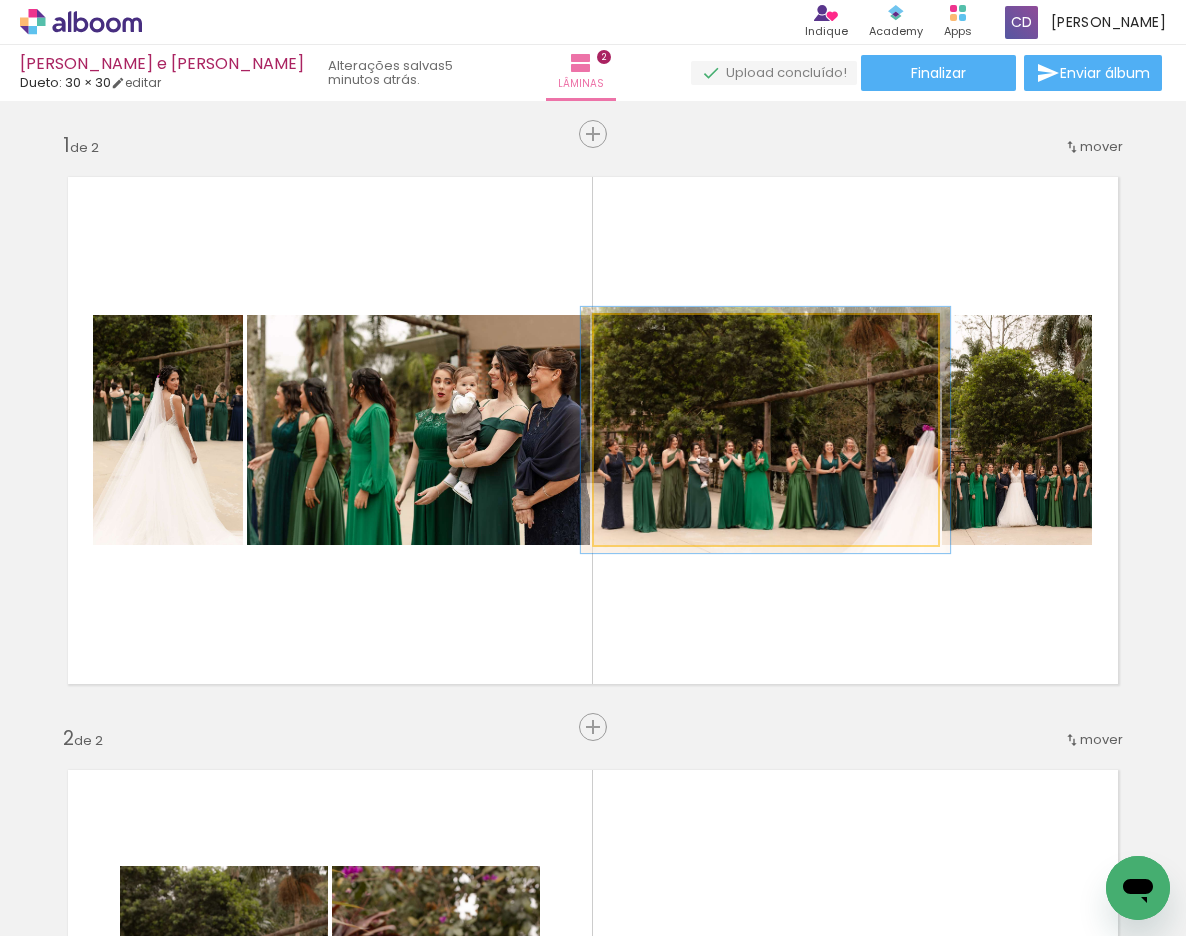 click at bounding box center (646, 336) 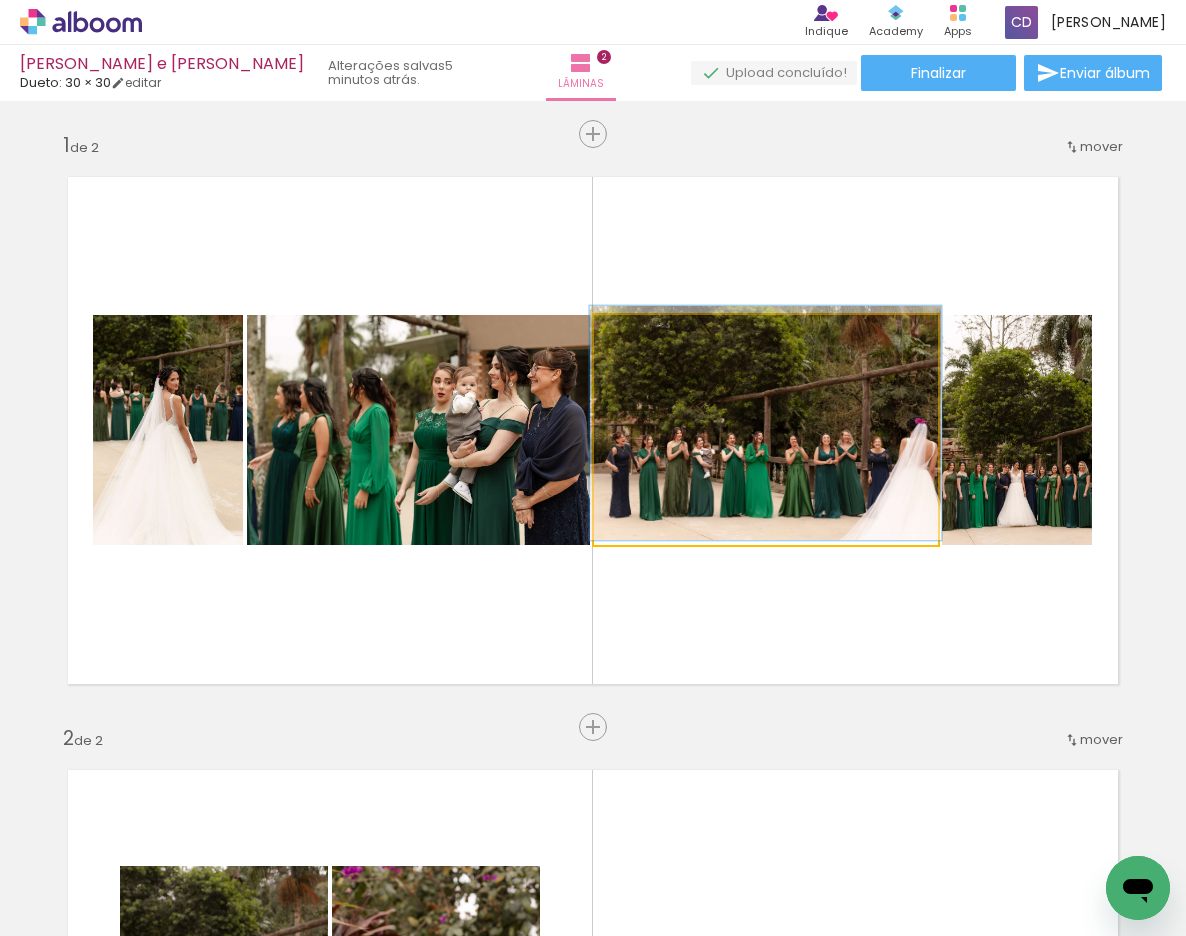 type on "102" 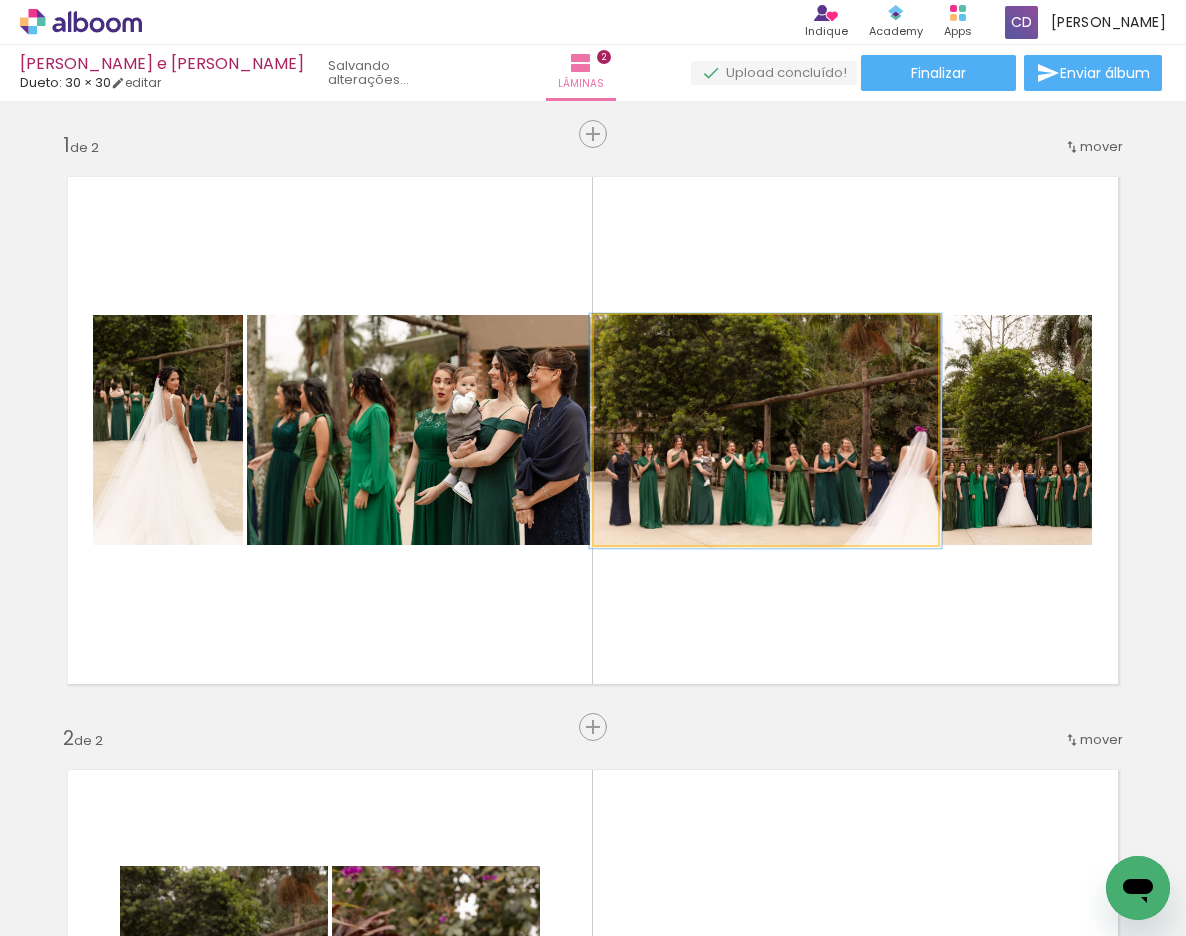 click 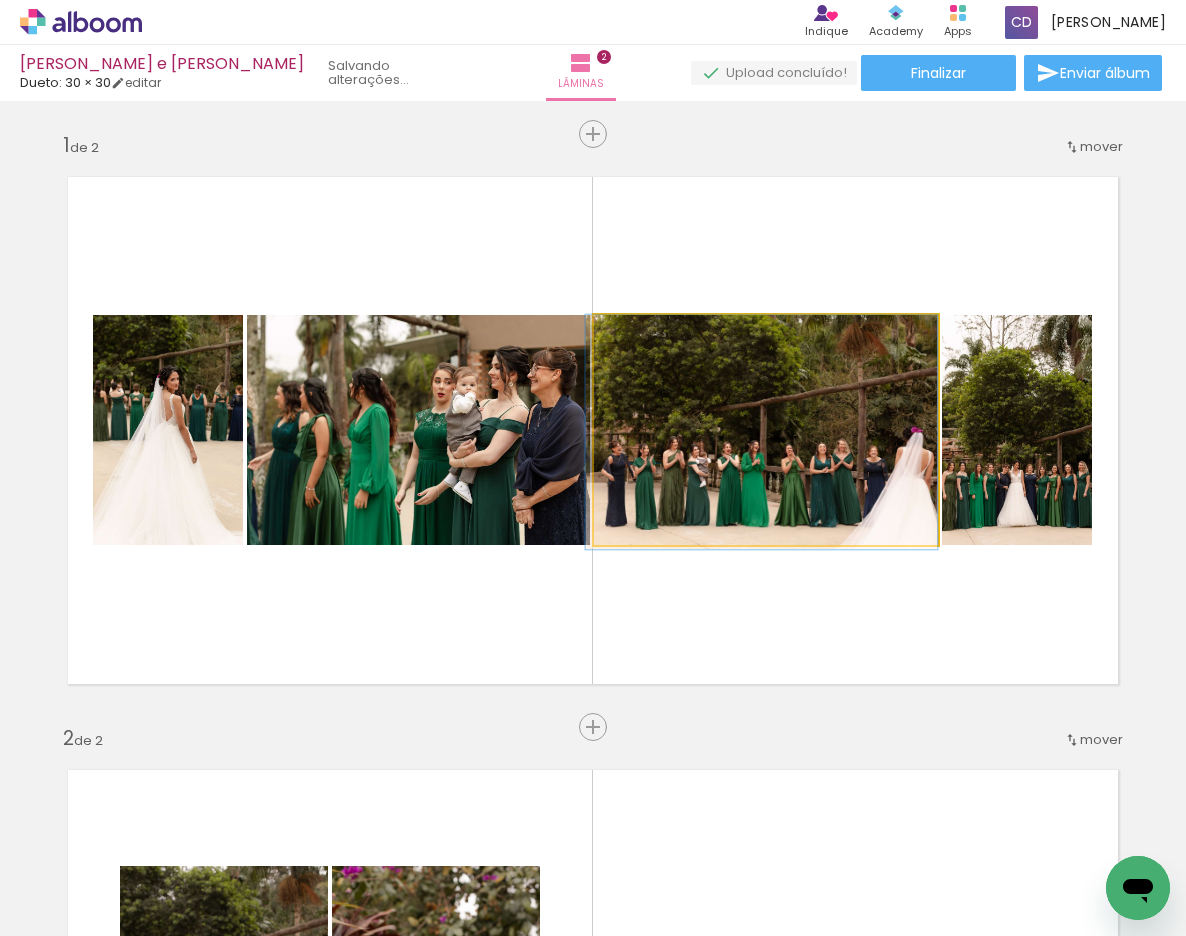 drag, startPoint x: 732, startPoint y: 409, endPoint x: 716, endPoint y: 410, distance: 16.03122 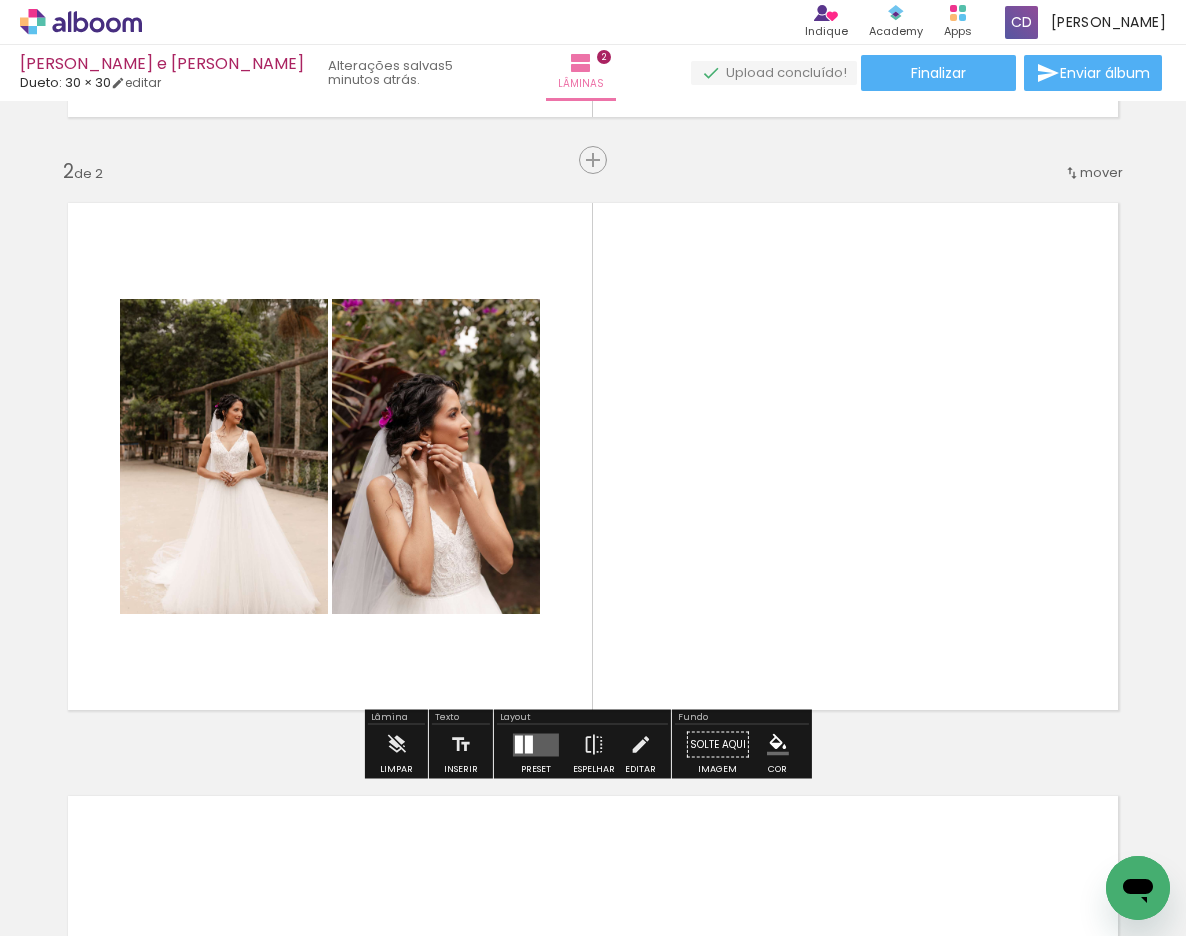 scroll, scrollTop: 569, scrollLeft: 0, axis: vertical 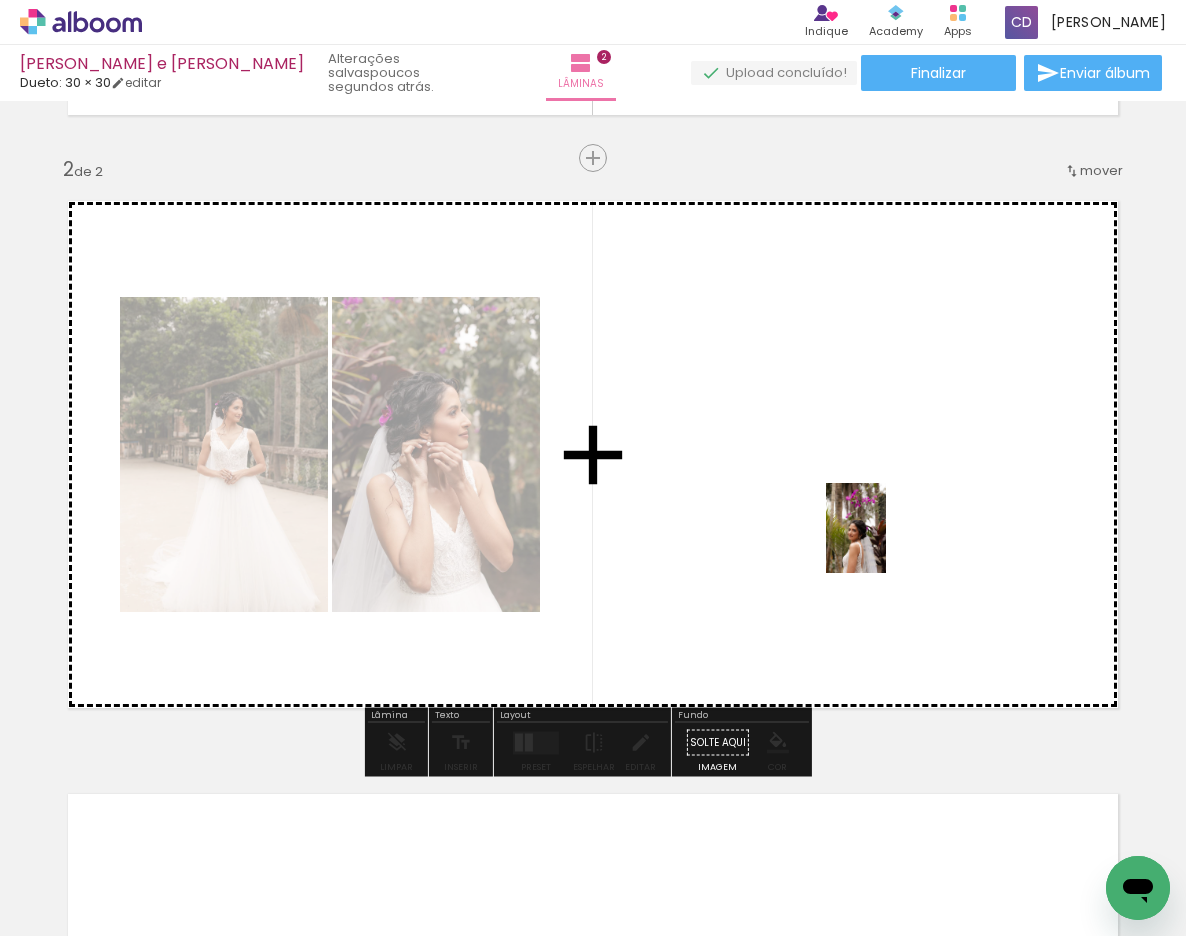 drag, startPoint x: 883, startPoint y: 894, endPoint x: 886, endPoint y: 542, distance: 352.0128 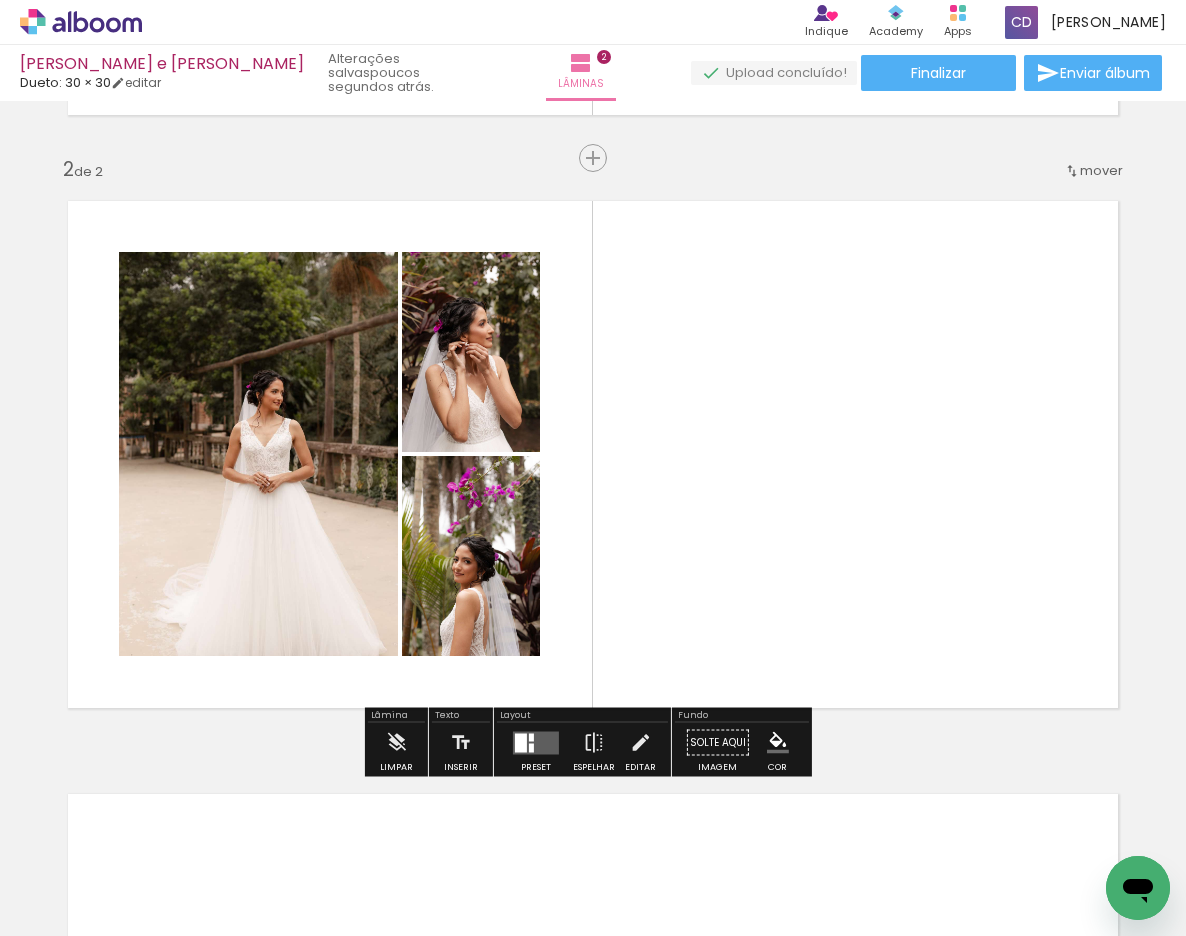 click at bounding box center (521, 742) 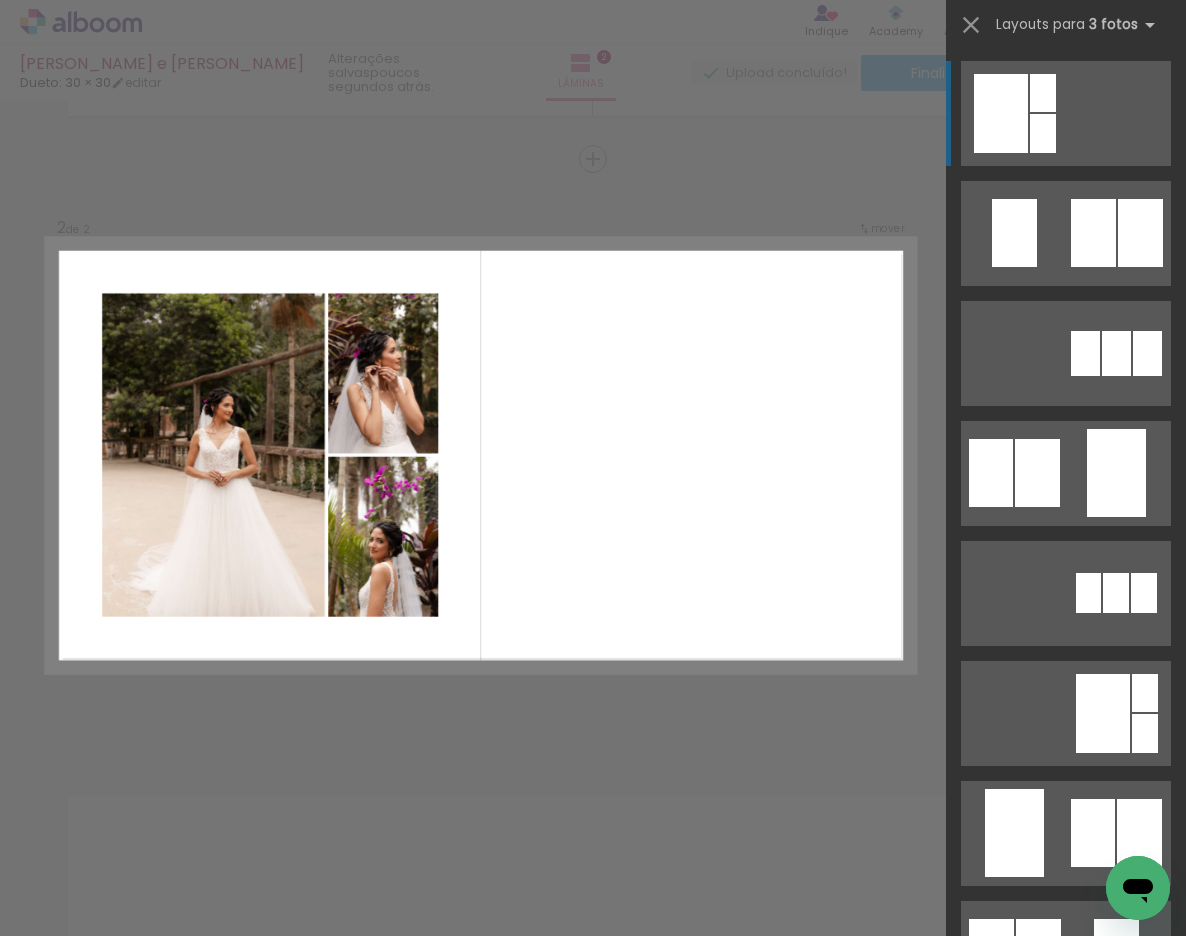scroll, scrollTop: 567, scrollLeft: 0, axis: vertical 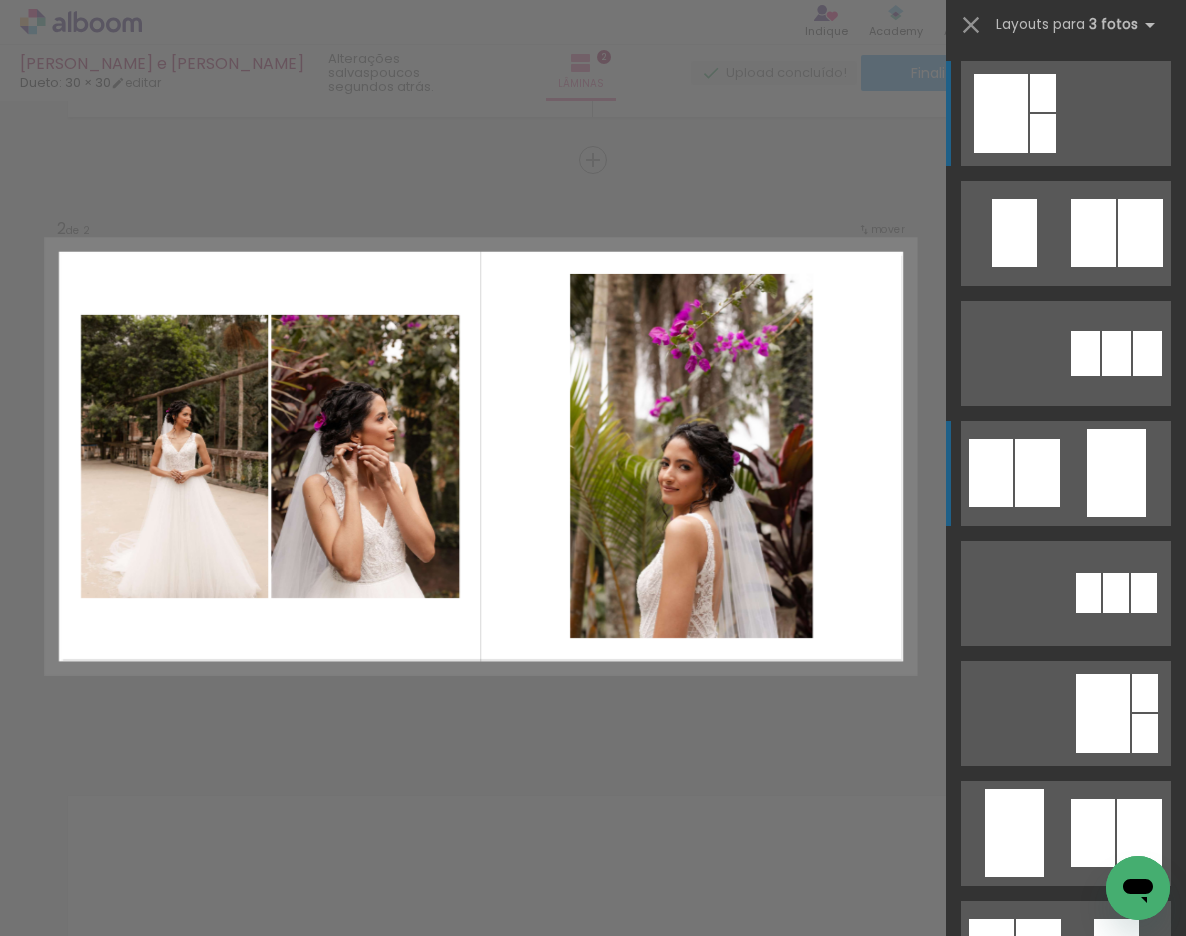 click at bounding box center [1043, 133] 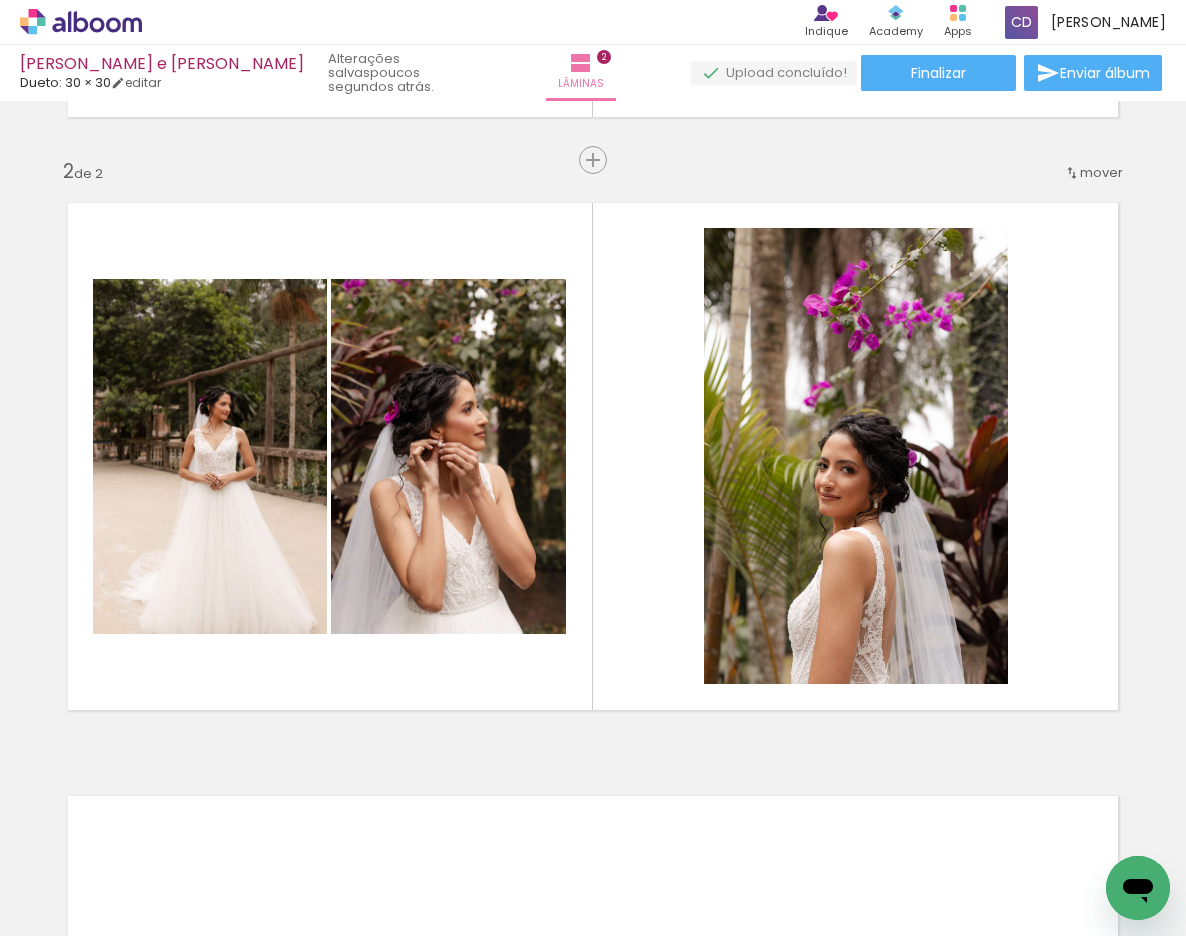 click on "Adicionar
Fotos" at bounding box center [71, 909] 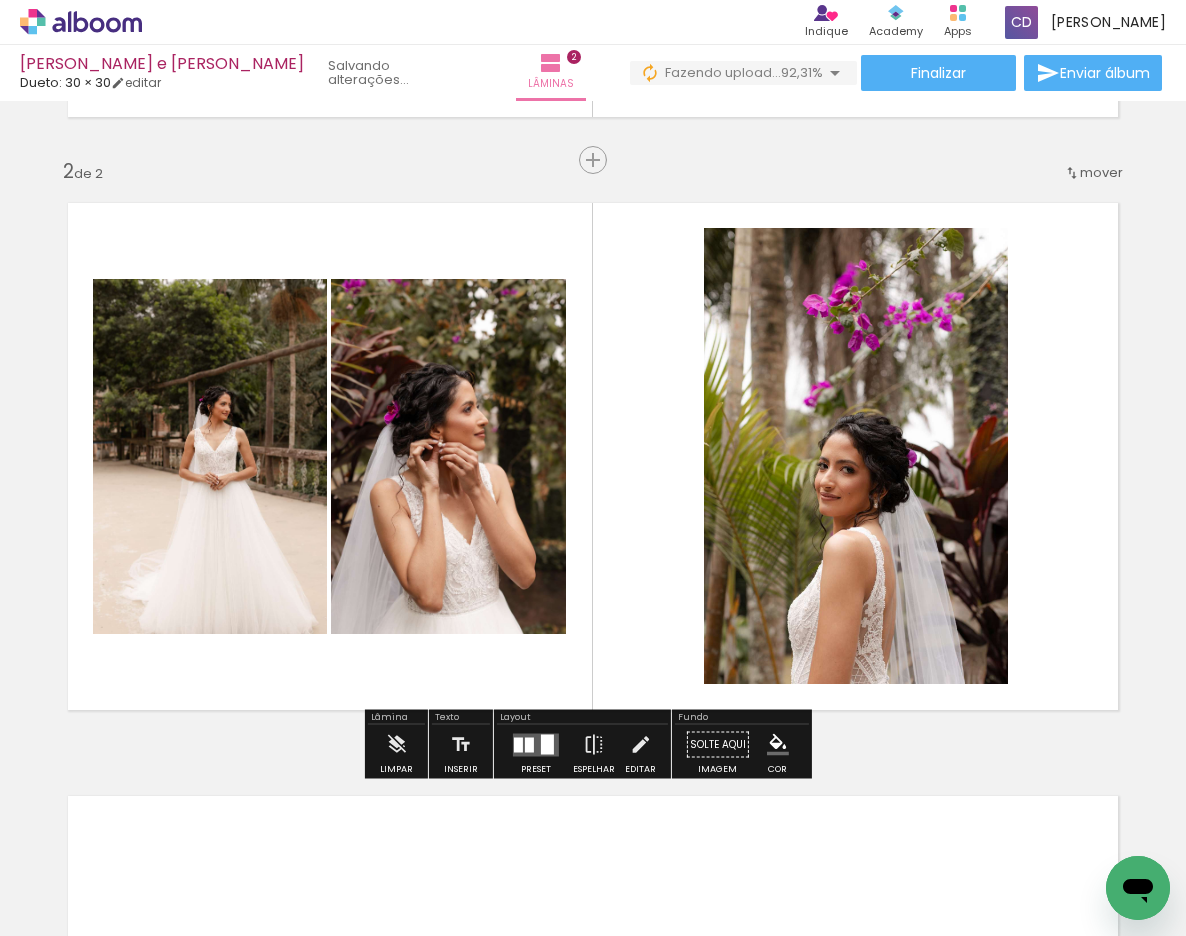 click on "Adicionar
Fotos" at bounding box center (71, 909) 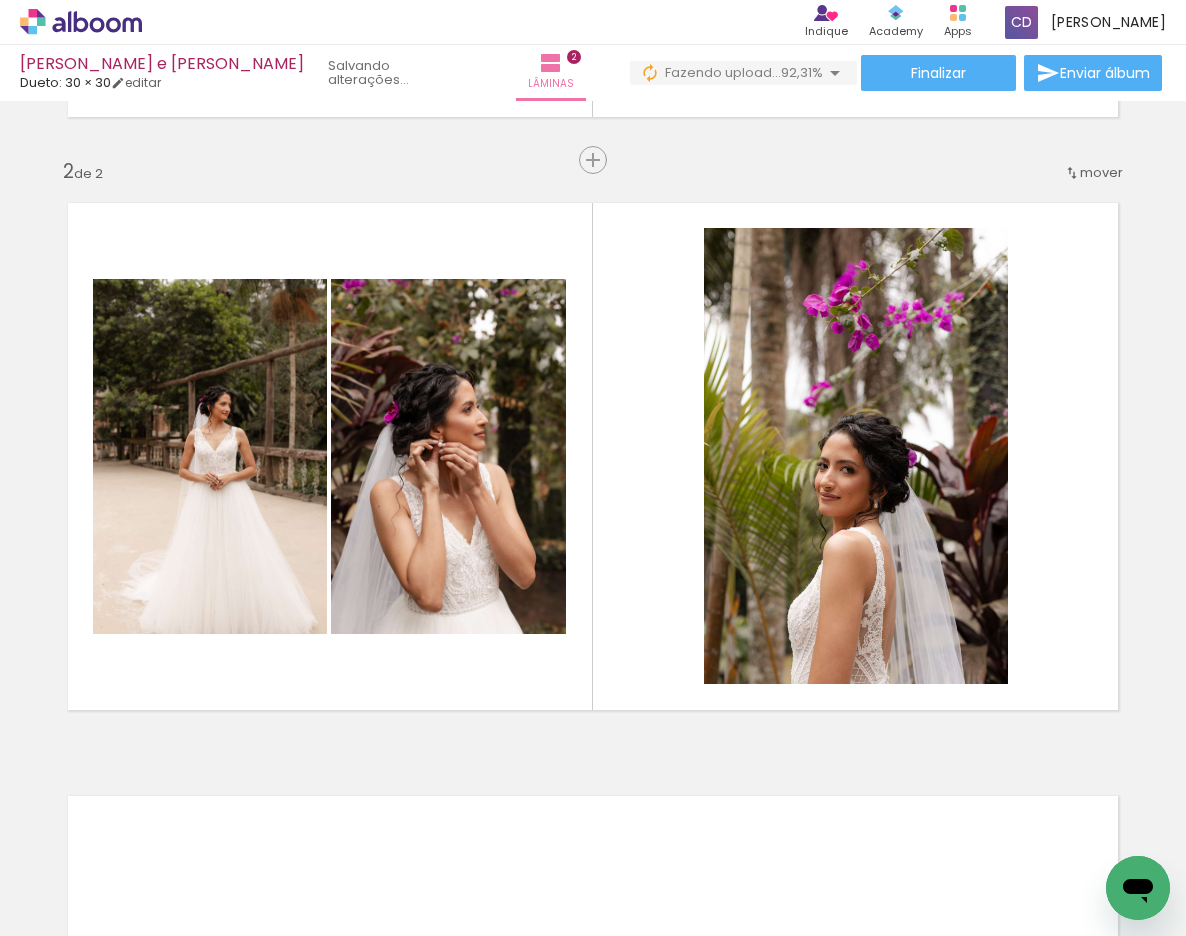 scroll, scrollTop: 0, scrollLeft: 0, axis: both 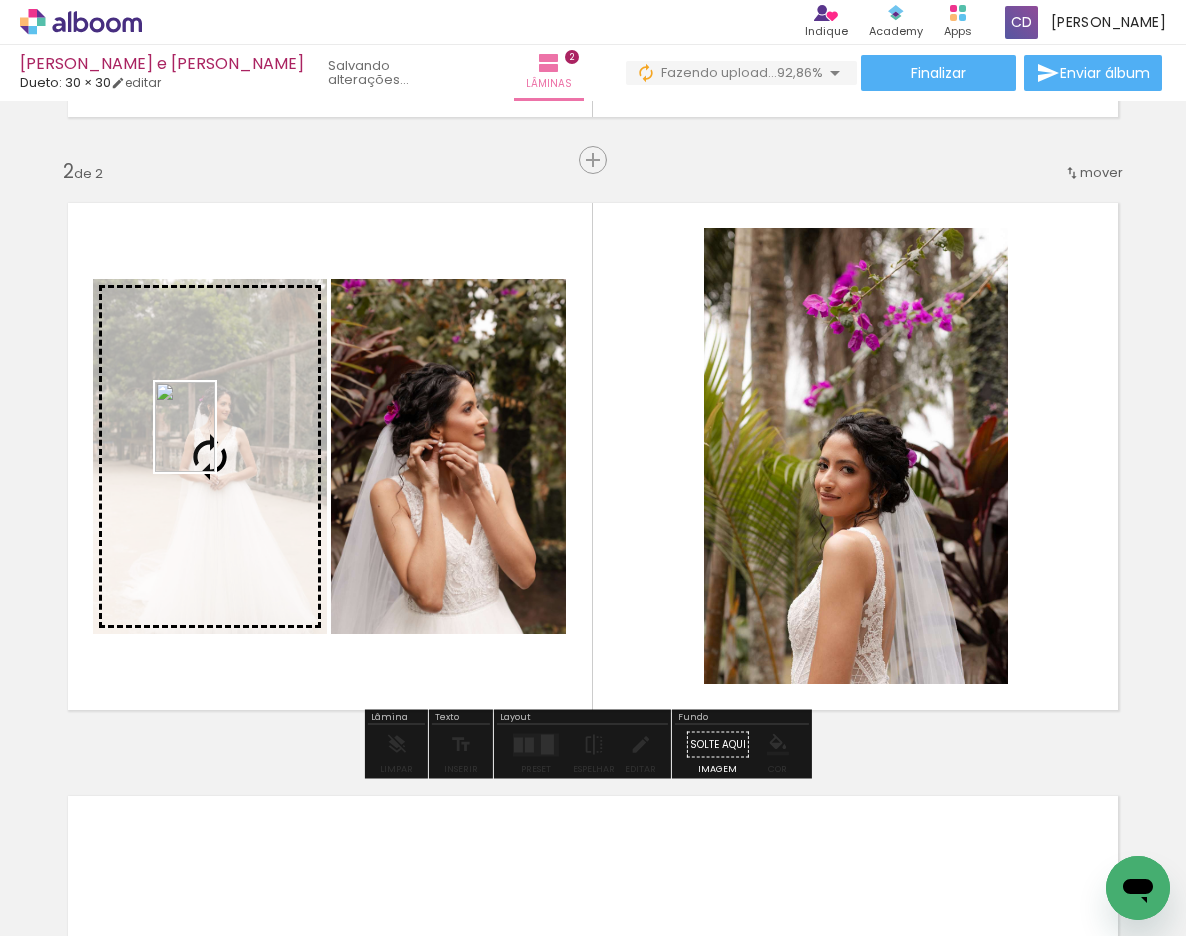 drag, startPoint x: 1102, startPoint y: 873, endPoint x: 215, endPoint y: 442, distance: 986.1694 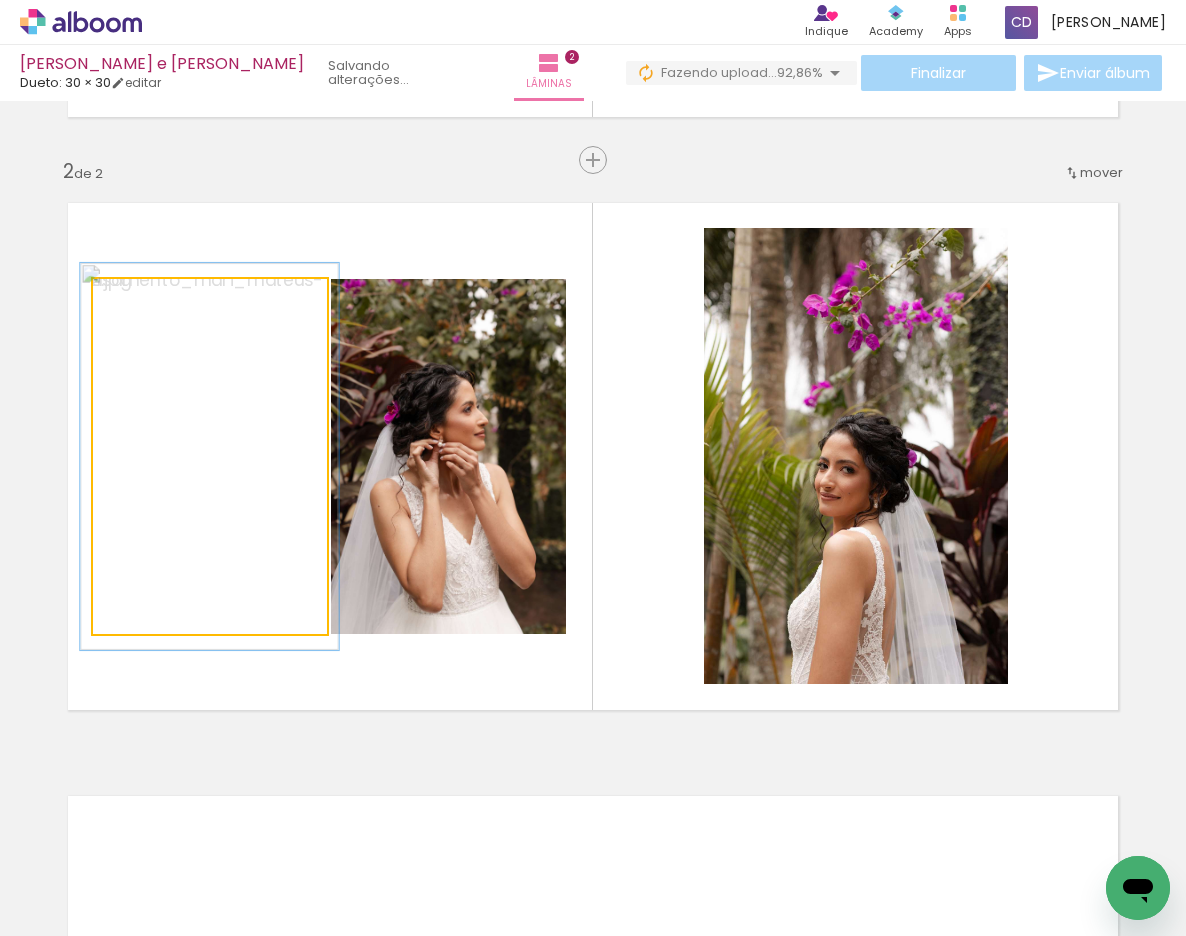 click at bounding box center (146, 300) 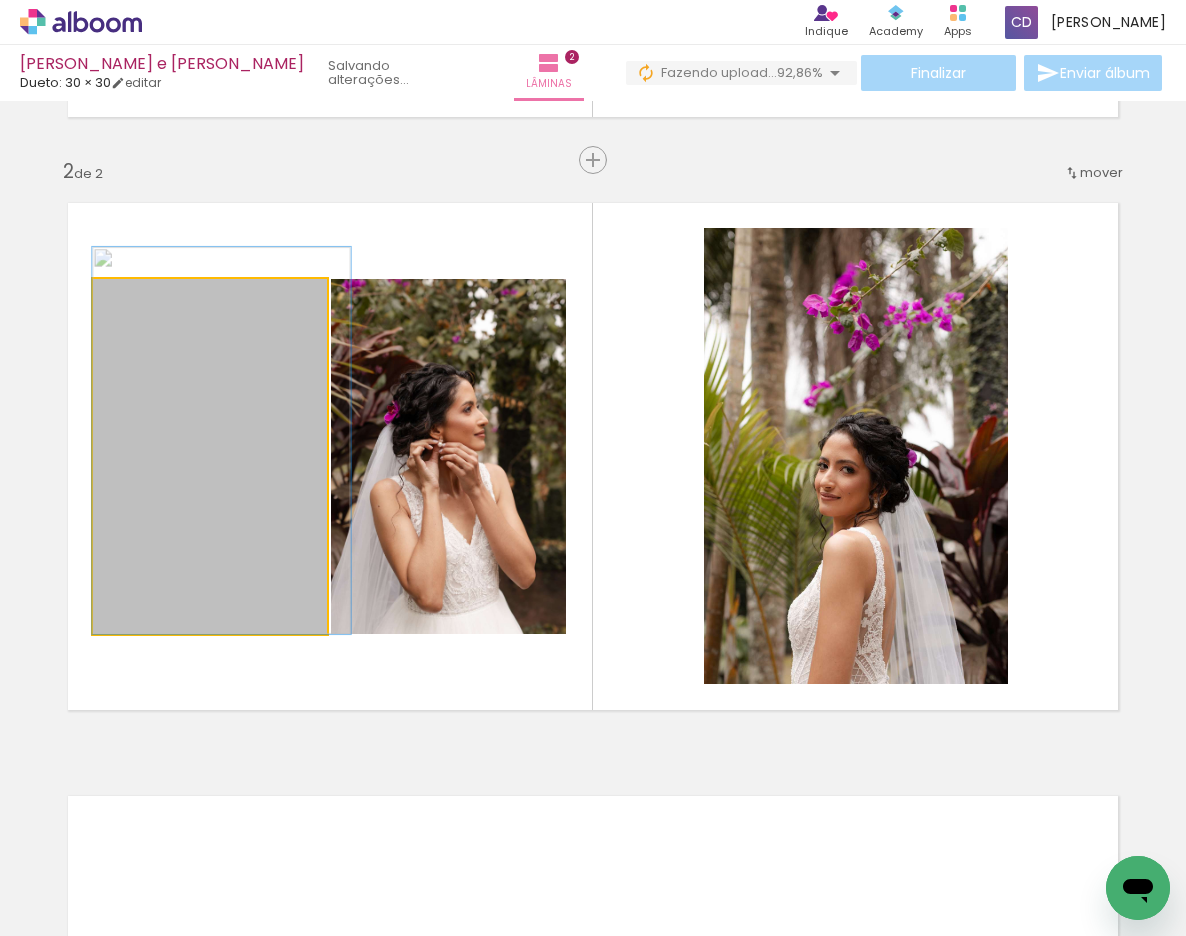 drag, startPoint x: 185, startPoint y: 471, endPoint x: 199, endPoint y: 444, distance: 30.413813 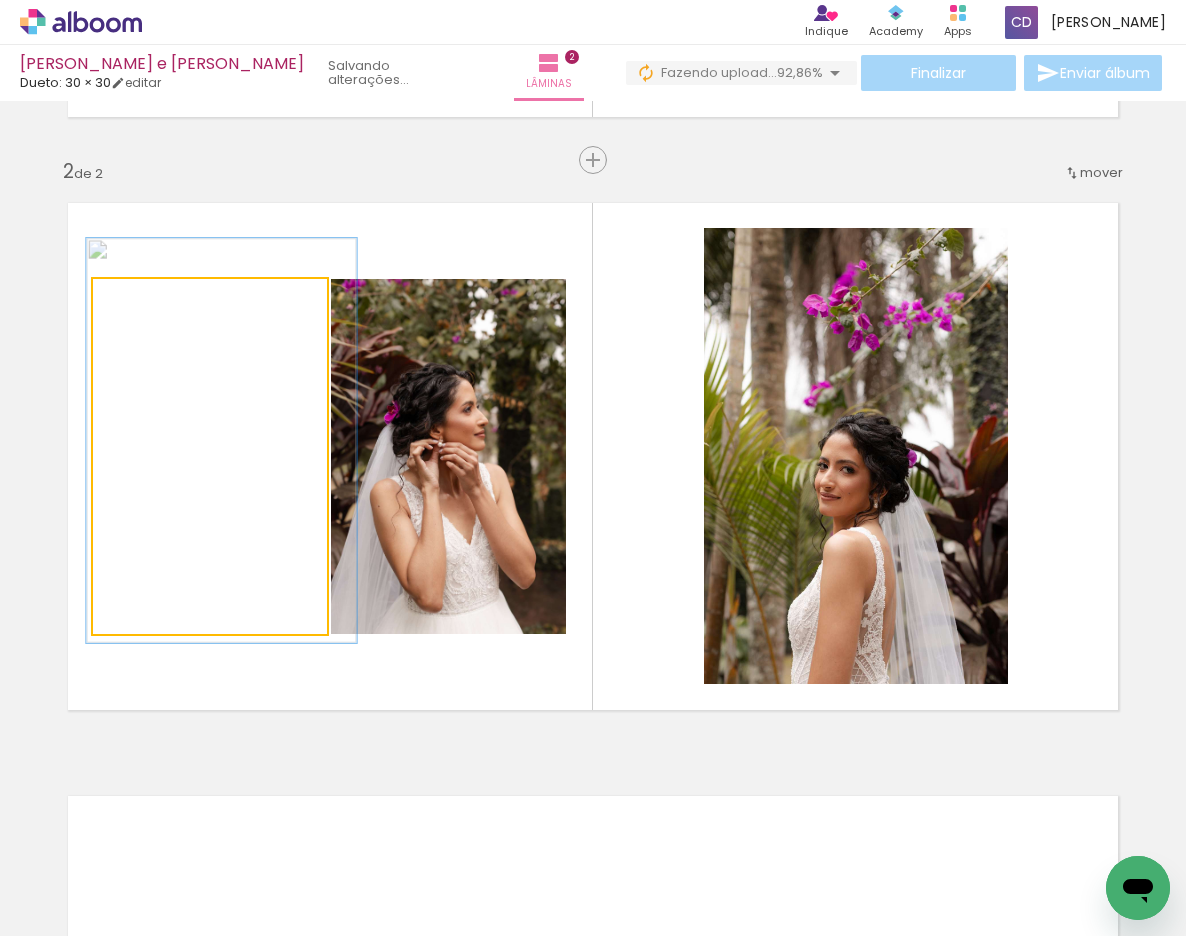 type on "114" 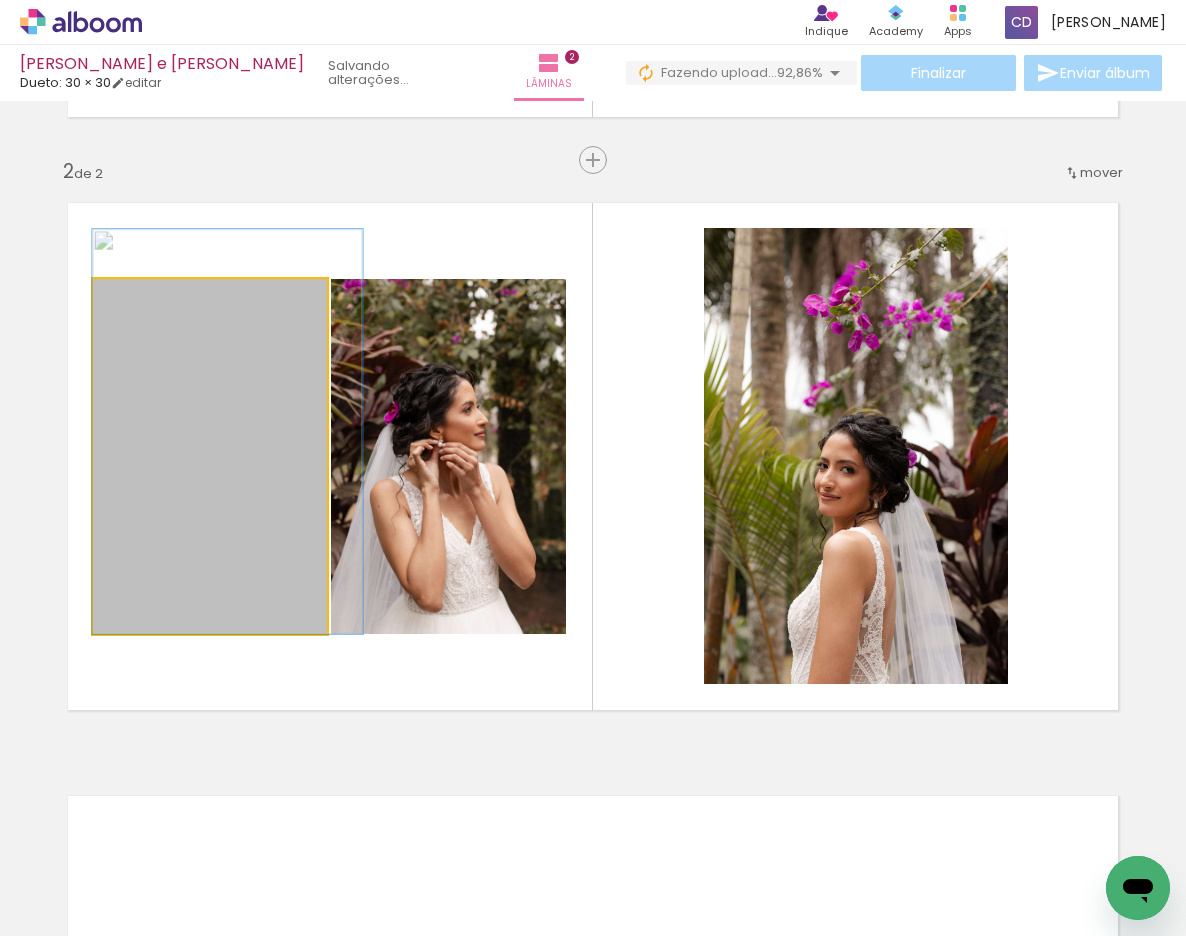 drag, startPoint x: 173, startPoint y: 489, endPoint x: 185, endPoint y: 464, distance: 27.730848 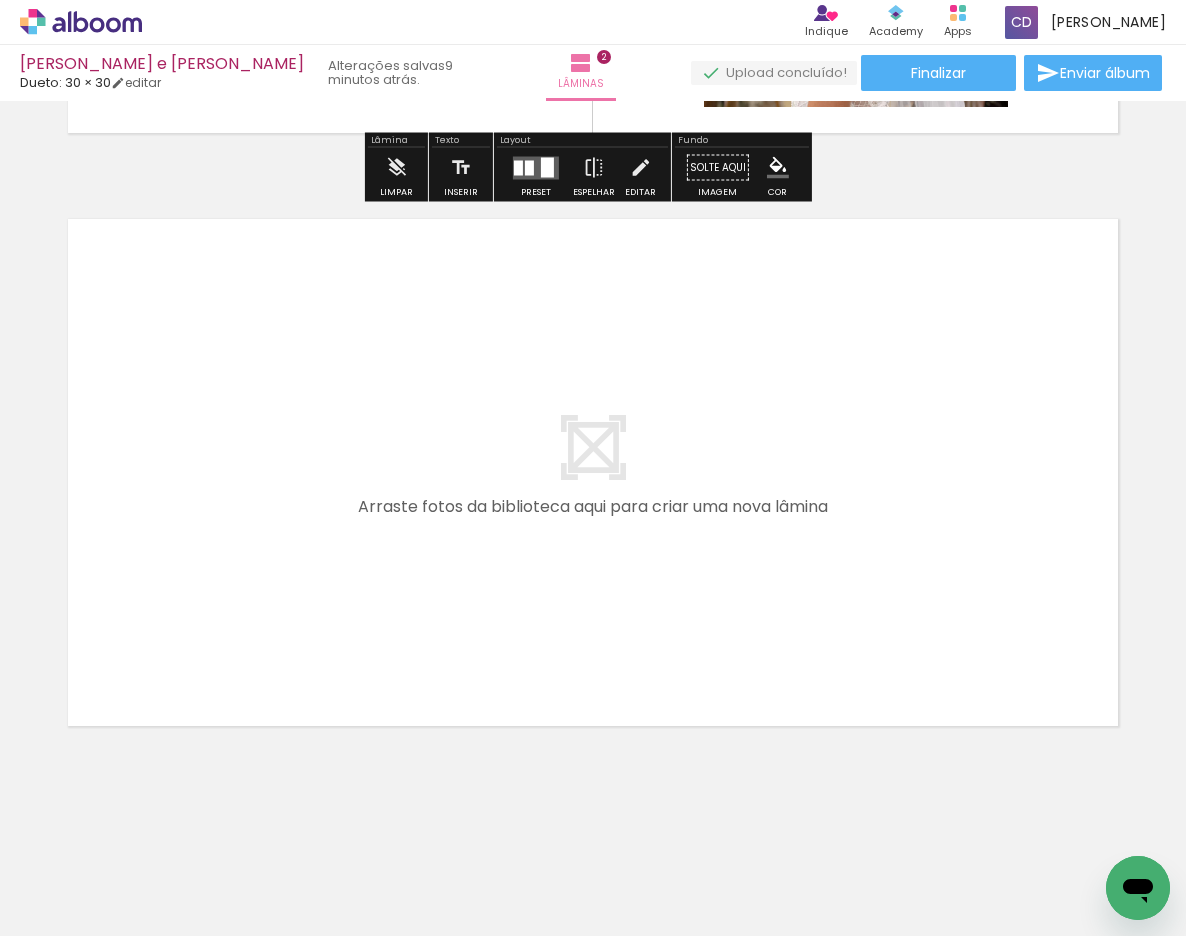 scroll, scrollTop: 1147, scrollLeft: 0, axis: vertical 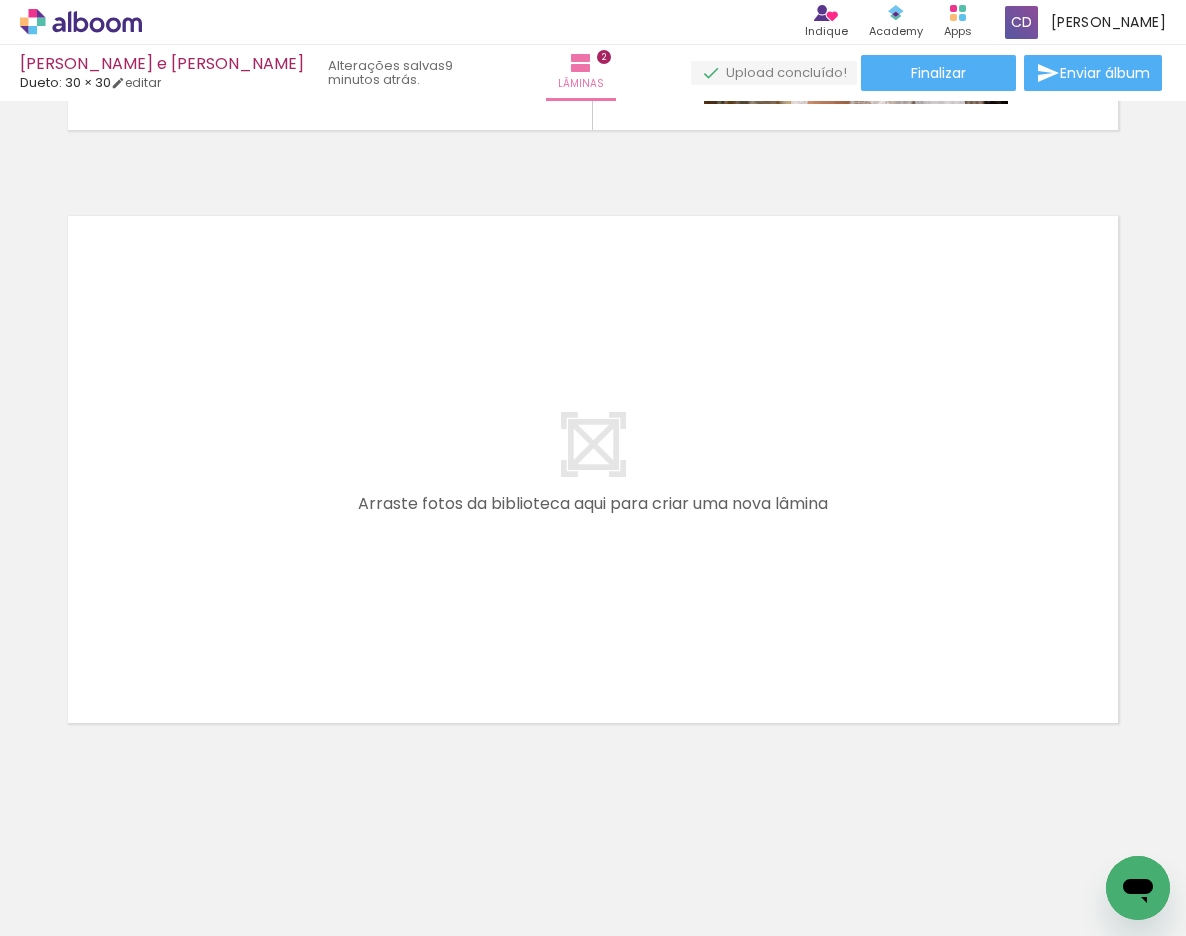 click on "Adicionar
Fotos" at bounding box center [71, 909] 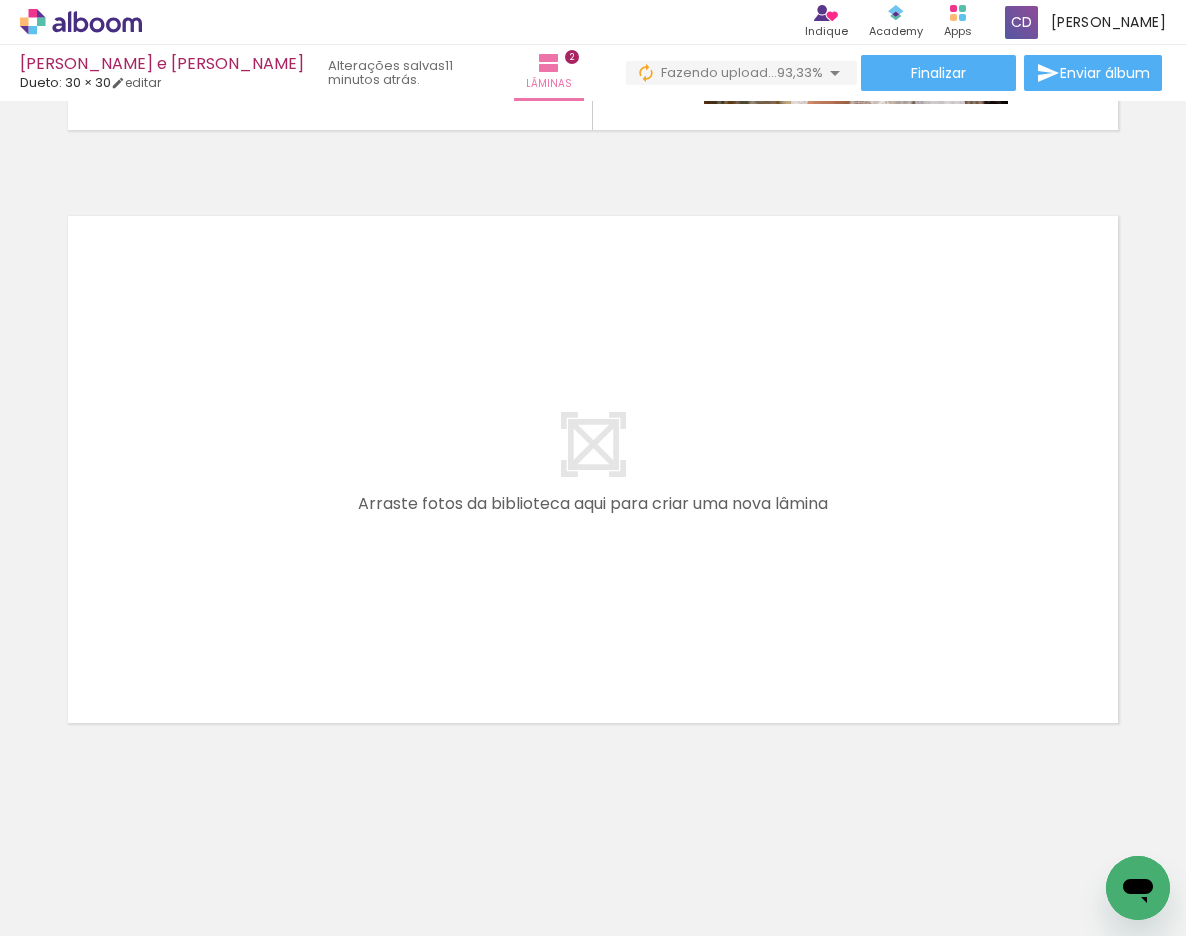 scroll, scrollTop: 0, scrollLeft: 664, axis: horizontal 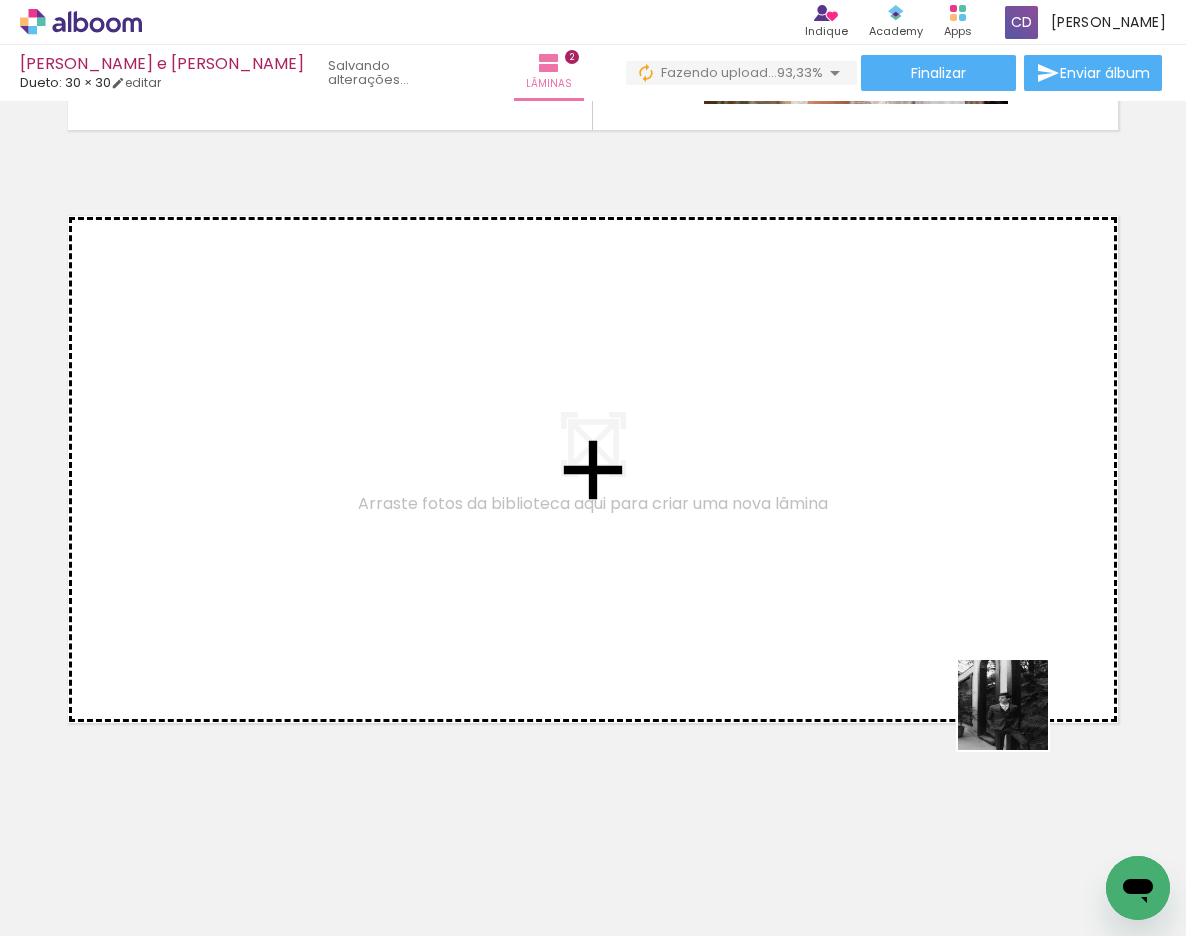 drag, startPoint x: 1104, startPoint y: 859, endPoint x: 959, endPoint y: 591, distance: 304.71133 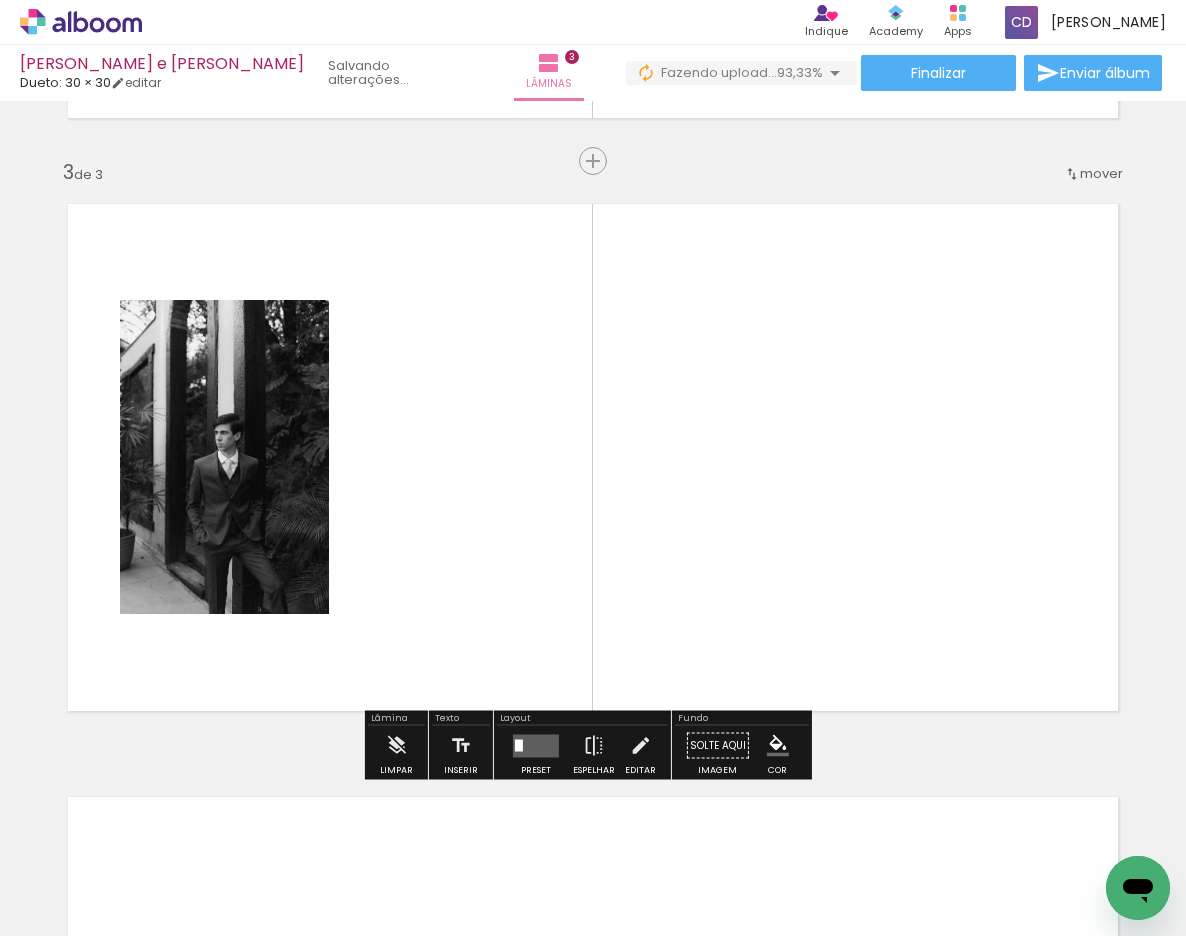 scroll, scrollTop: 1160, scrollLeft: 0, axis: vertical 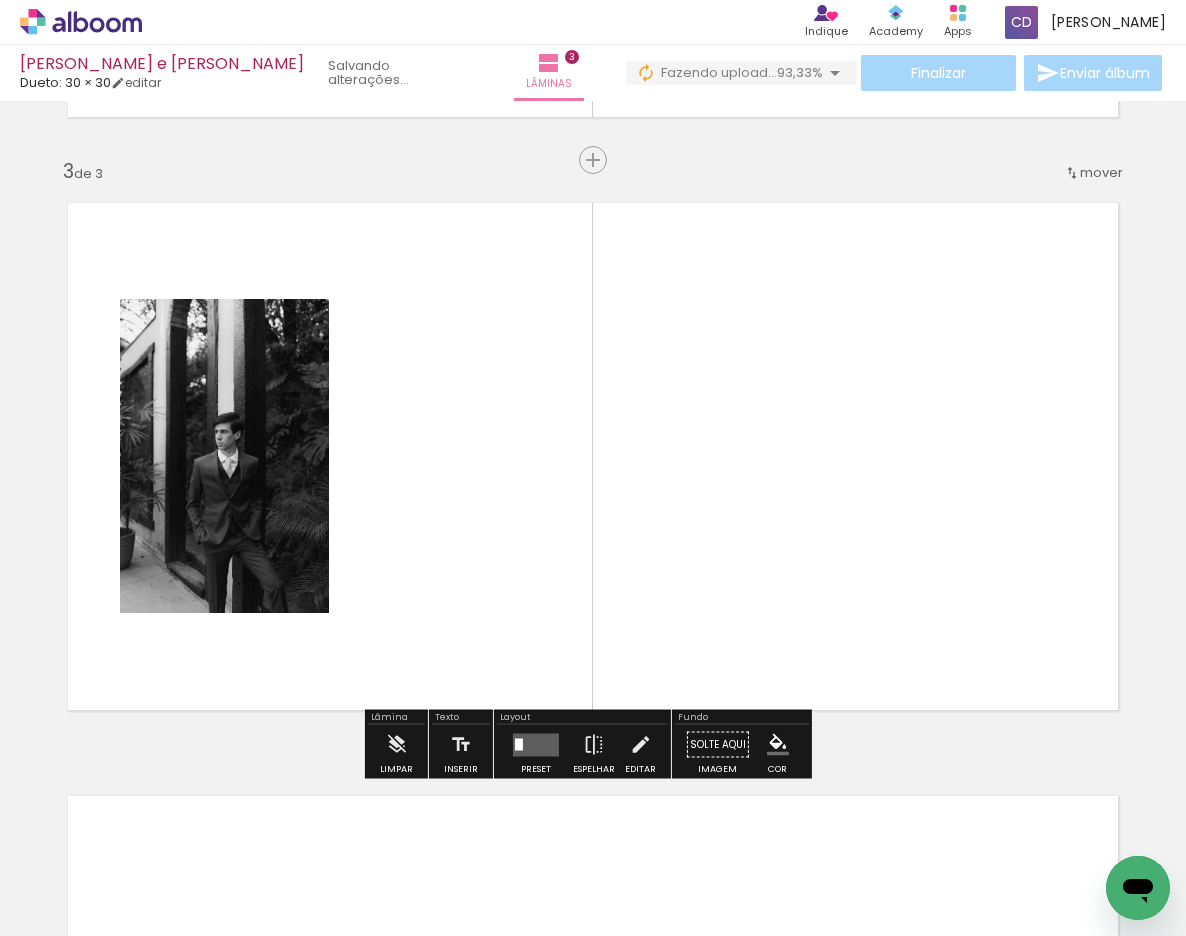 click on "Adicionar
Fotos" at bounding box center (71, 909) 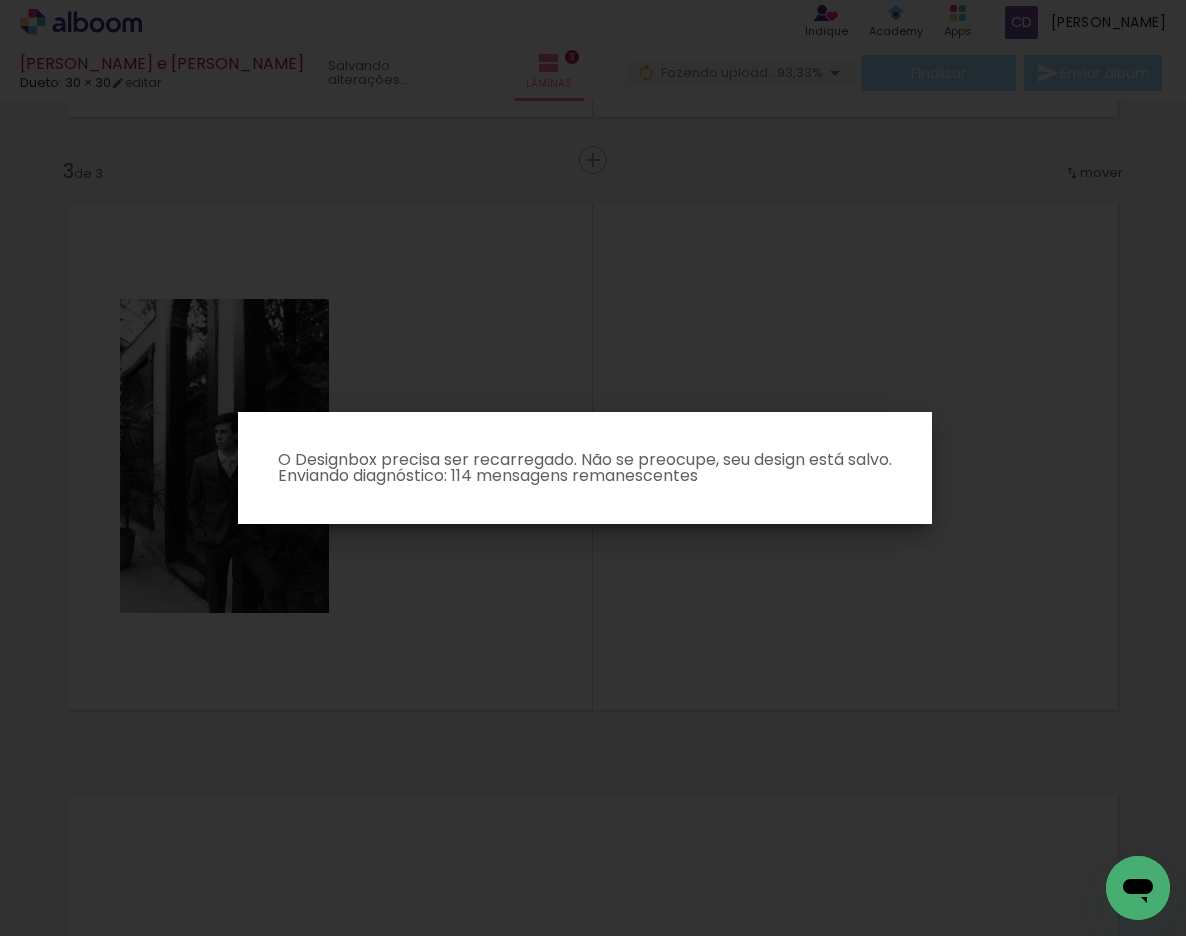 scroll, scrollTop: 0, scrollLeft: 0, axis: both 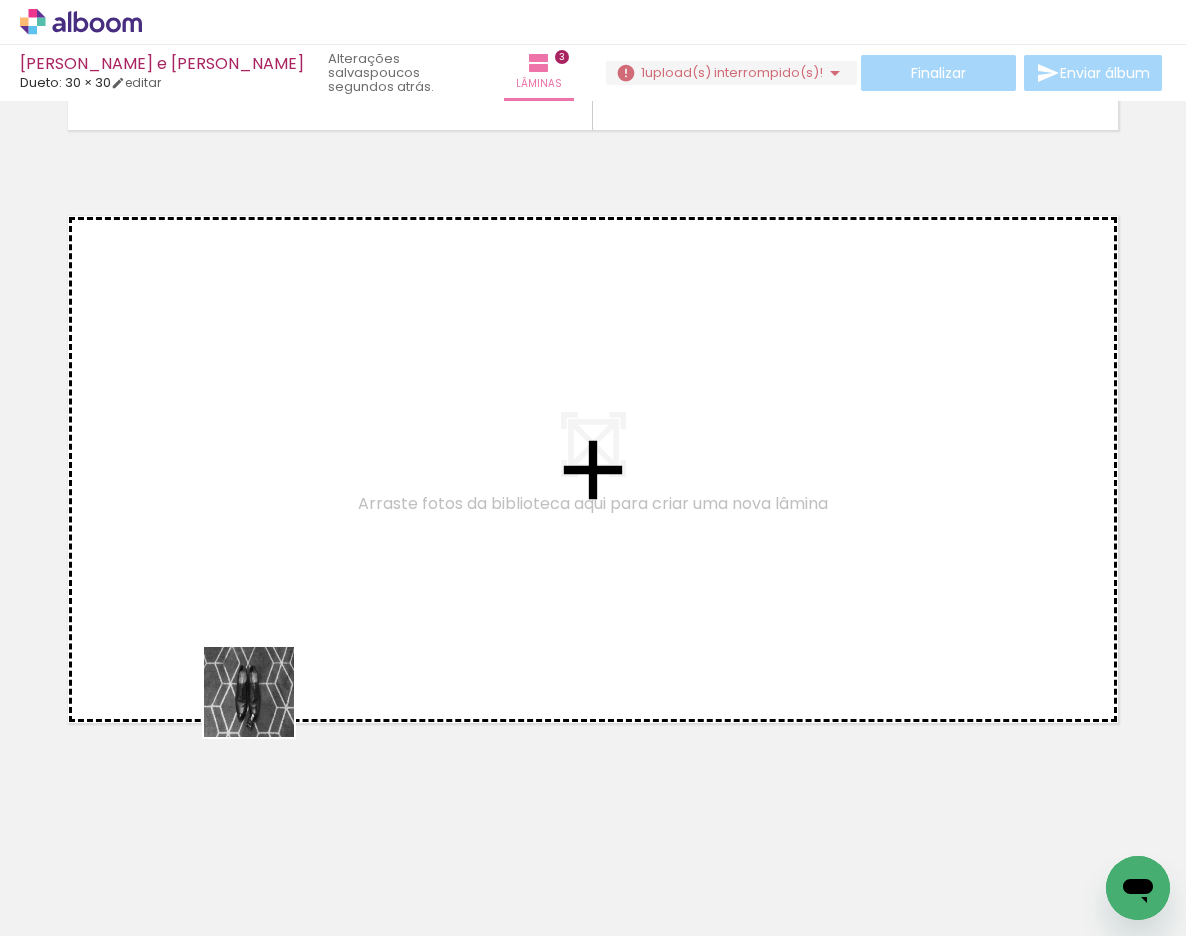 drag, startPoint x: 235, startPoint y: 813, endPoint x: 295, endPoint y: 614, distance: 207.8485 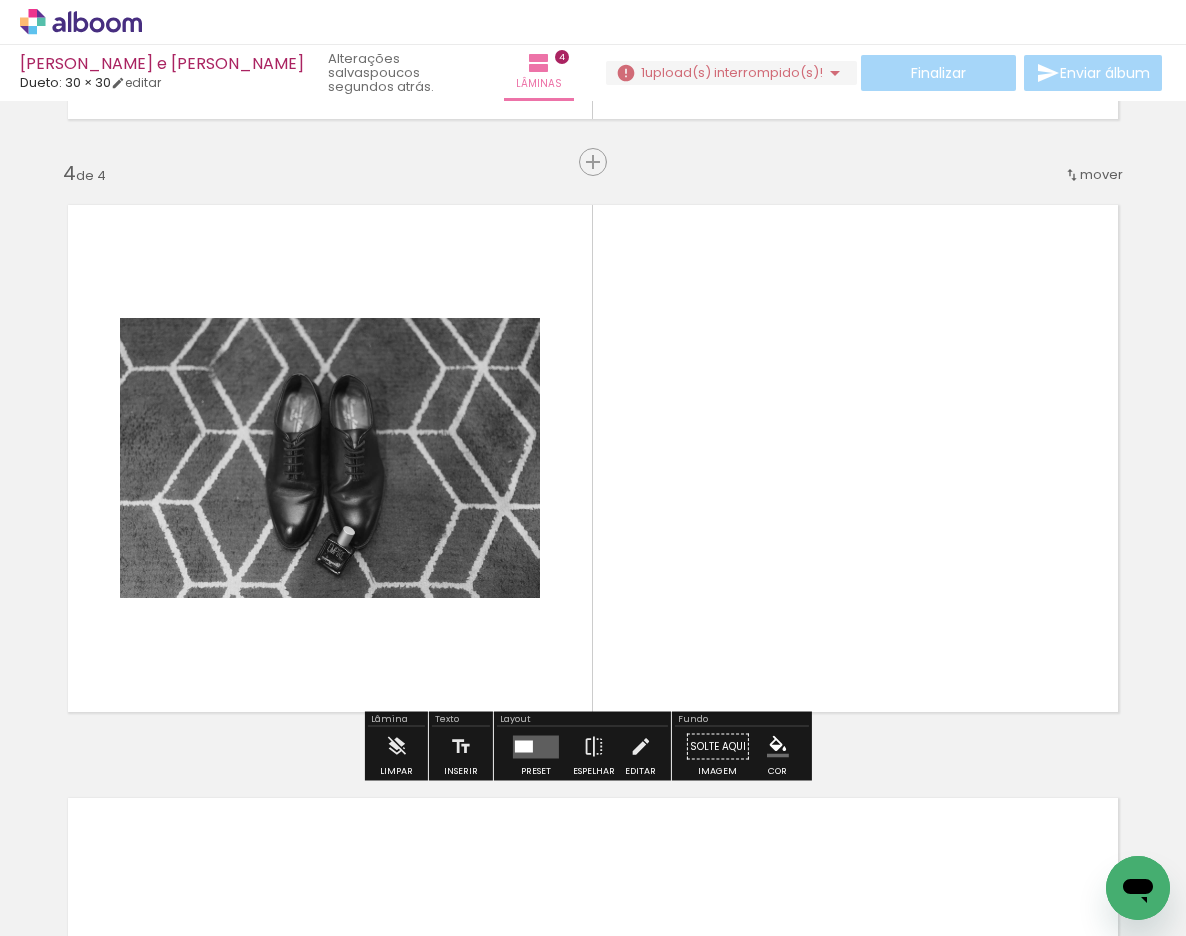 scroll, scrollTop: 1753, scrollLeft: 0, axis: vertical 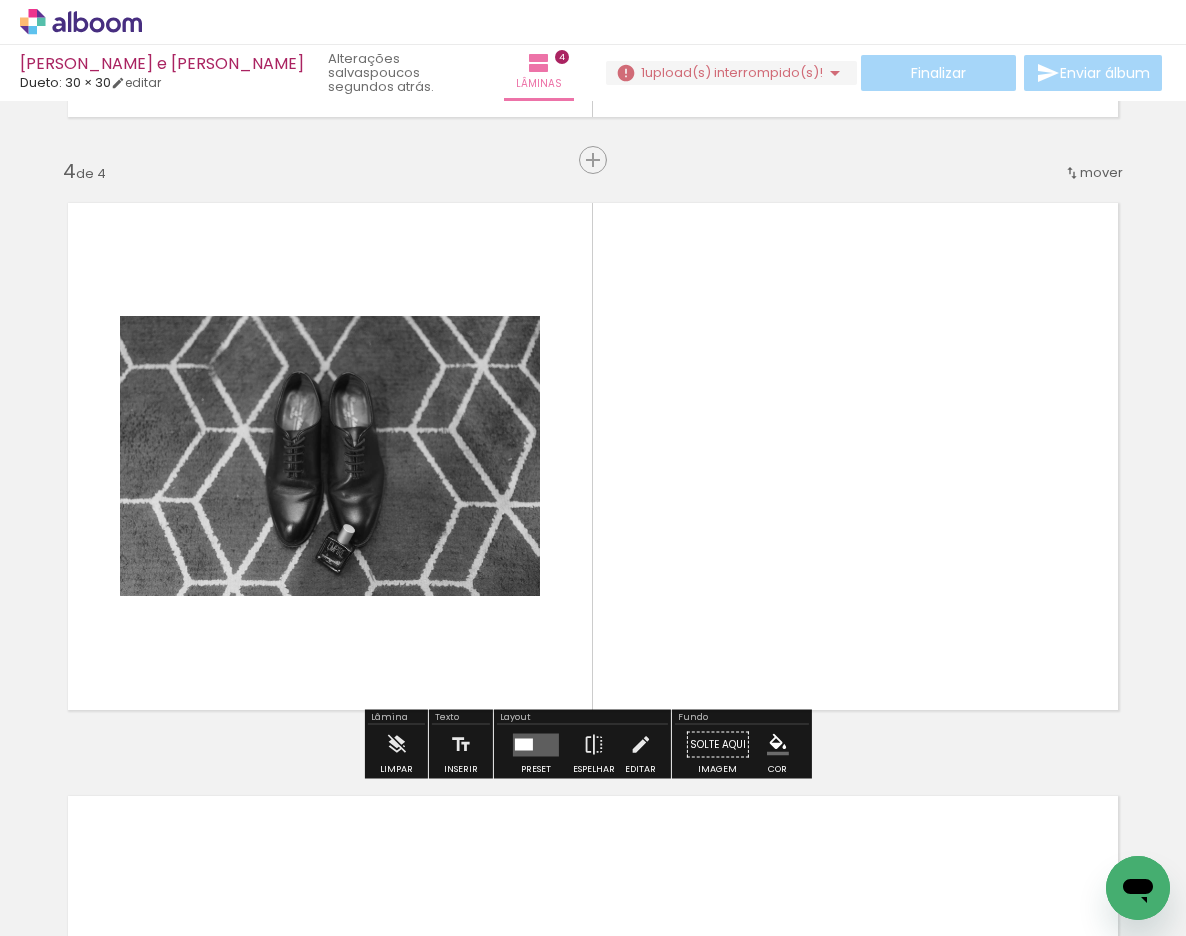 drag, startPoint x: 324, startPoint y: 873, endPoint x: 512, endPoint y: 610, distance: 323.2847 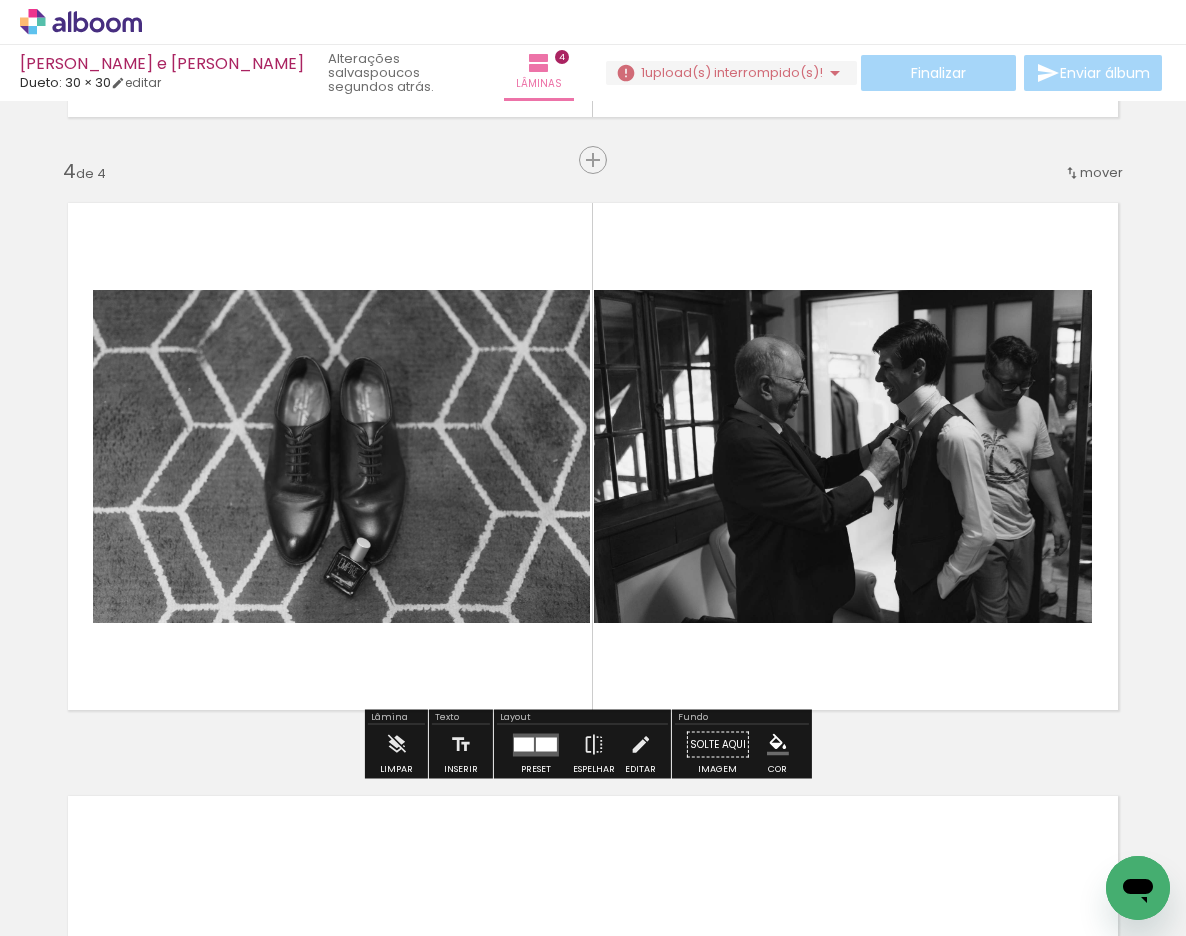 scroll, scrollTop: 0, scrollLeft: 776, axis: horizontal 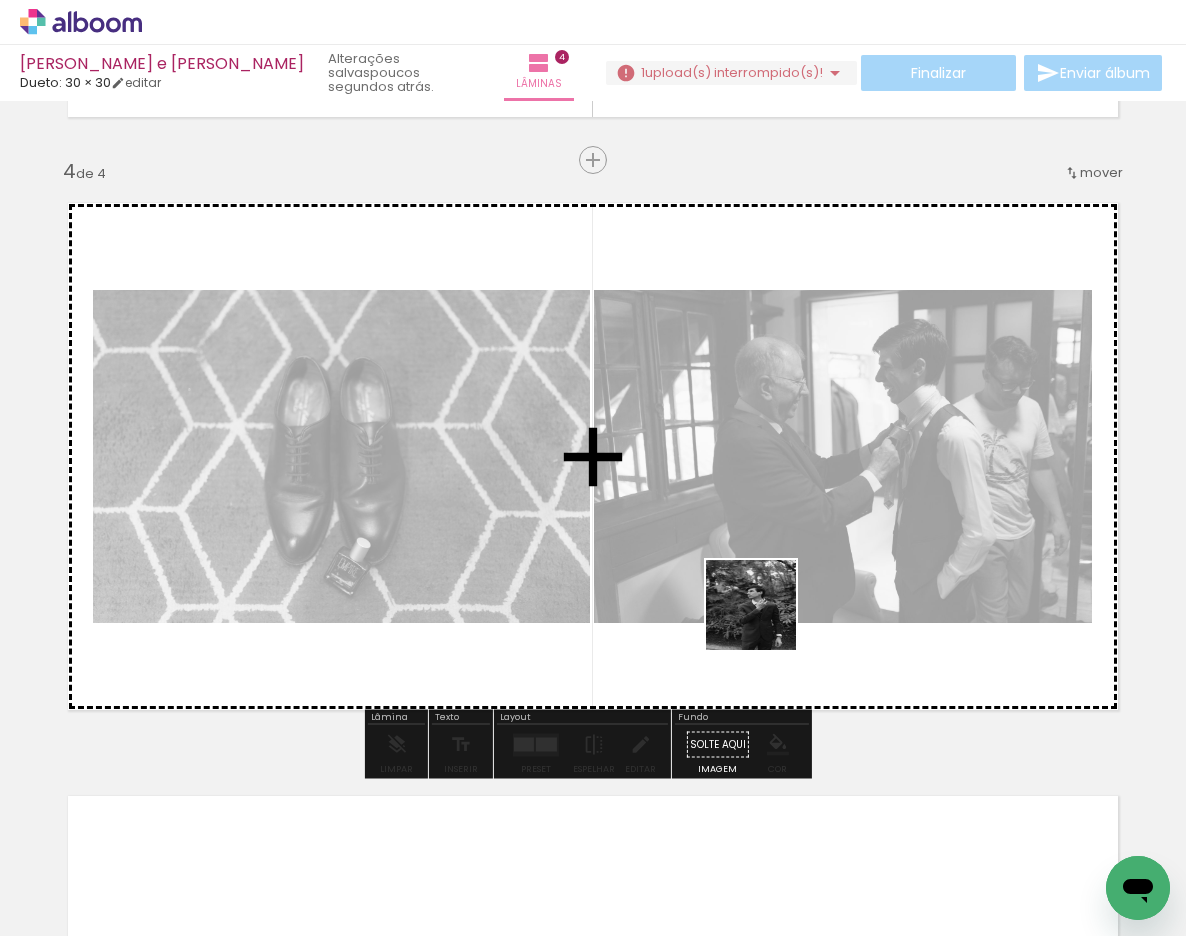 drag, startPoint x: 665, startPoint y: 885, endPoint x: 793, endPoint y: 611, distance: 302.42355 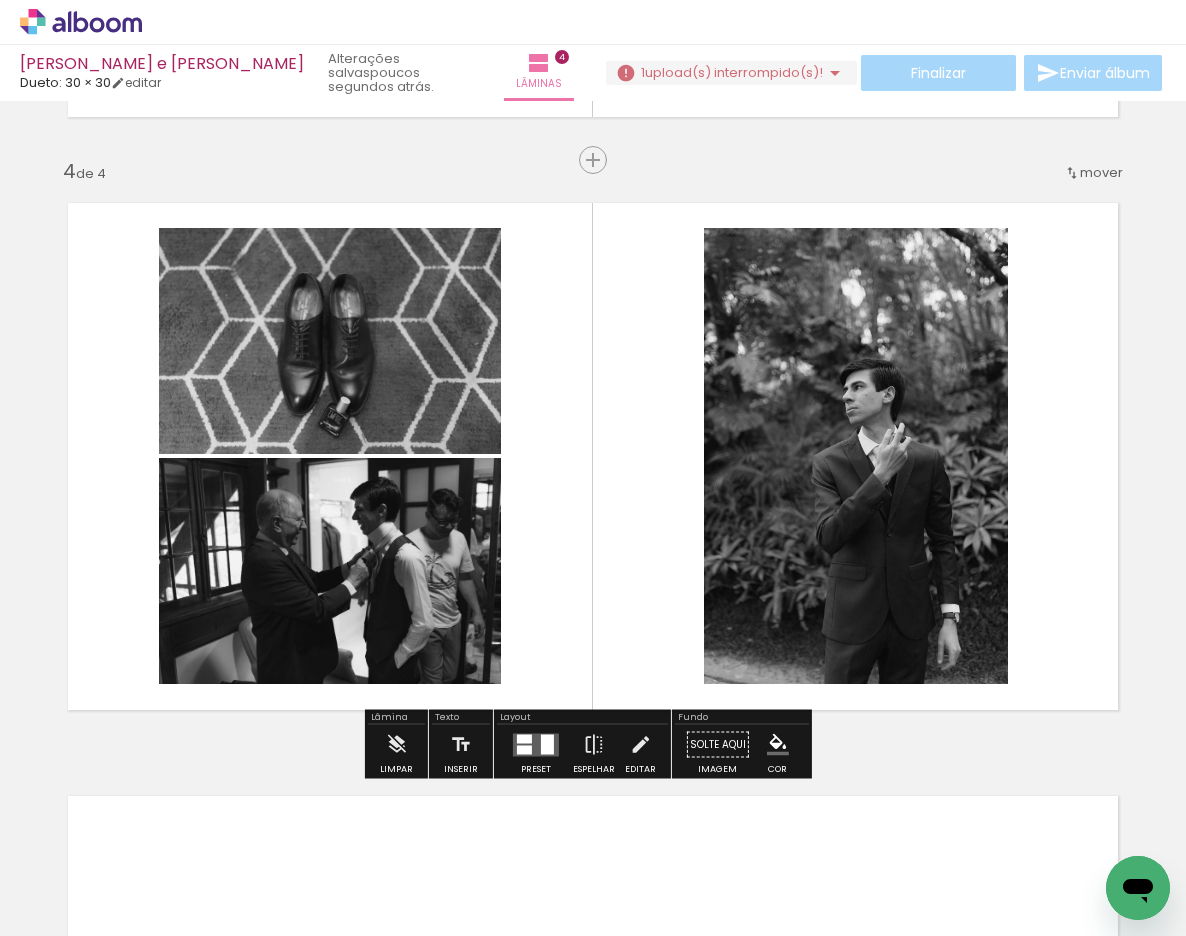 click at bounding box center (536, 745) 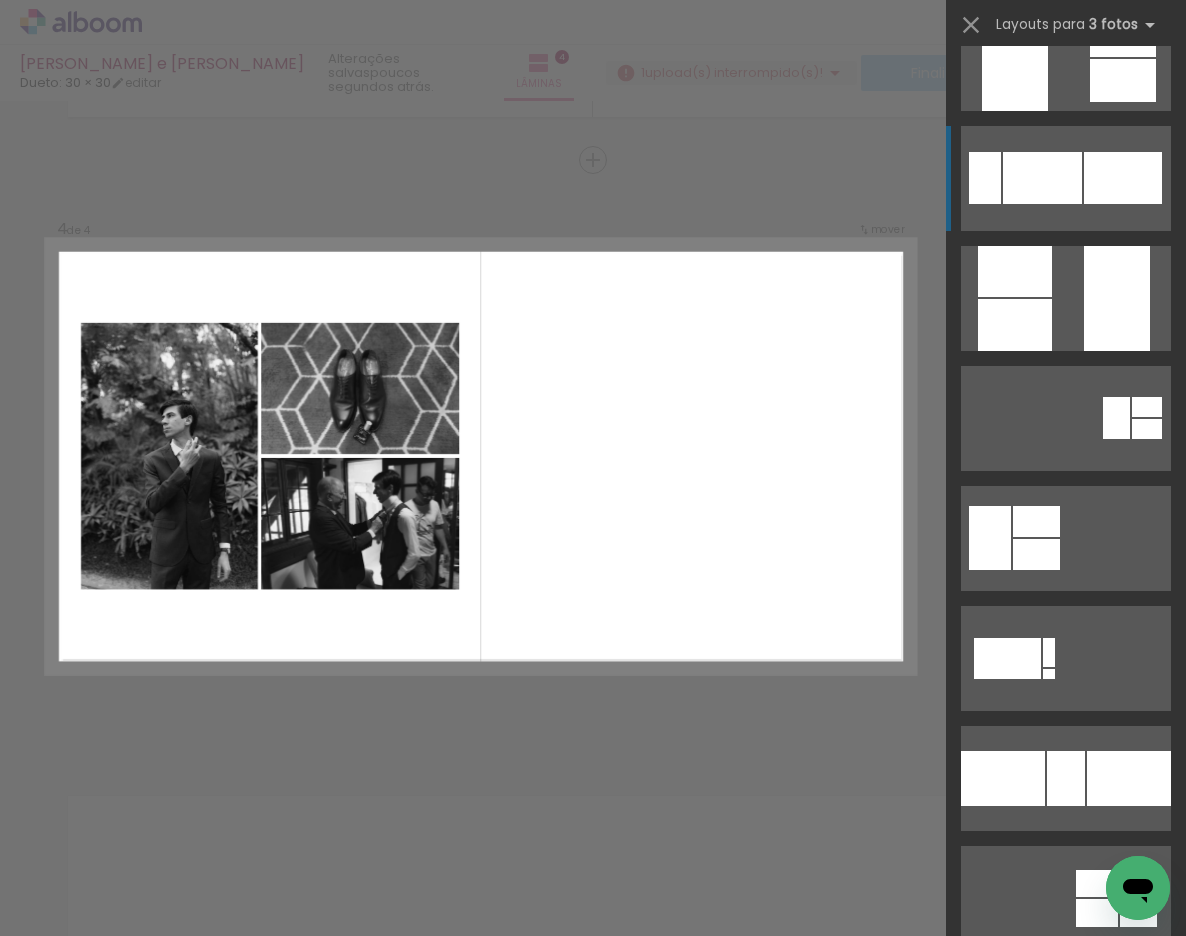 scroll, scrollTop: 650, scrollLeft: 0, axis: vertical 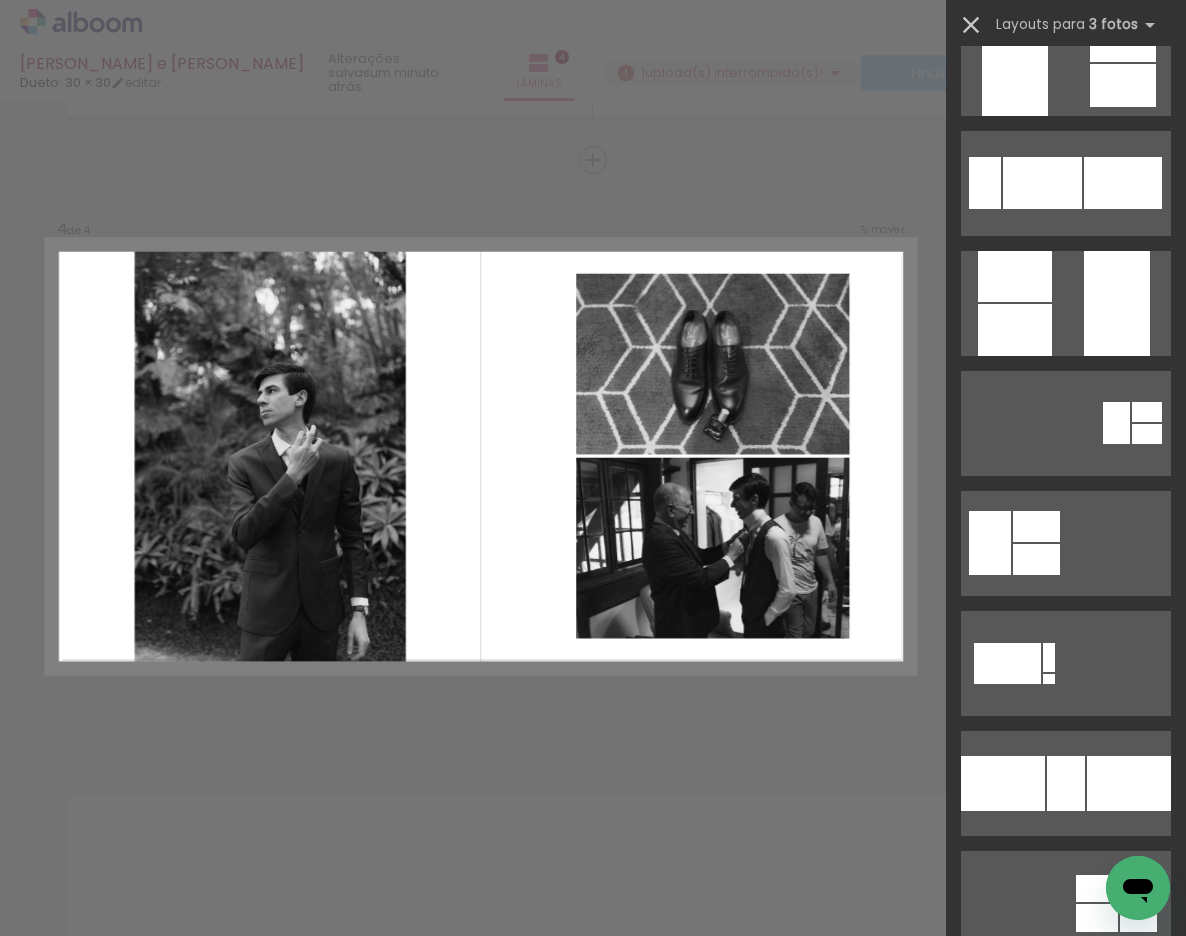 click at bounding box center [971, 25] 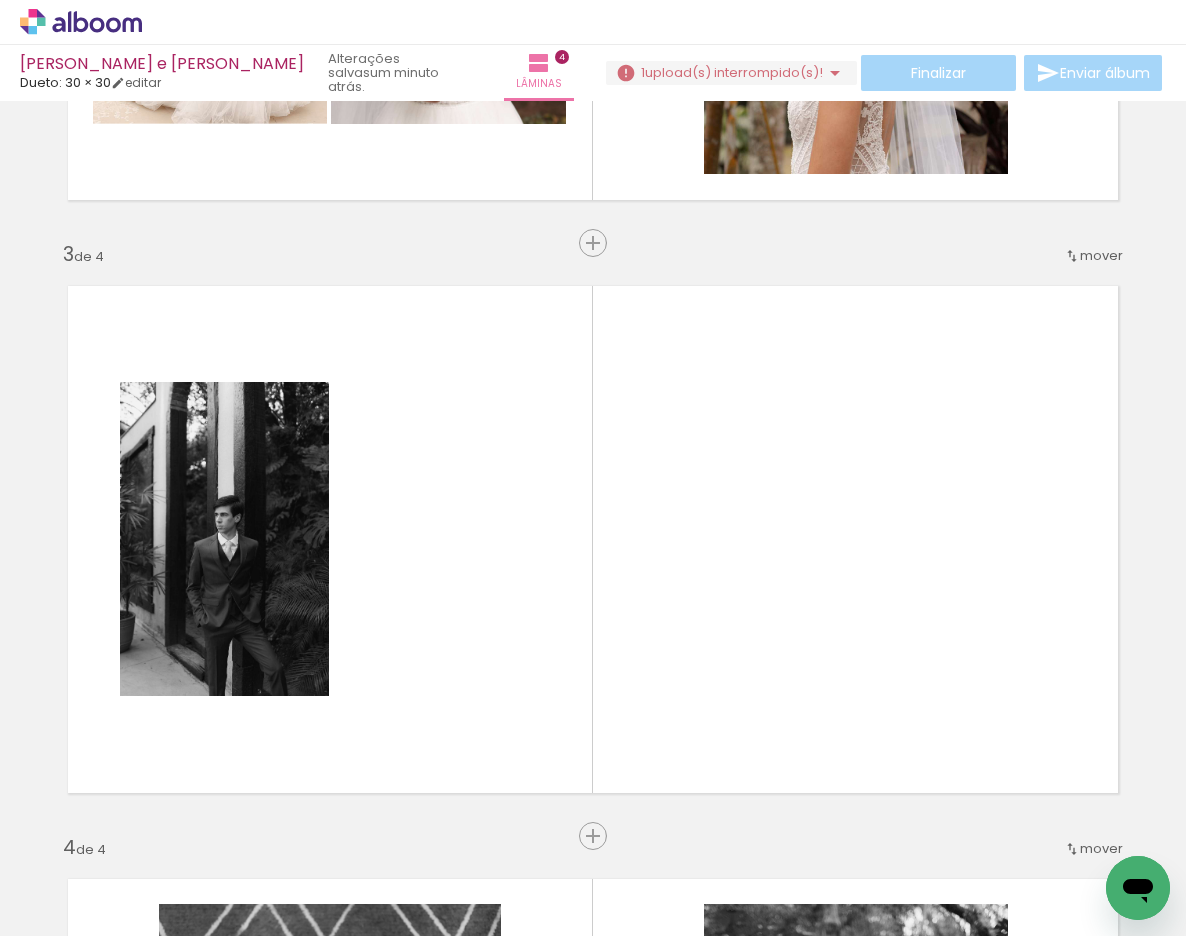 scroll, scrollTop: 1079, scrollLeft: 0, axis: vertical 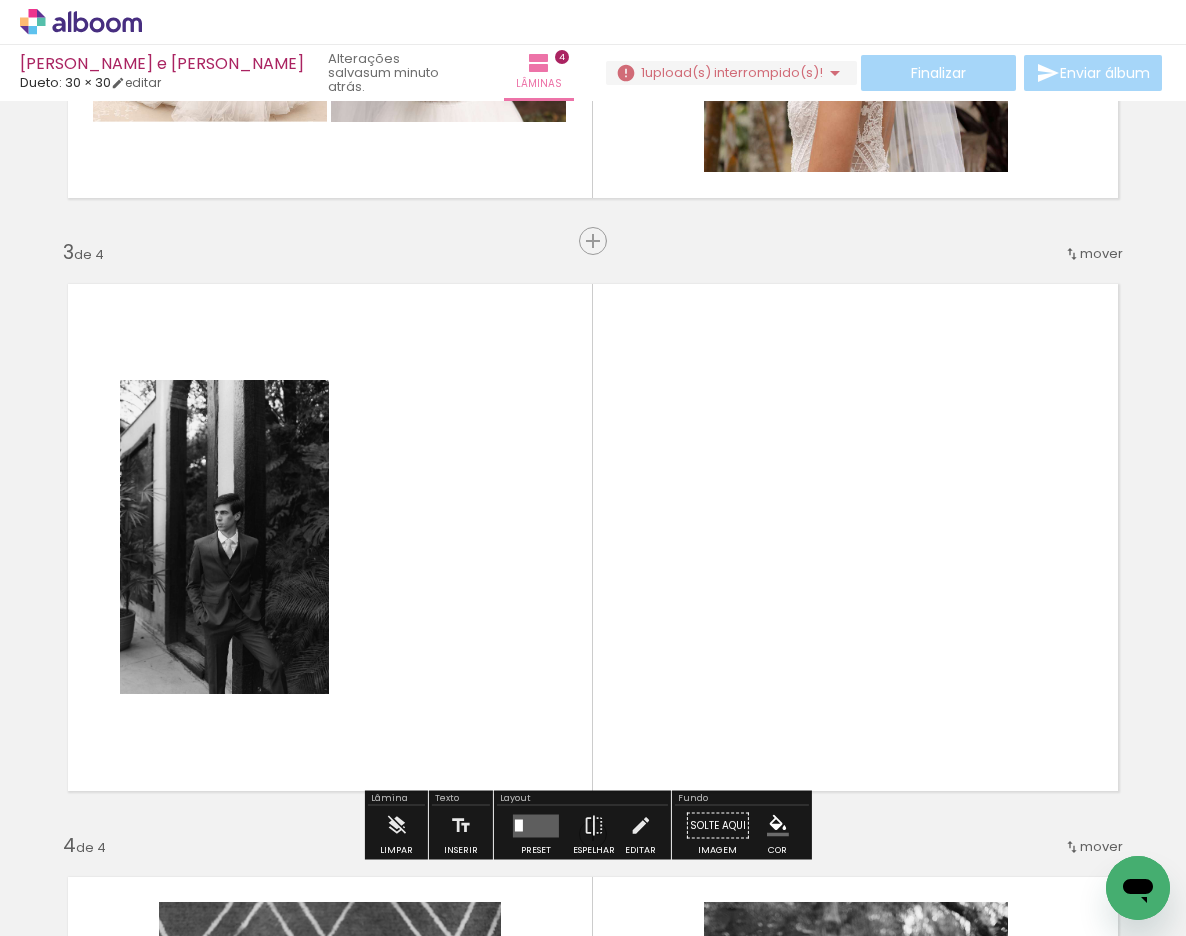 click on "mover" at bounding box center [1101, 253] 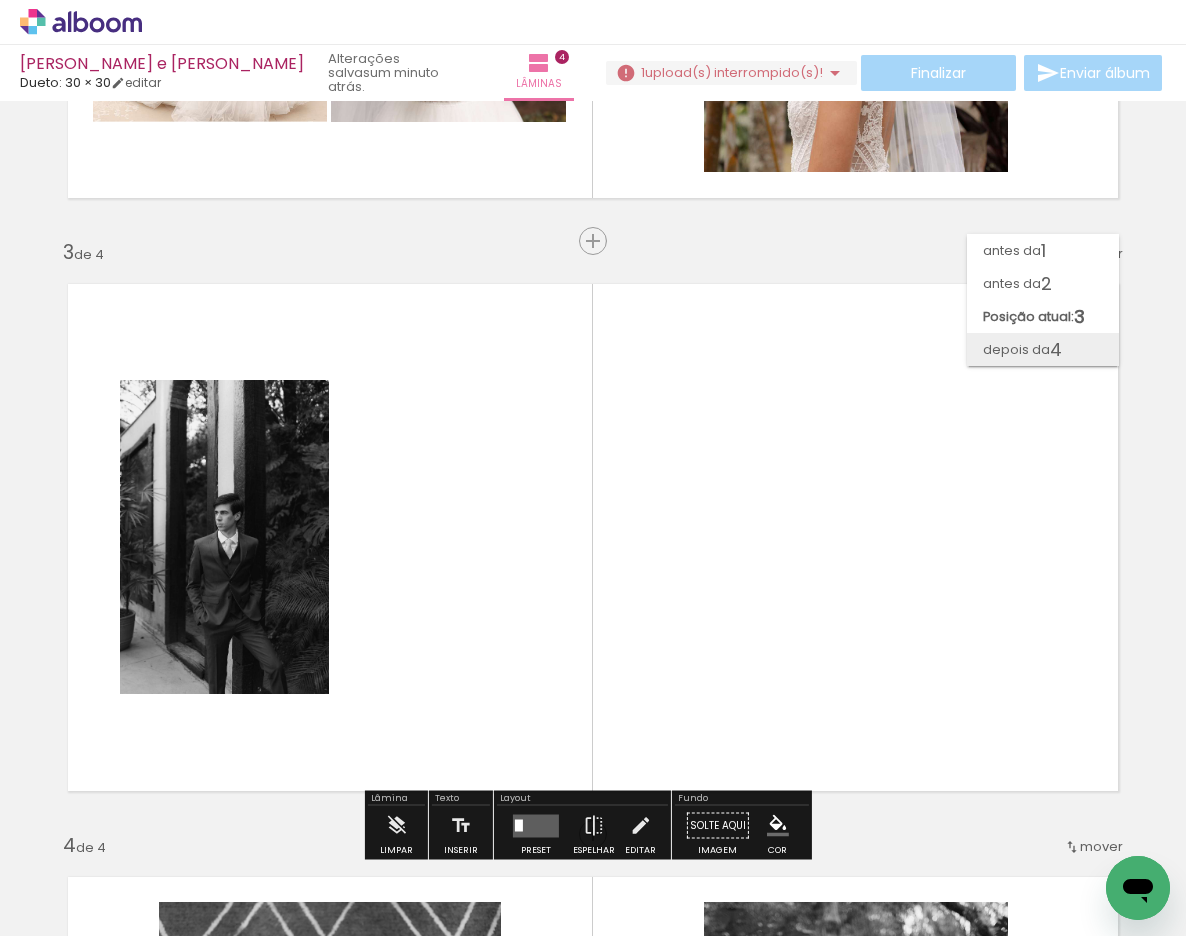 click on "depois da" at bounding box center (1016, 349) 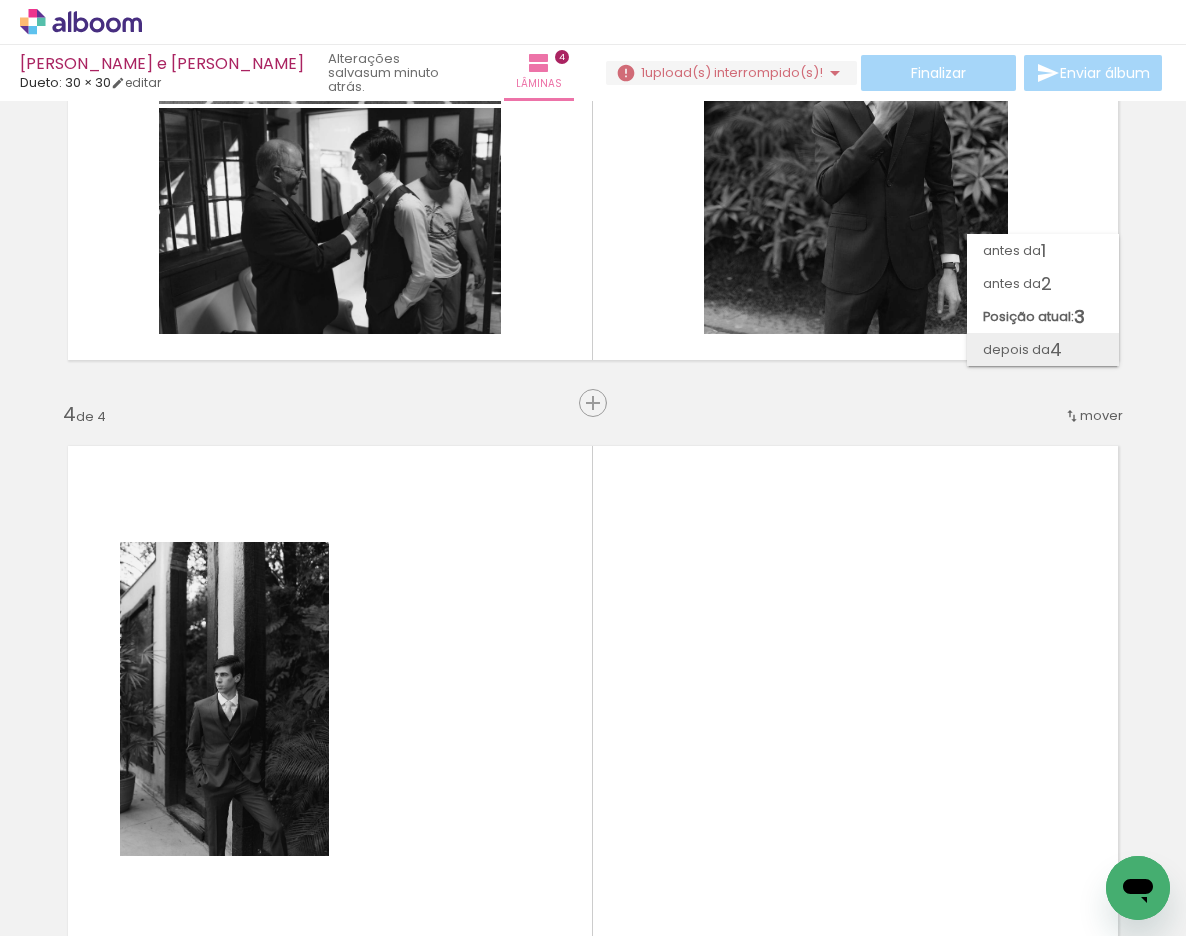 scroll, scrollTop: 1753, scrollLeft: 0, axis: vertical 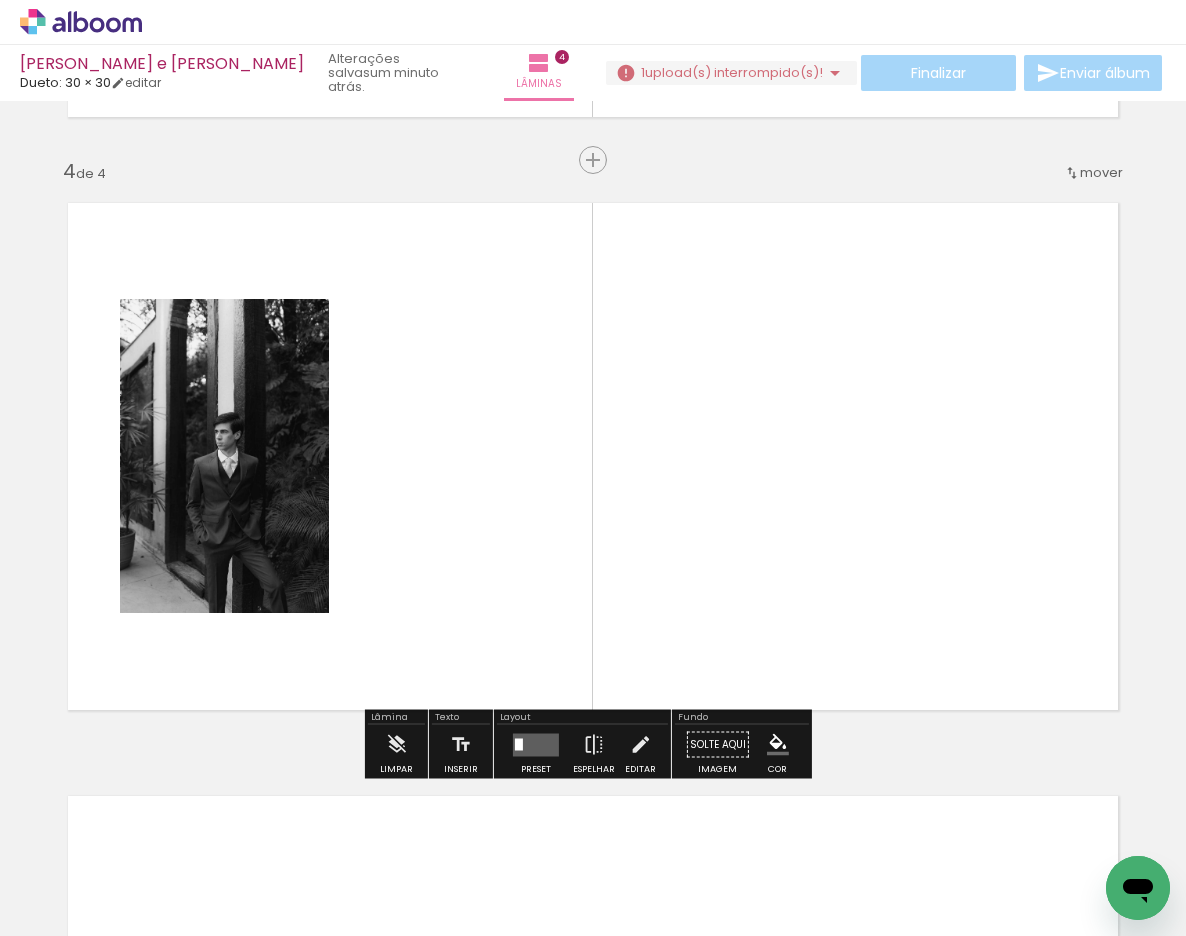 click on "Adicionar
Fotos" at bounding box center [71, 909] 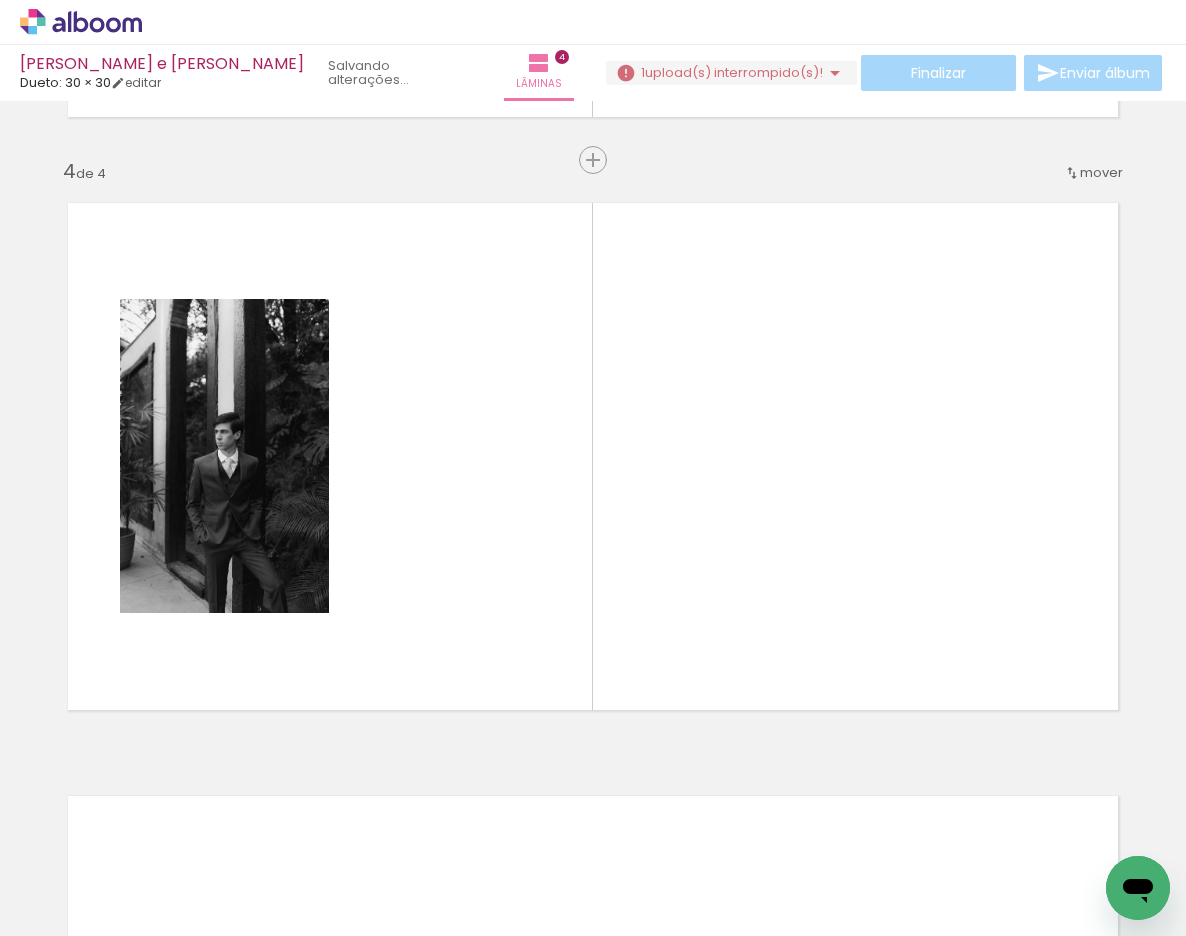 scroll, scrollTop: 0, scrollLeft: 0, axis: both 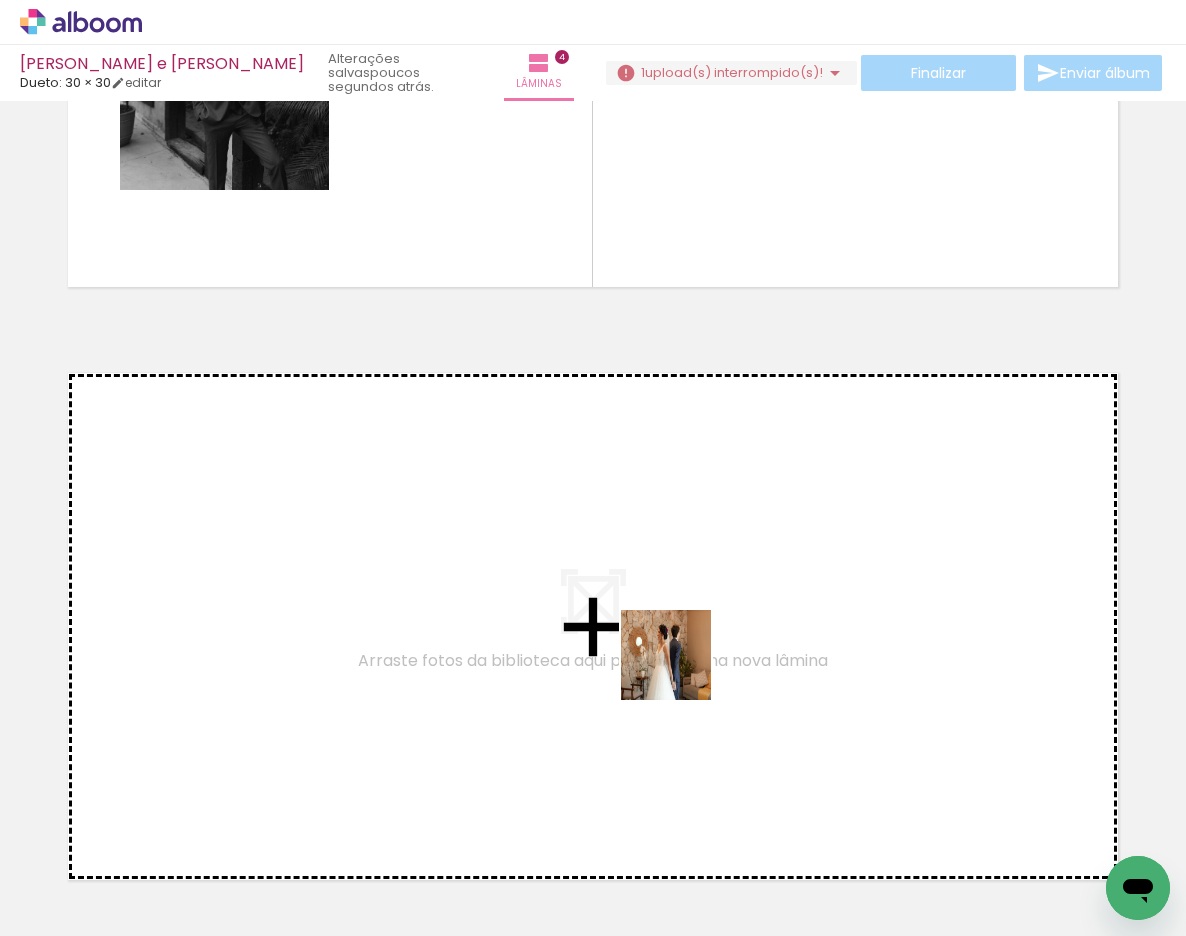 drag, startPoint x: 659, startPoint y: 888, endPoint x: 681, endPoint y: 653, distance: 236.02754 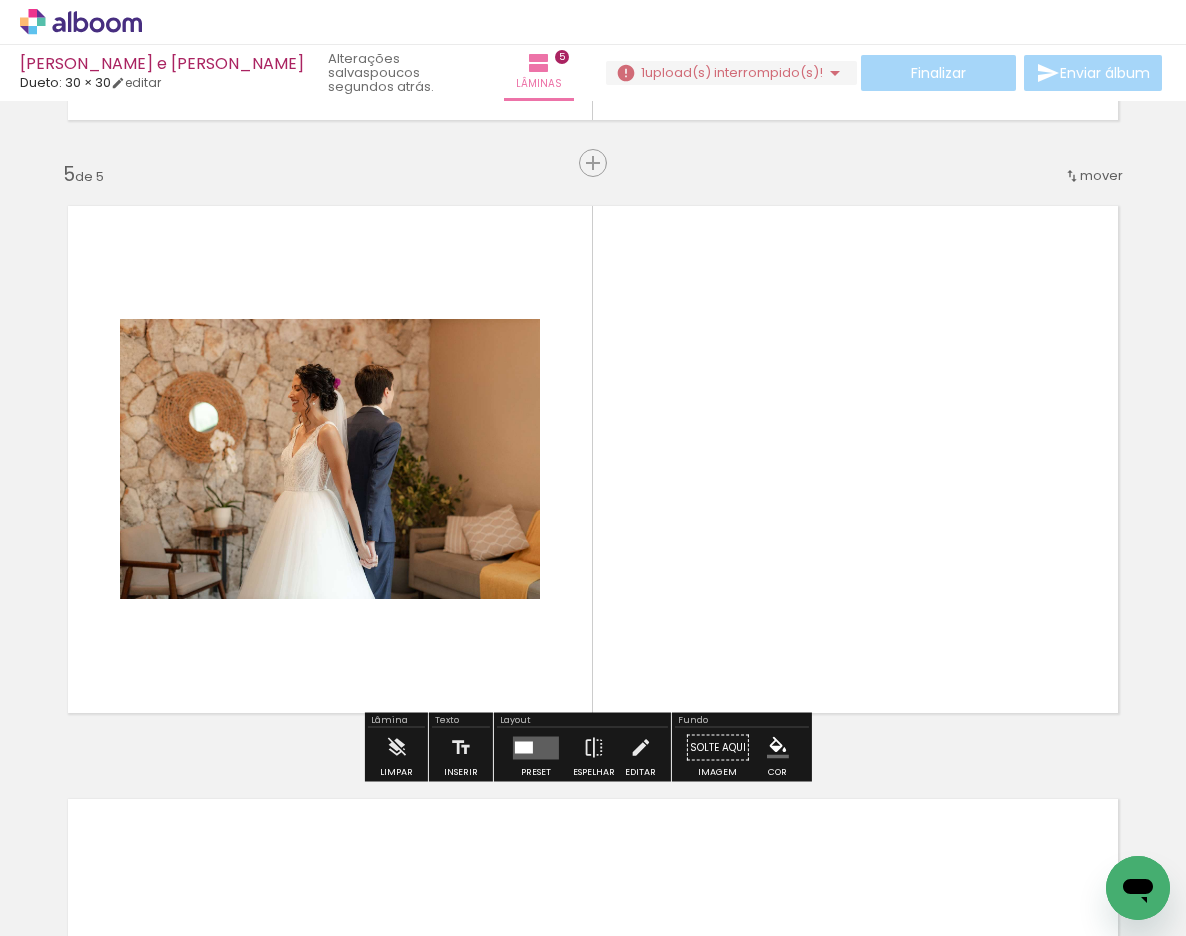 scroll, scrollTop: 2346, scrollLeft: 0, axis: vertical 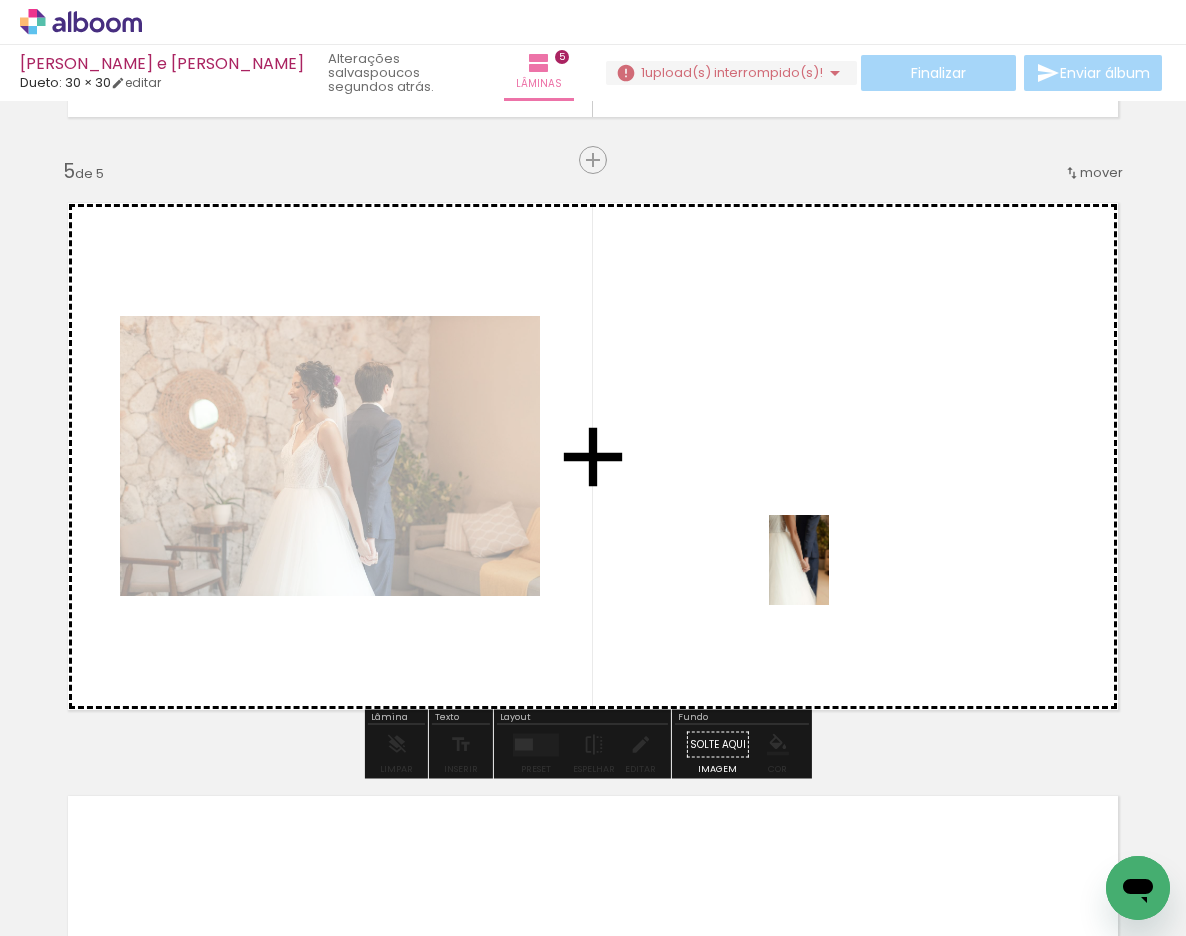 drag, startPoint x: 886, startPoint y: 873, endPoint x: 829, endPoint y: 575, distance: 303.40237 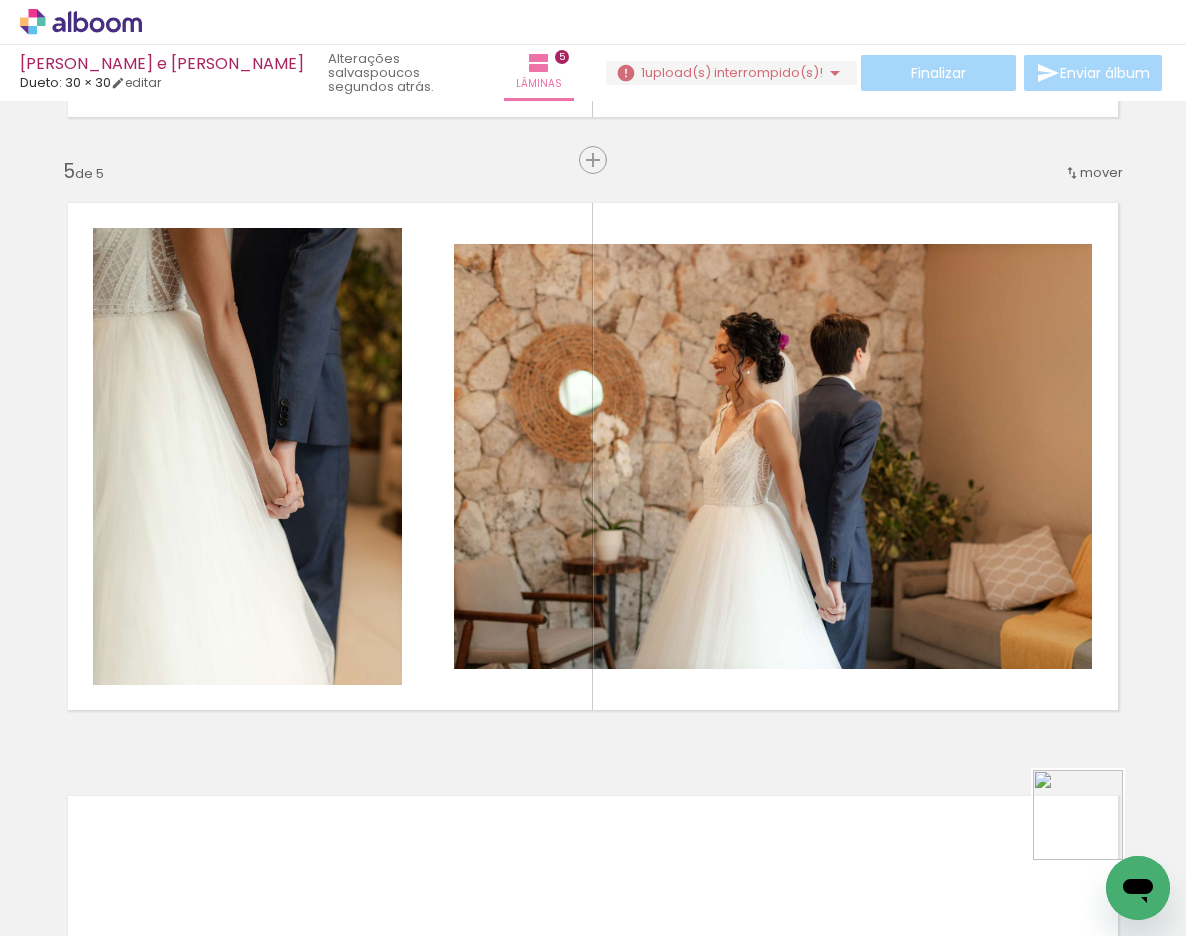 drag, startPoint x: 1098, startPoint y: 857, endPoint x: 1046, endPoint y: 570, distance: 291.67276 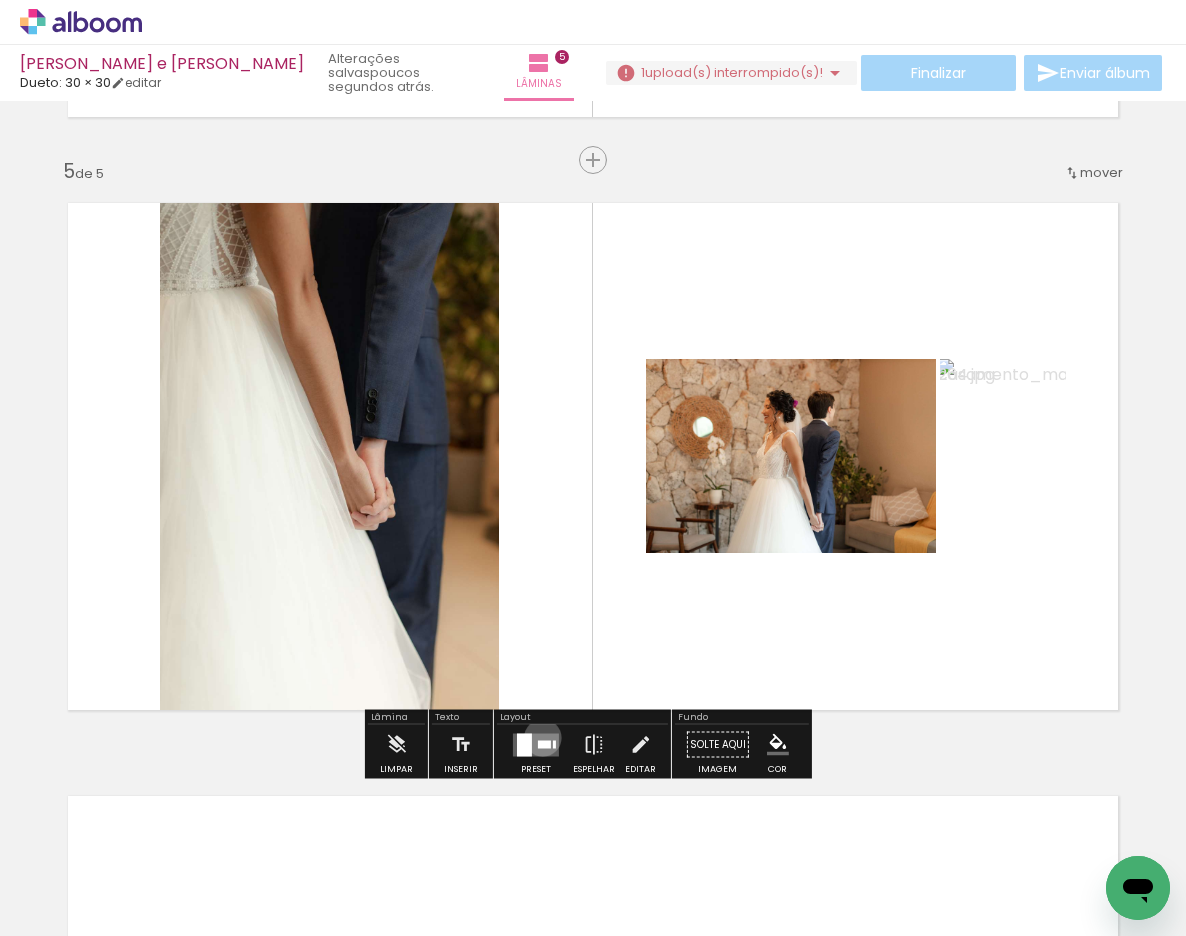 click at bounding box center [536, 744] 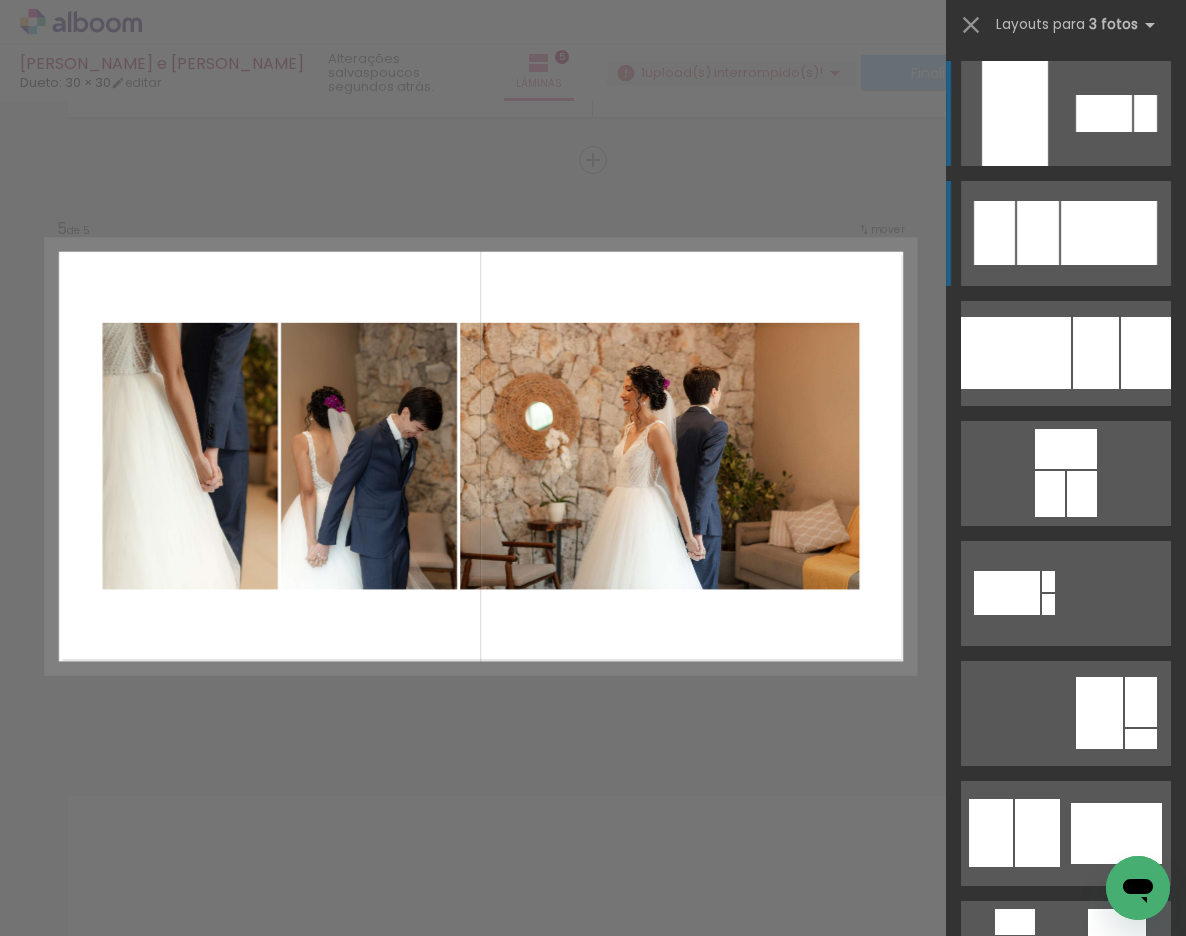 click at bounding box center [1104, 113] 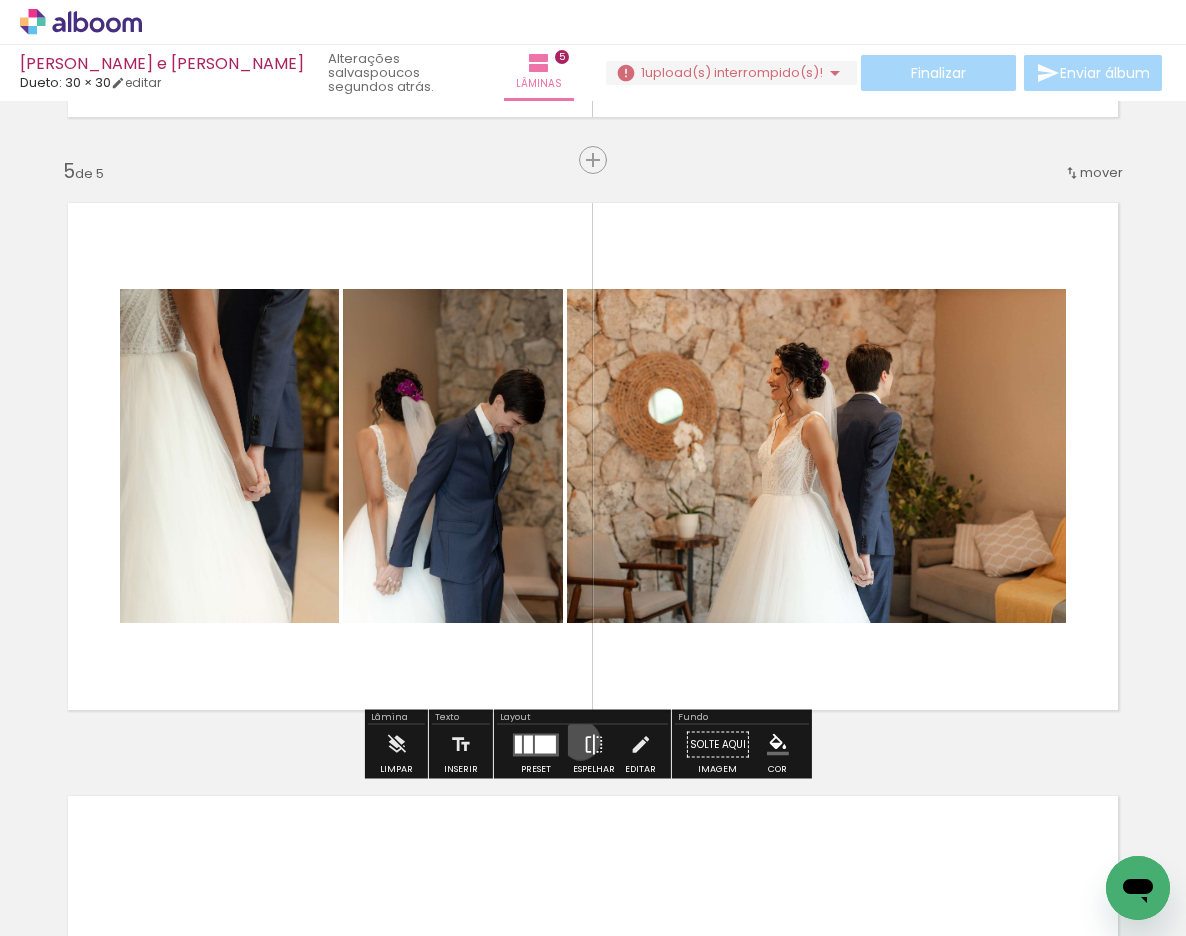 click on "Espelhar" at bounding box center (594, 750) 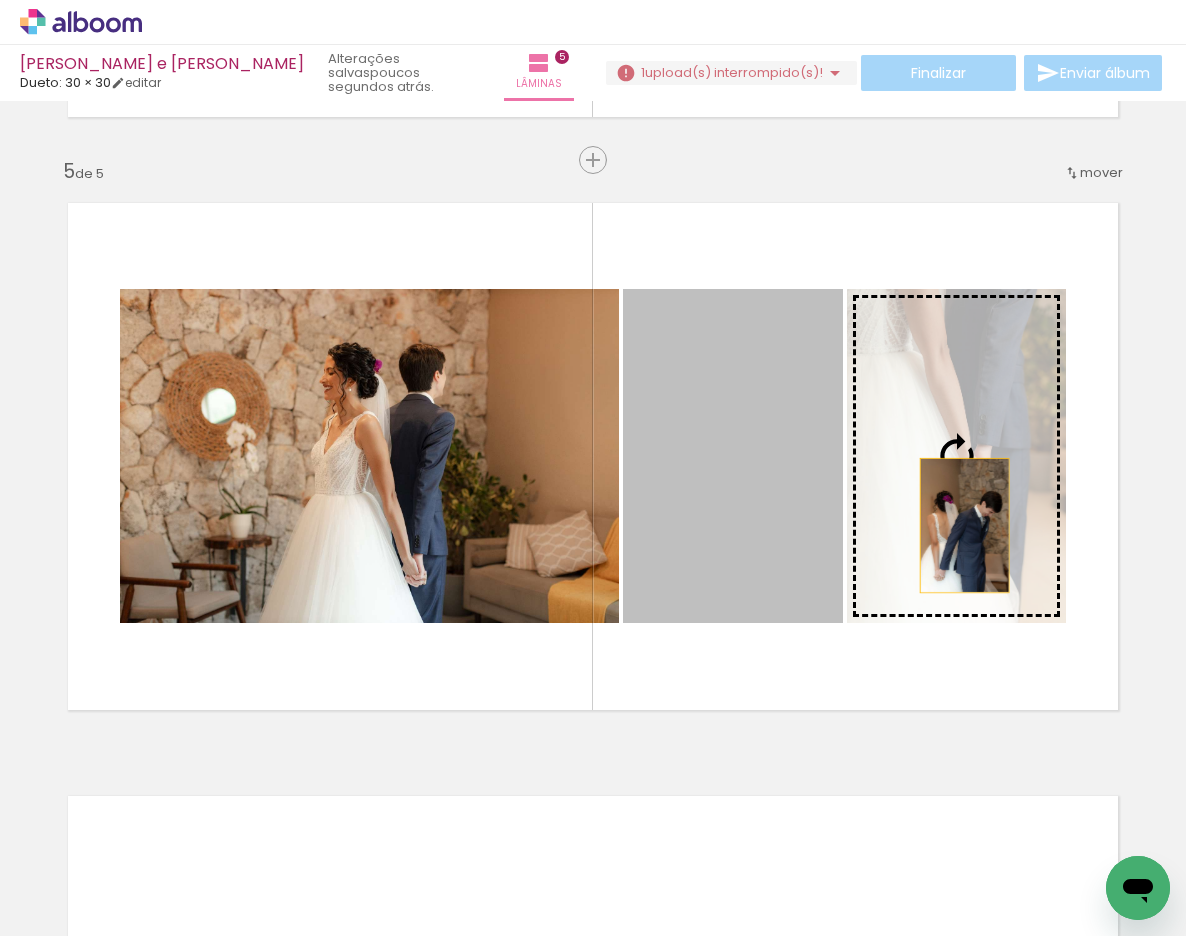 drag, startPoint x: 683, startPoint y: 532, endPoint x: 957, endPoint y: 525, distance: 274.08942 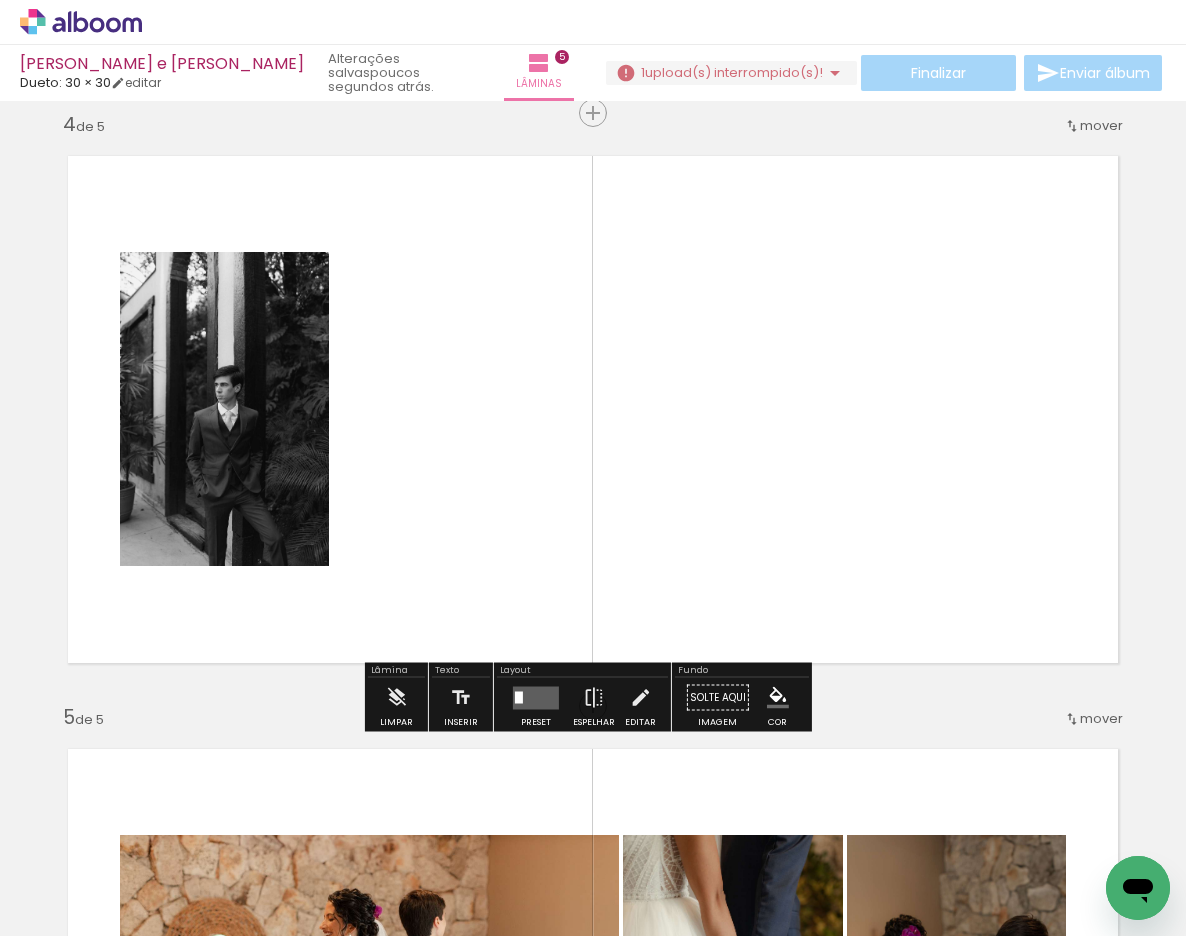 scroll, scrollTop: 1781, scrollLeft: 0, axis: vertical 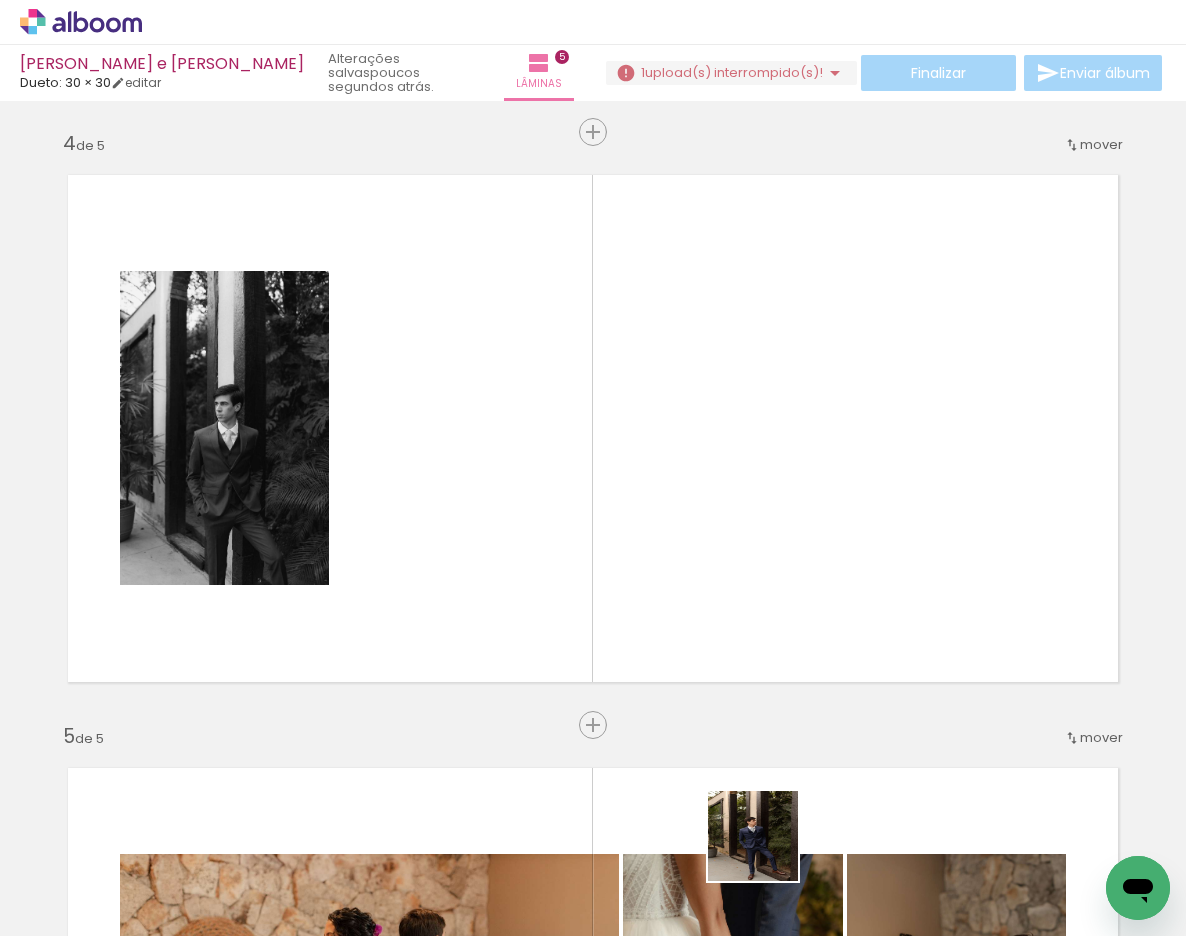 drag, startPoint x: 780, startPoint y: 883, endPoint x: 767, endPoint y: 582, distance: 301.2806 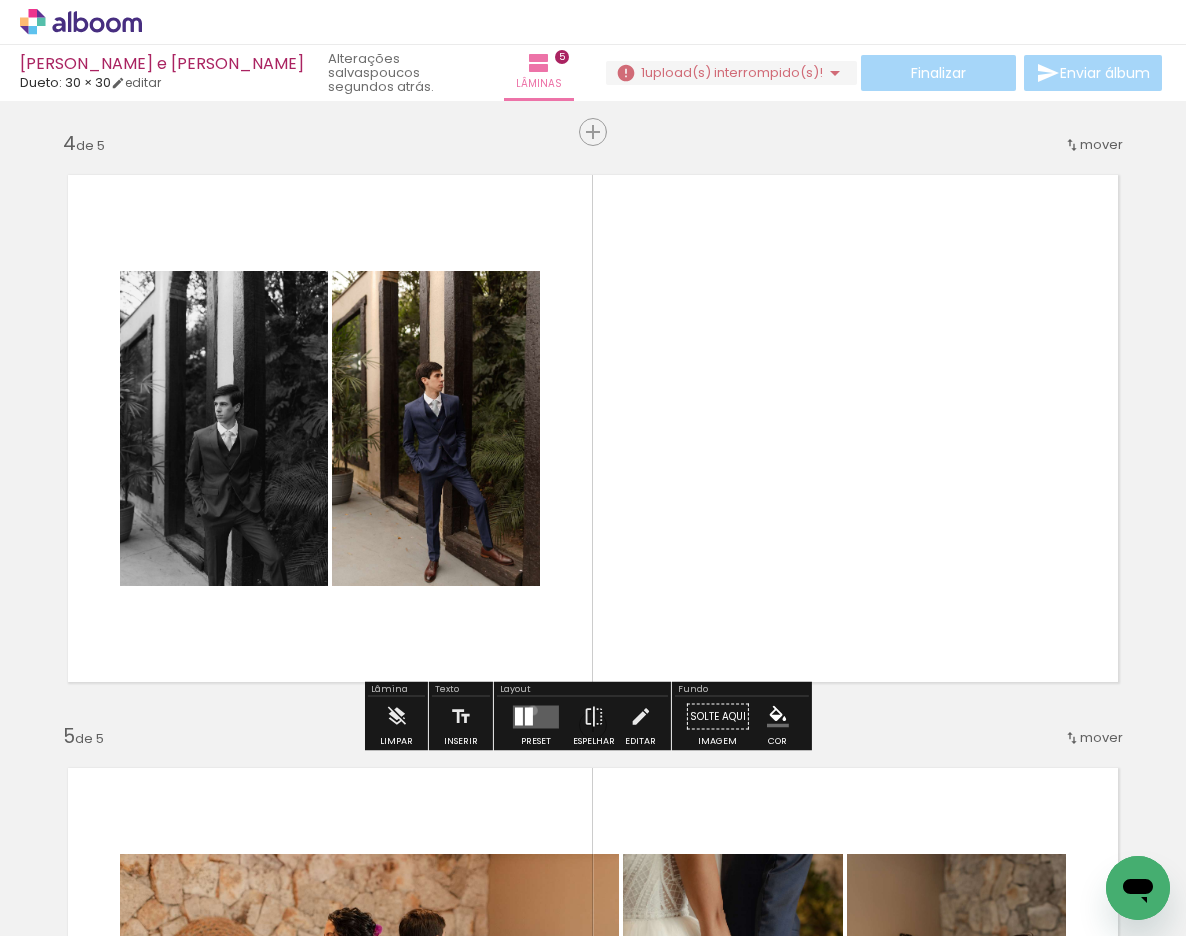 click at bounding box center (536, 716) 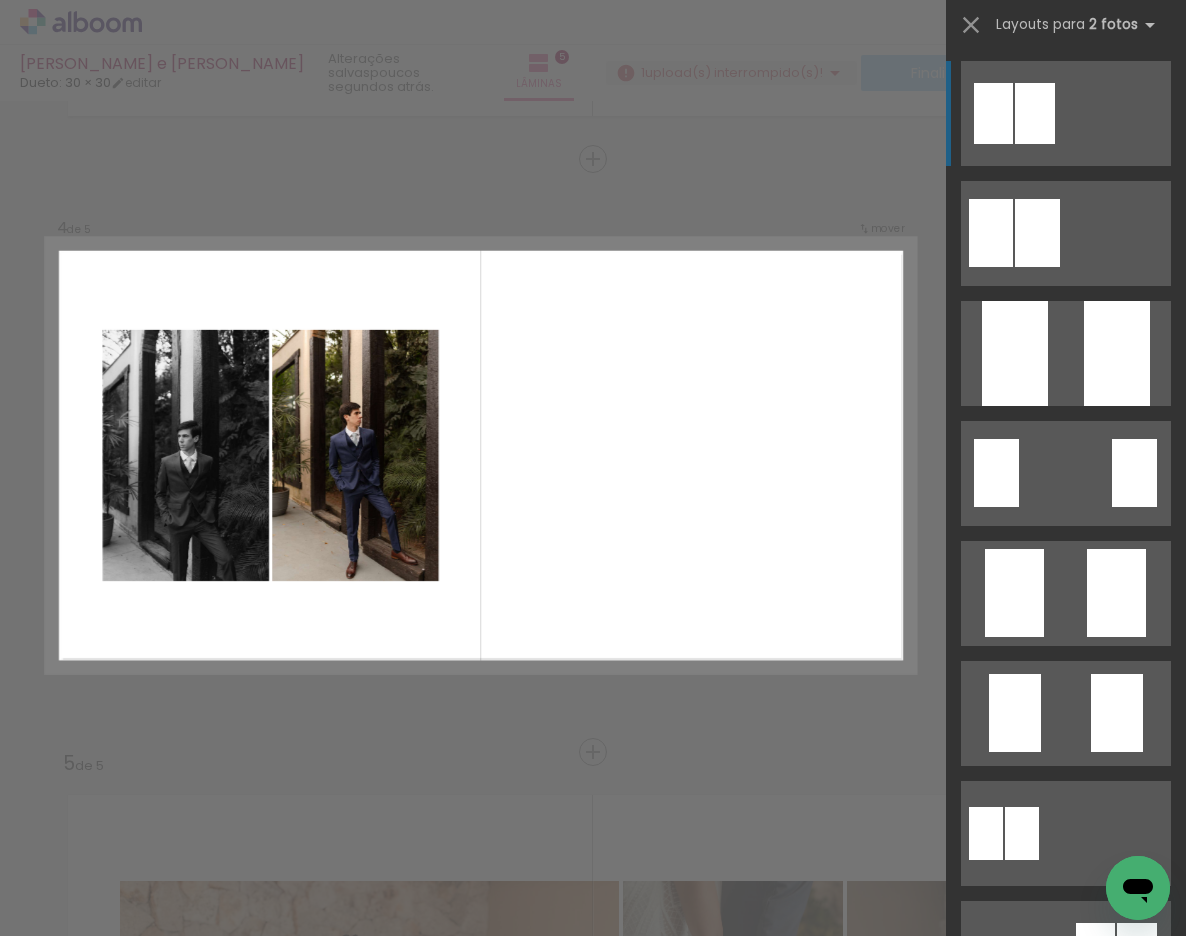 scroll, scrollTop: 1753, scrollLeft: 0, axis: vertical 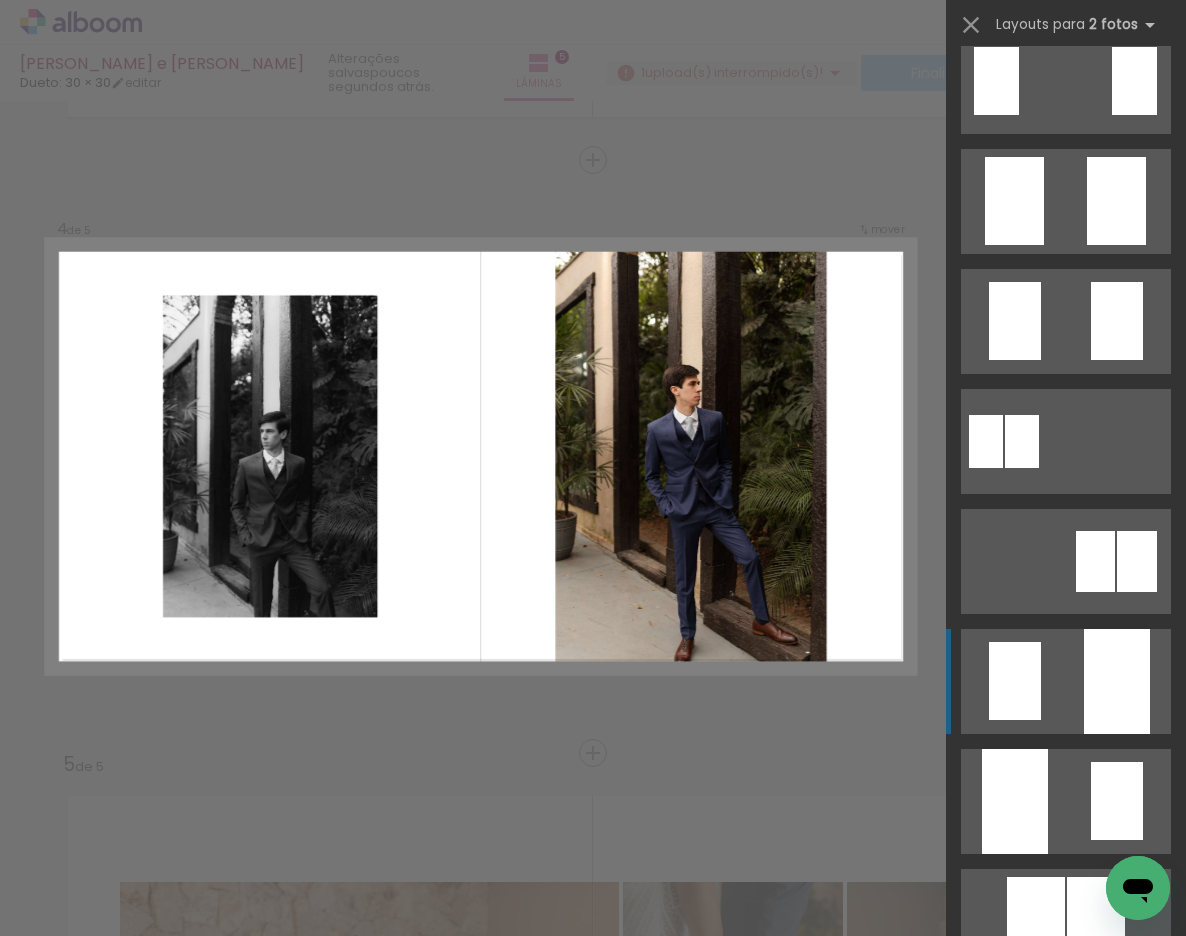 click at bounding box center (1066, -279) 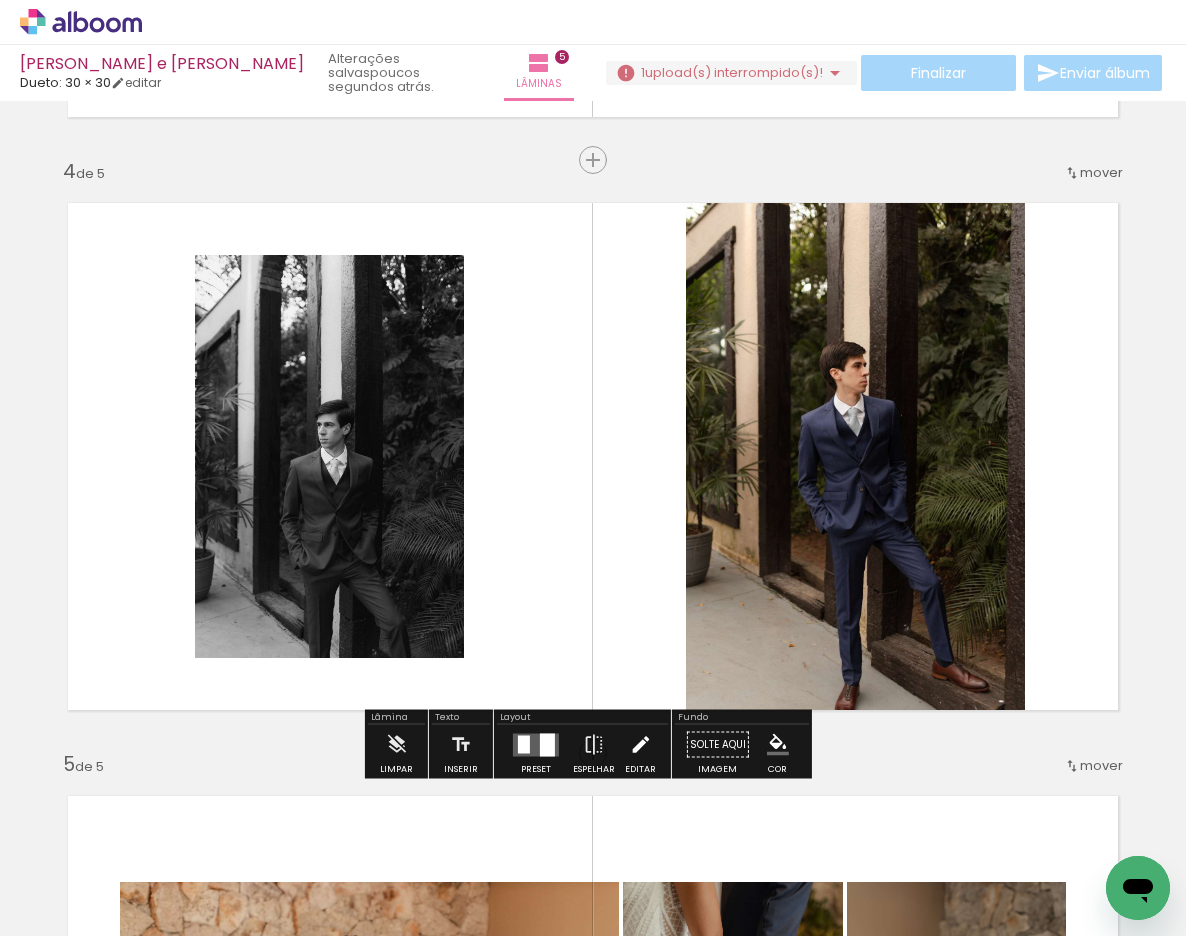 click at bounding box center [640, 745] 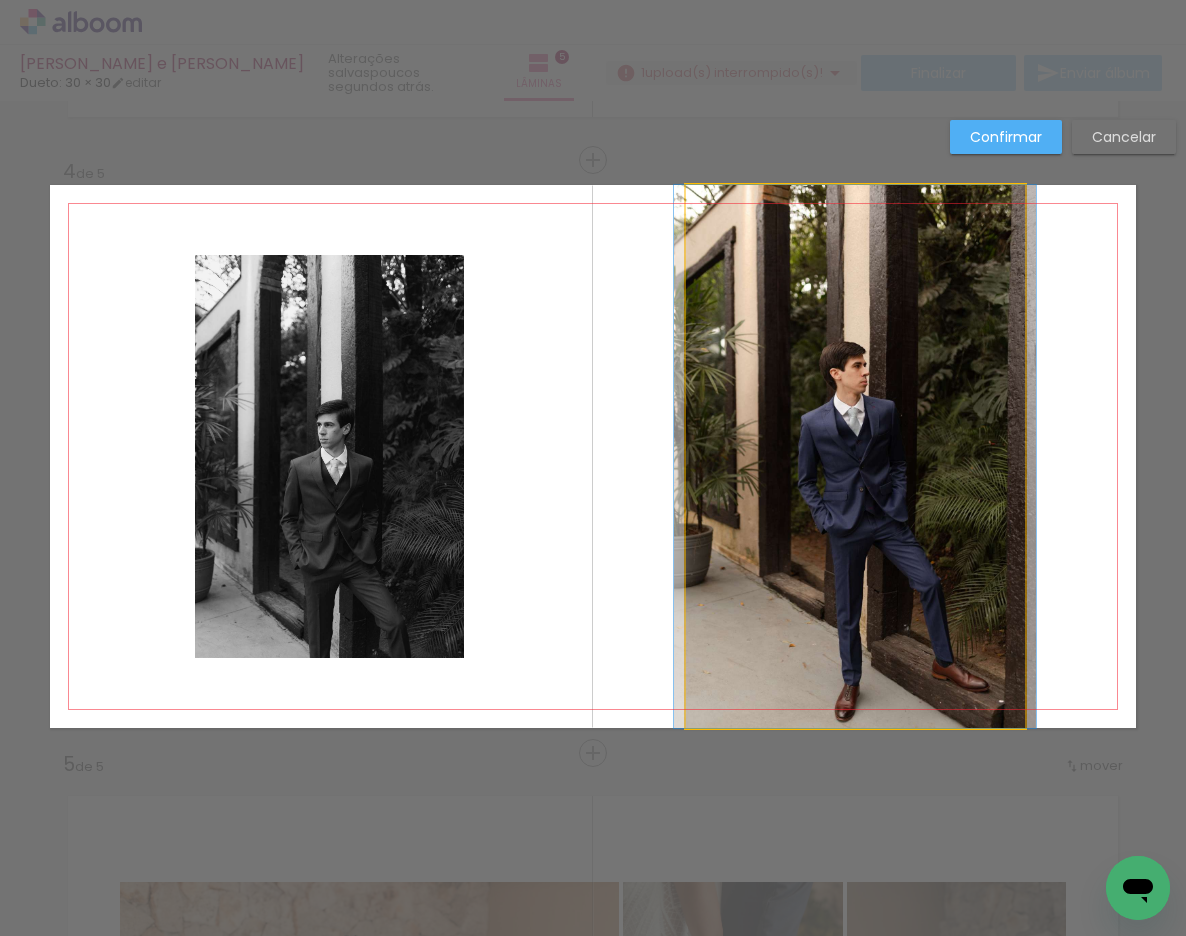 click 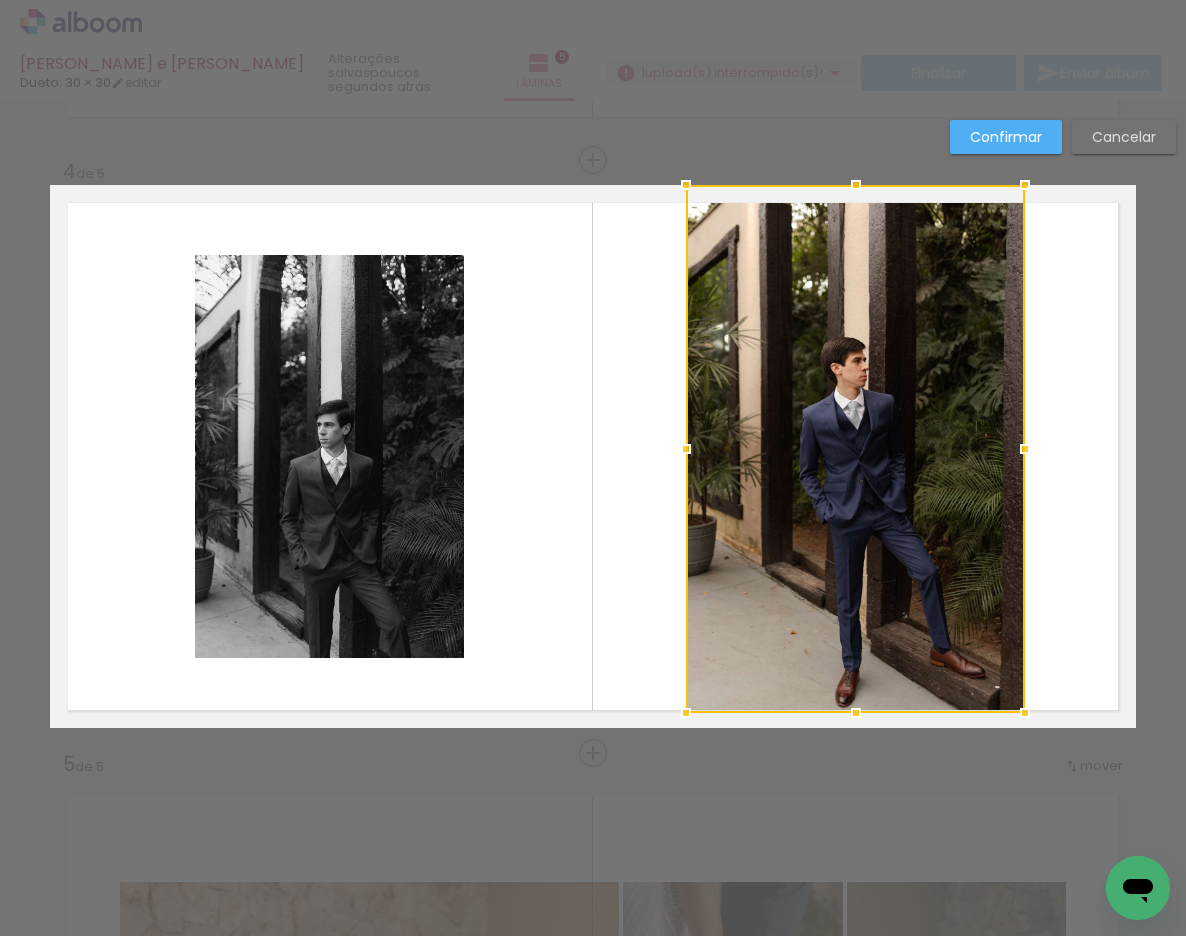 drag, startPoint x: 850, startPoint y: 724, endPoint x: 847, endPoint y: 709, distance: 15.297058 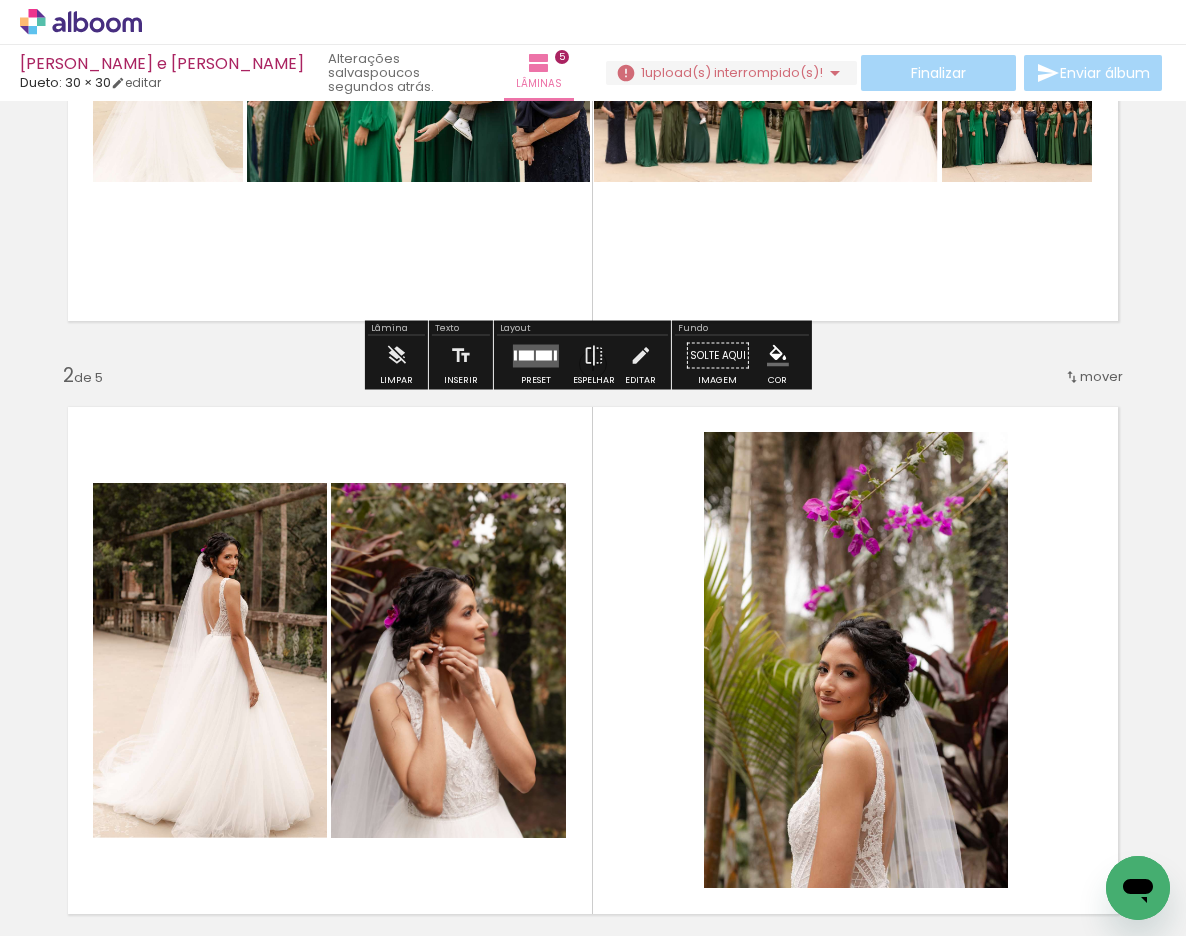 scroll, scrollTop: 384, scrollLeft: 0, axis: vertical 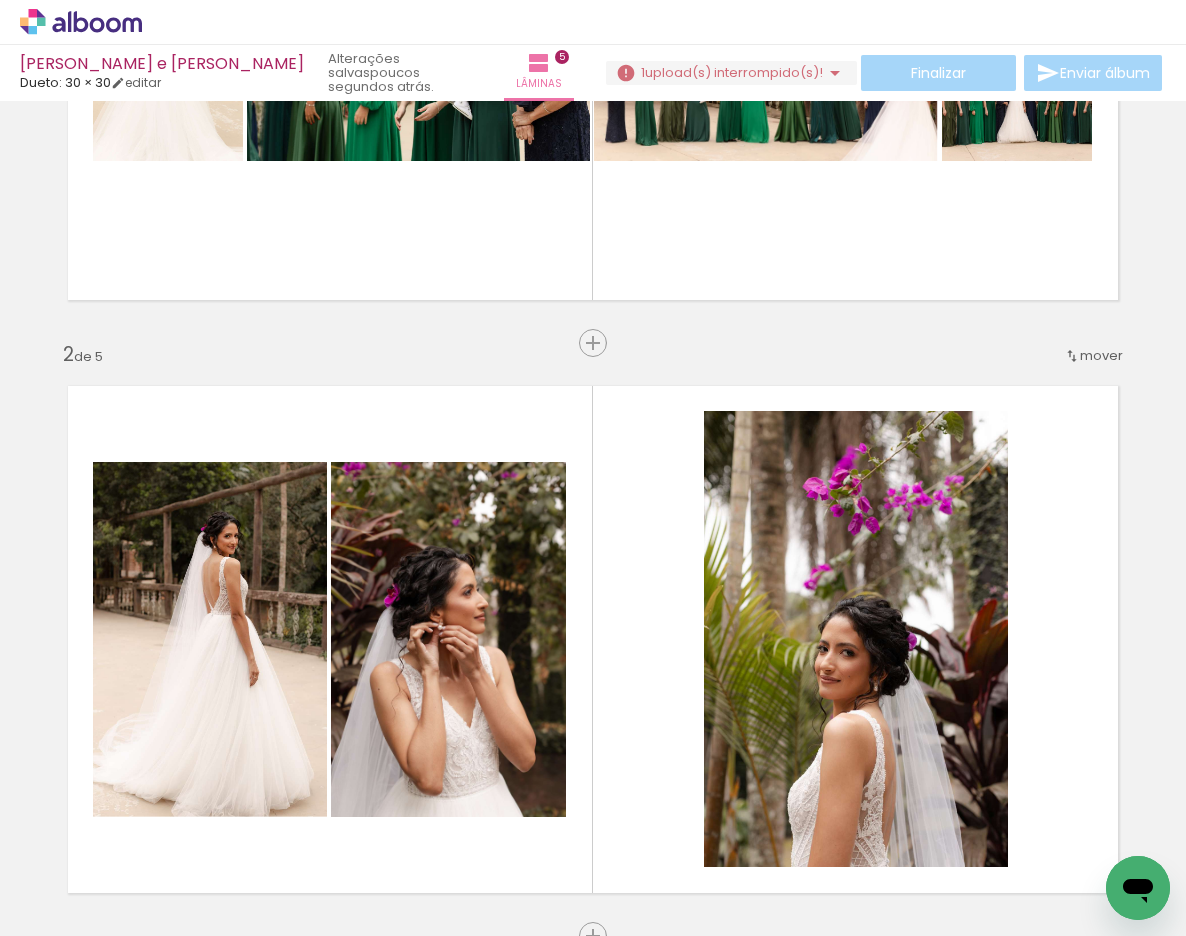 click at bounding box center [29, 909] 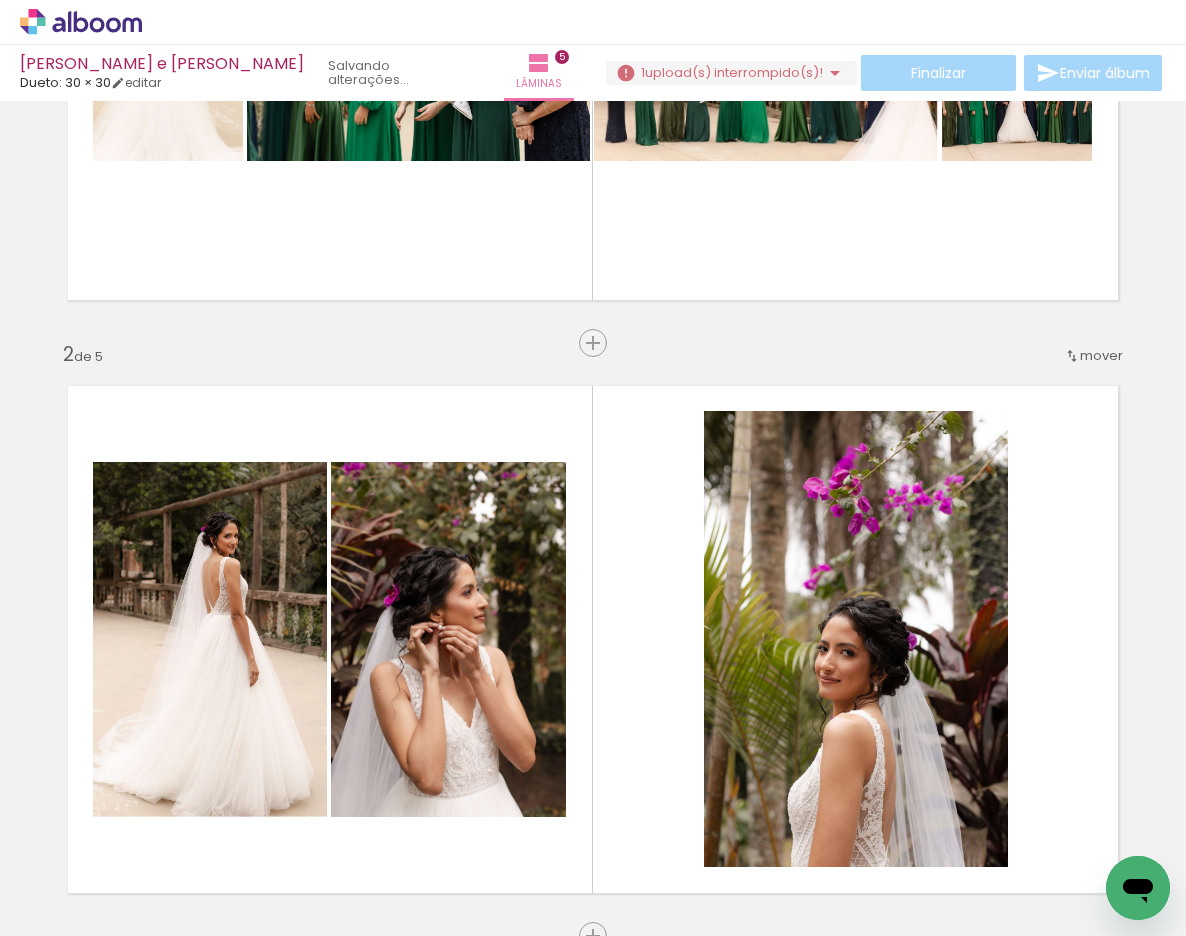 scroll, scrollTop: 0, scrollLeft: 0, axis: both 